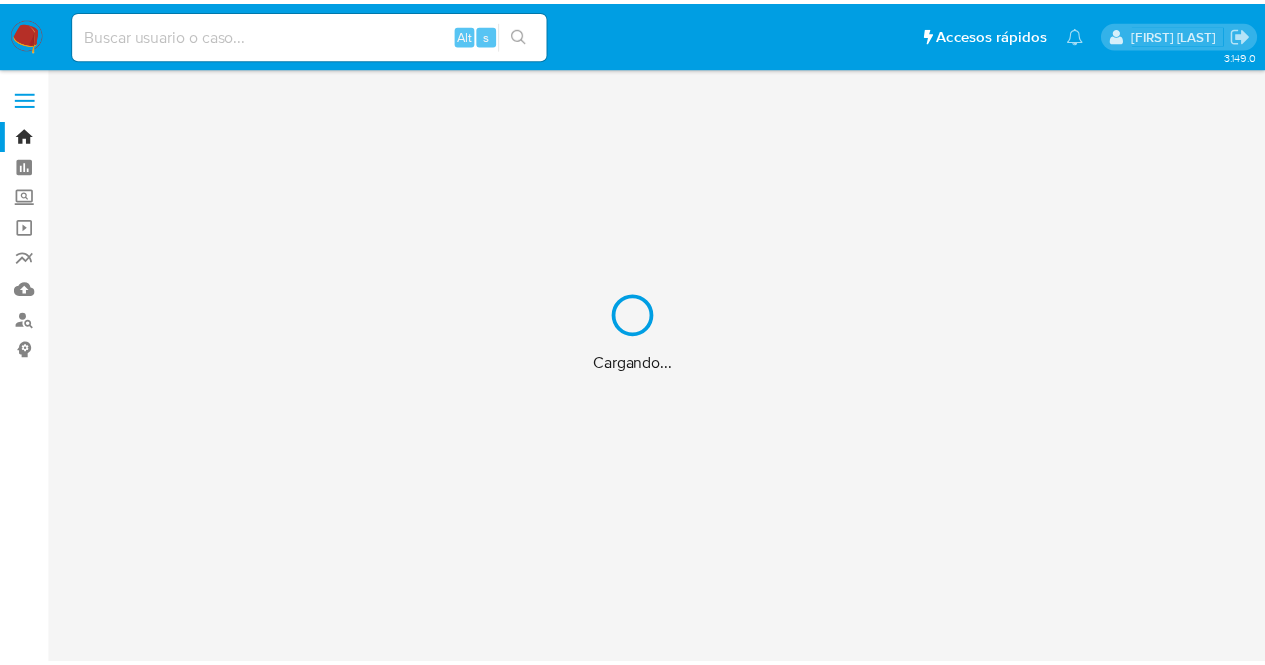 scroll, scrollTop: 0, scrollLeft: 0, axis: both 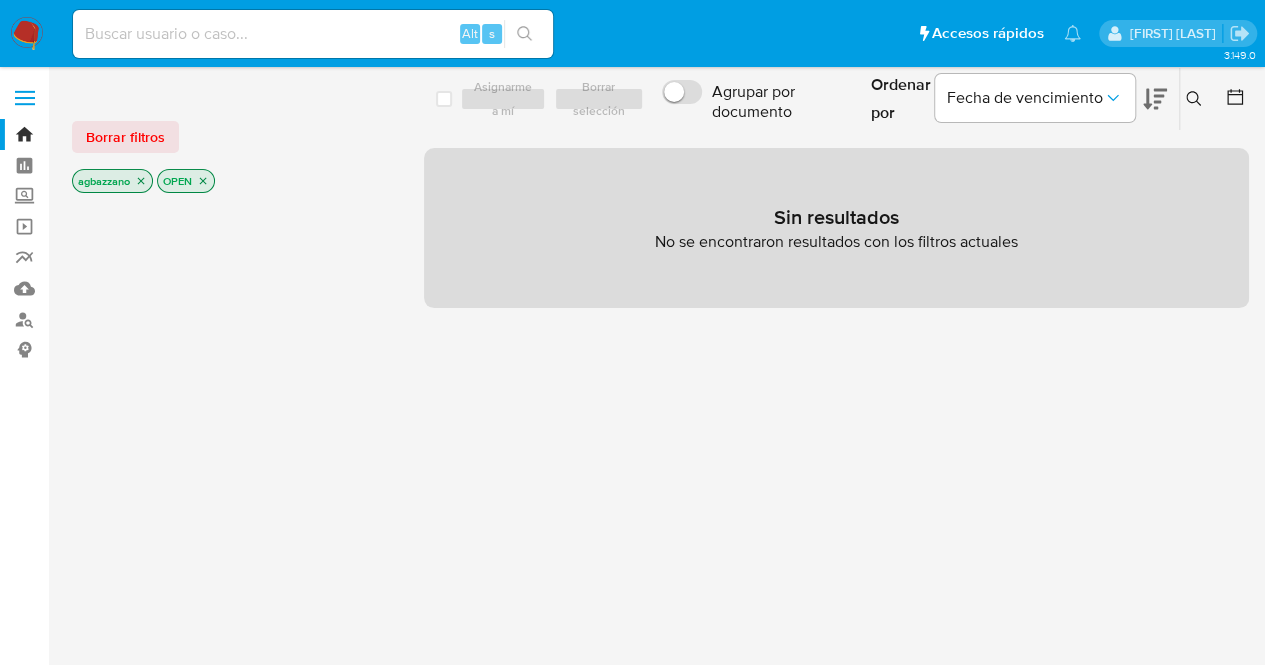 click at bounding box center (313, 34) 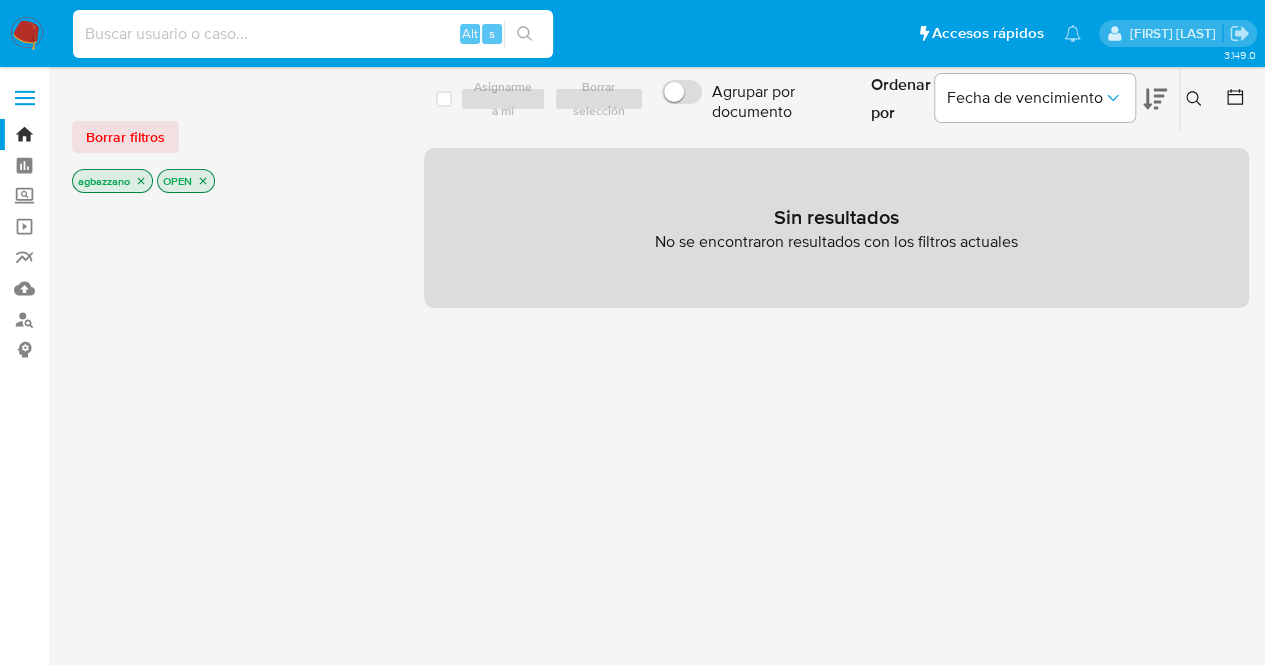 paste on "246180491" 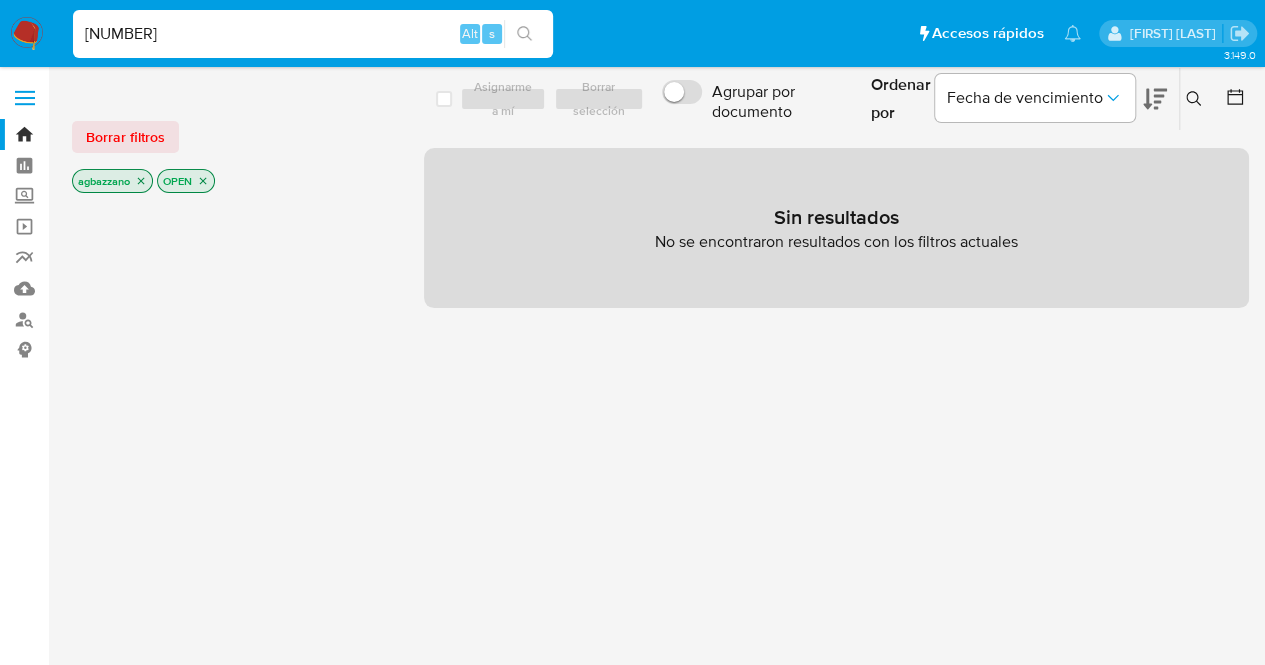 click on "246180491" at bounding box center [313, 34] 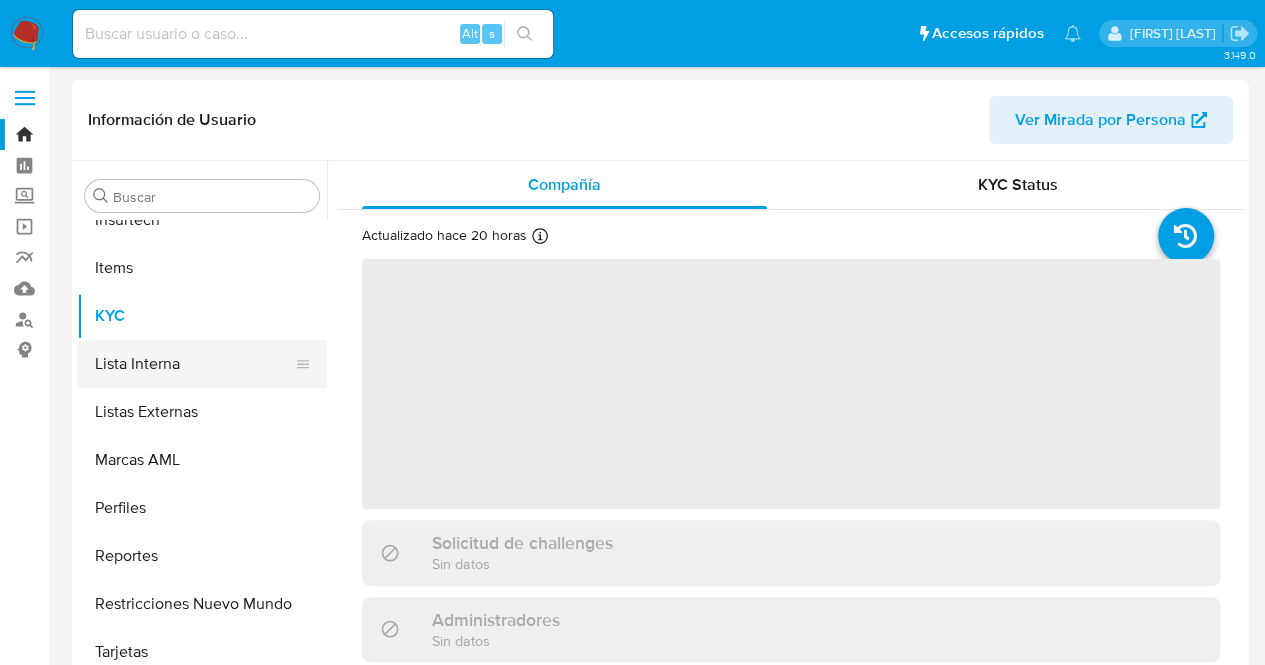 scroll, scrollTop: 845, scrollLeft: 0, axis: vertical 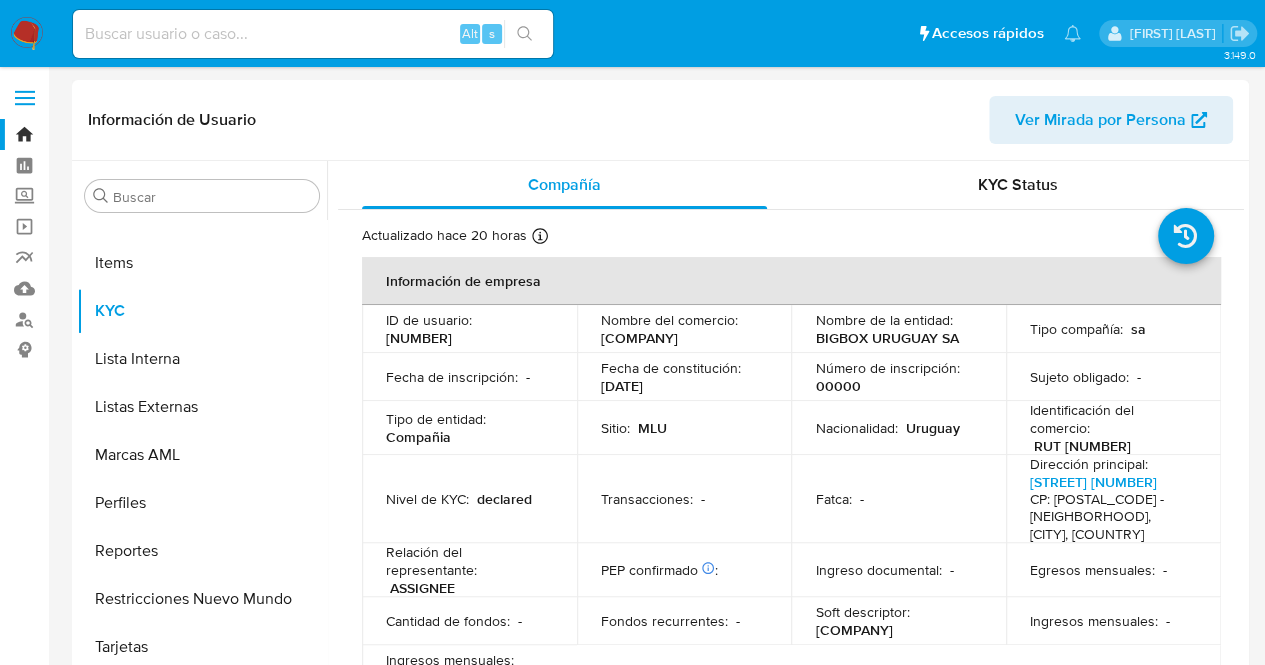 select on "10" 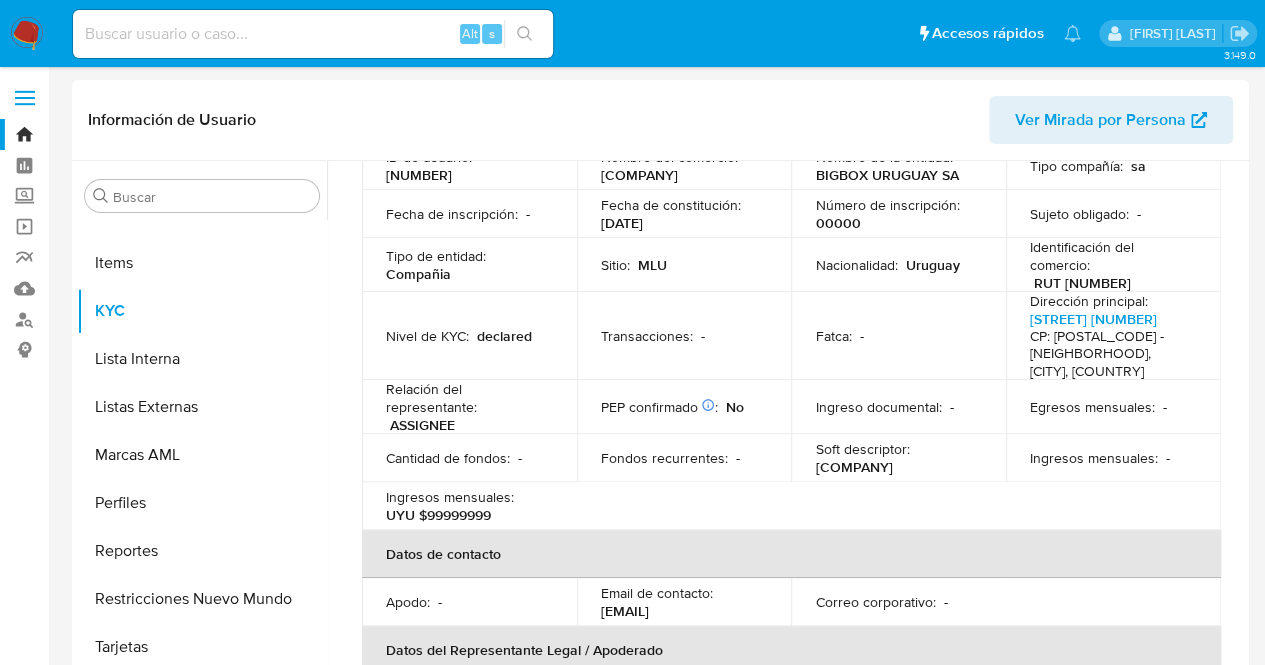 scroll, scrollTop: 0, scrollLeft: 0, axis: both 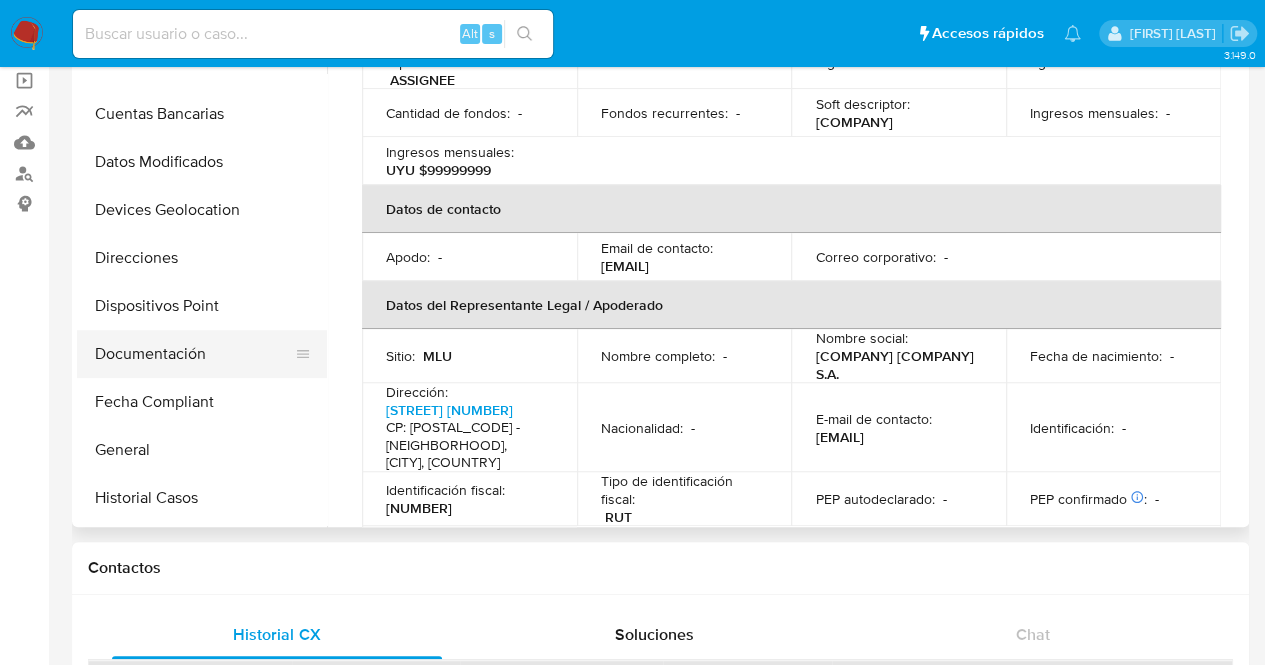 click on "Documentación" at bounding box center (194, 354) 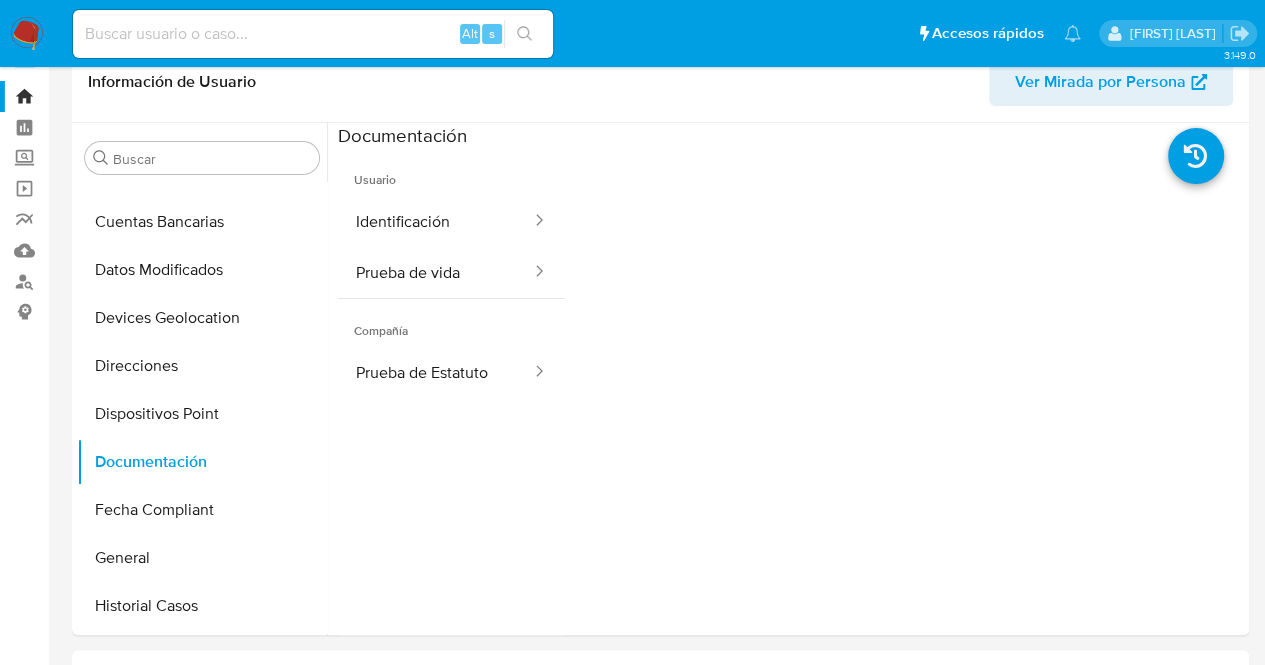 scroll, scrollTop: 35, scrollLeft: 0, axis: vertical 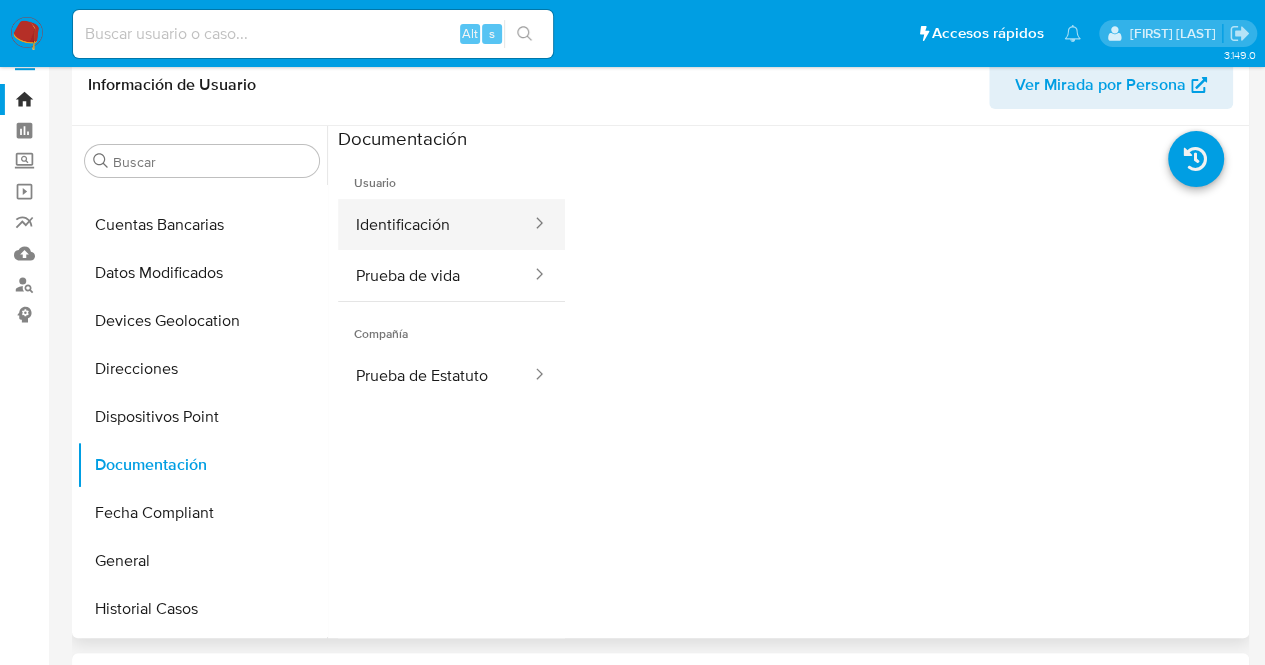 click on "Identificación" at bounding box center (435, 224) 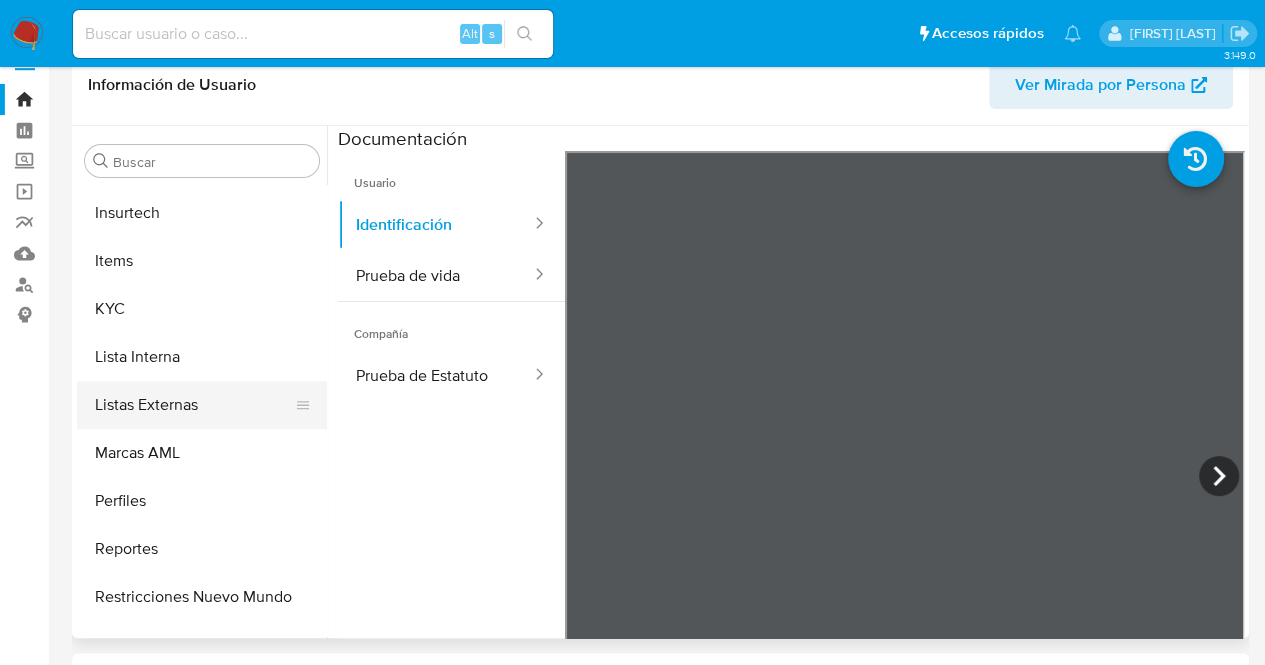 scroll, scrollTop: 814, scrollLeft: 0, axis: vertical 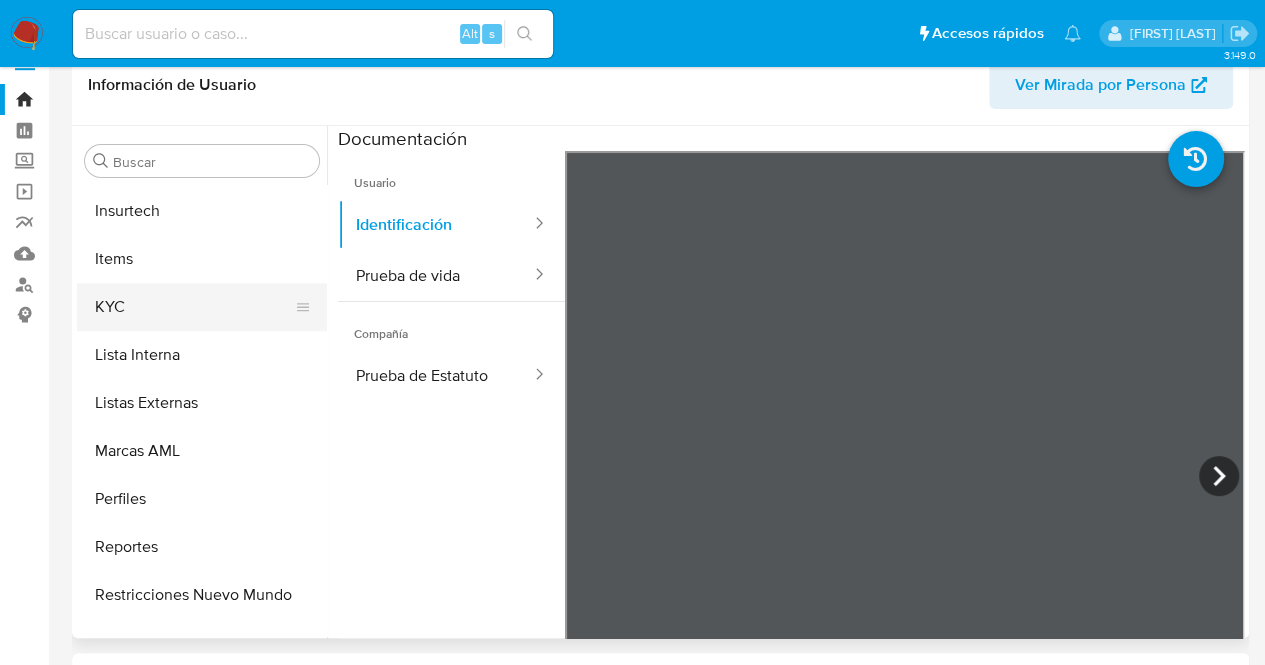 click on "KYC" at bounding box center [194, 307] 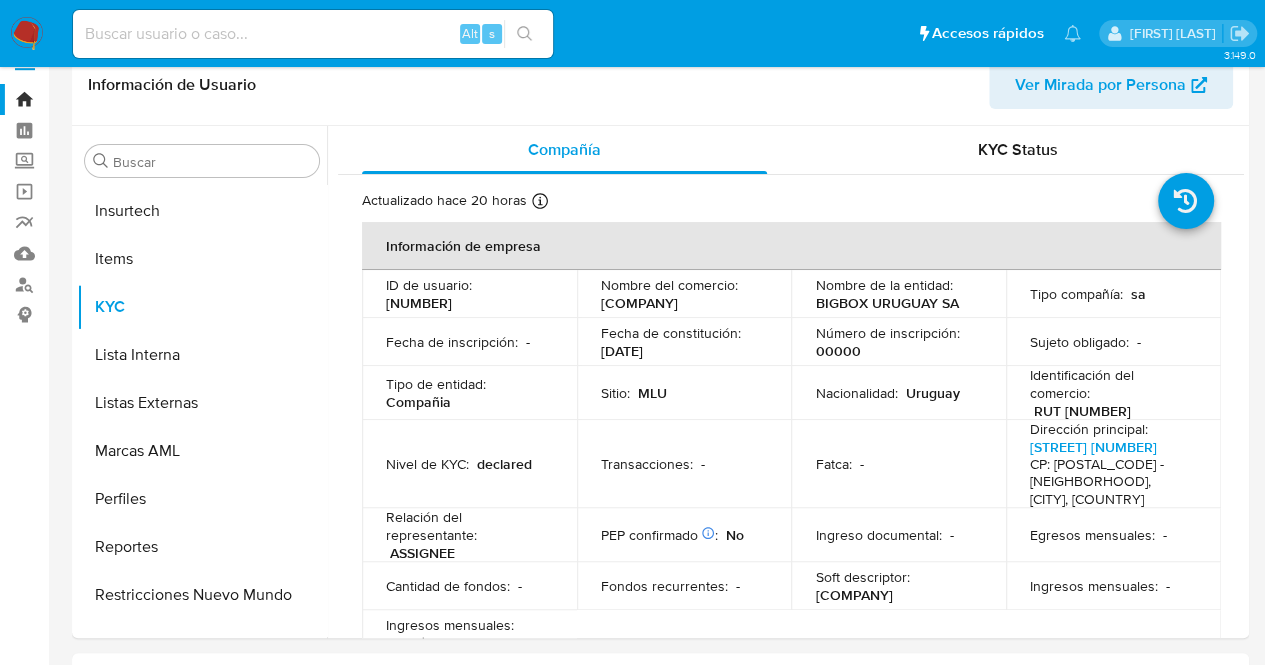 click at bounding box center (313, 34) 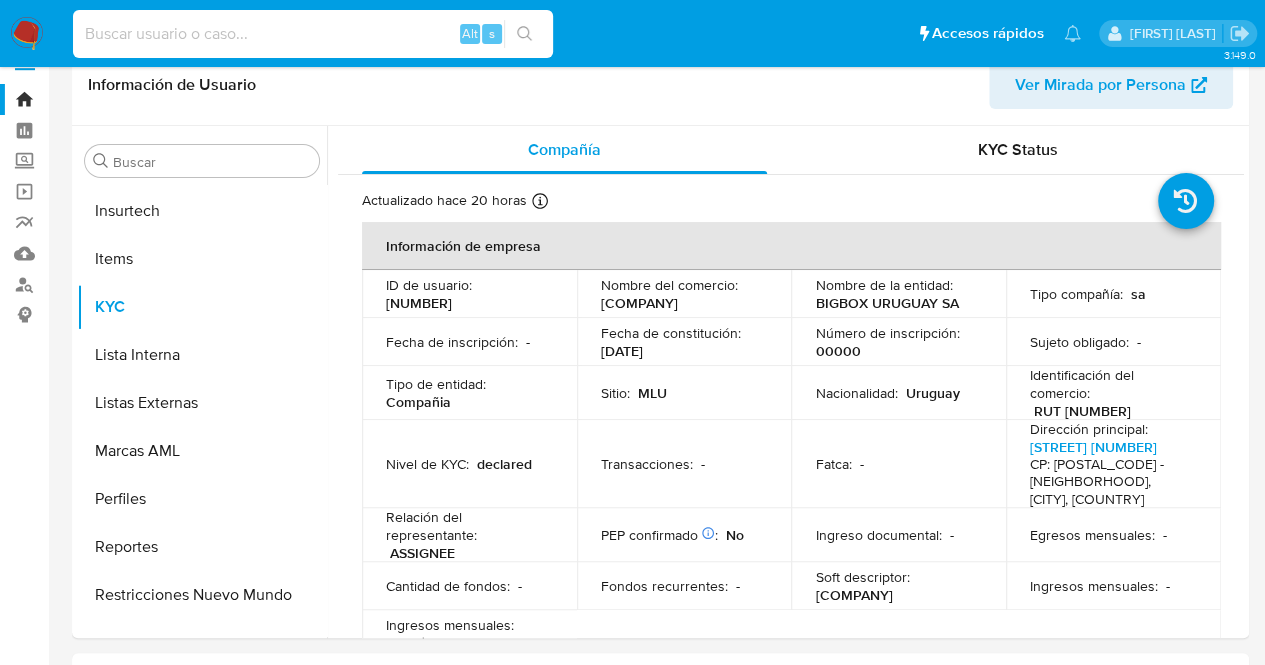 paste on "[NUMBER]" 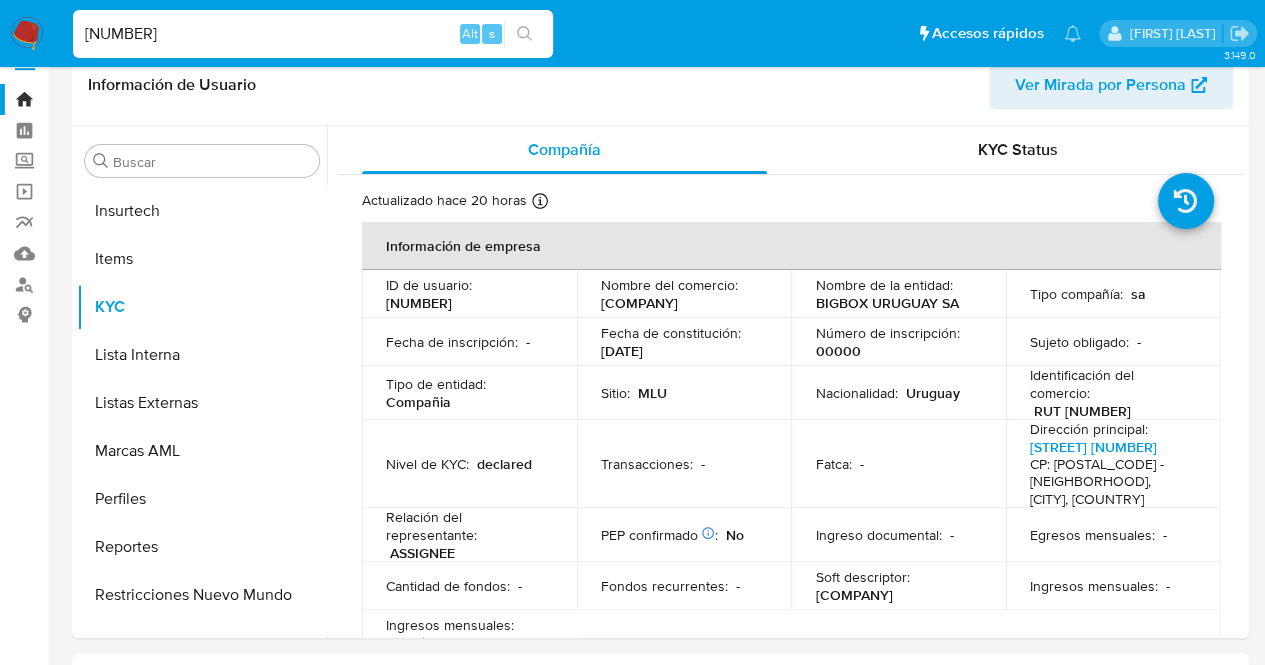 type on "[NUMBER]" 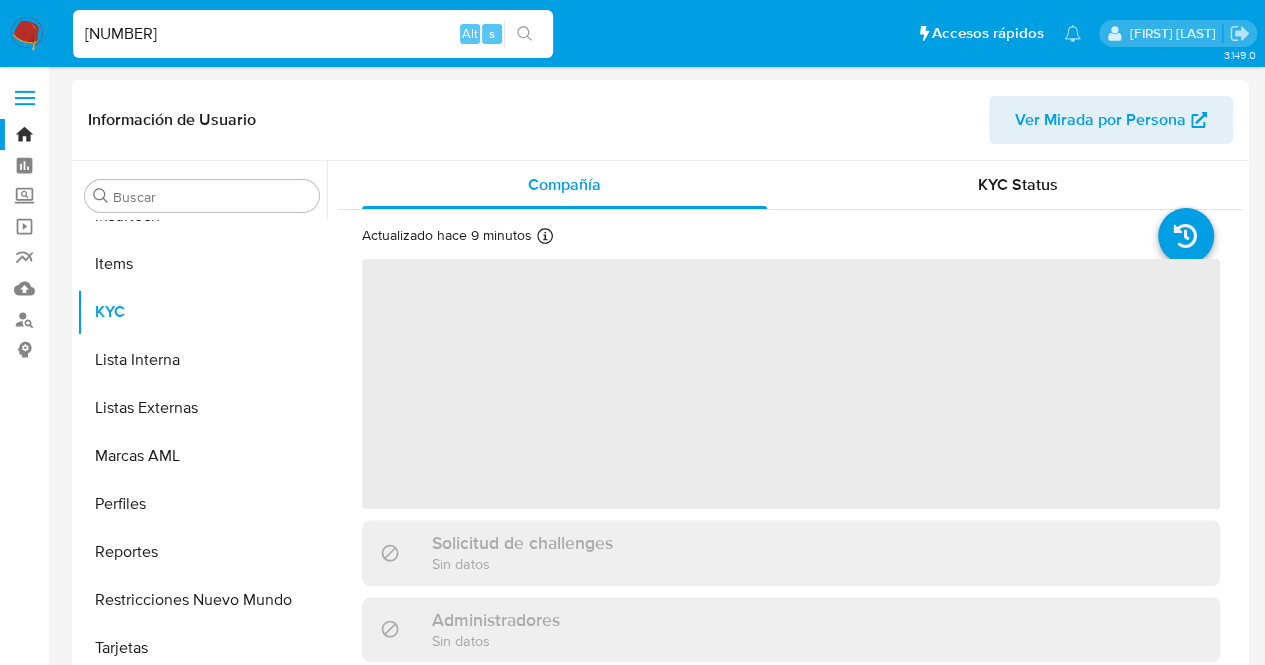 scroll, scrollTop: 845, scrollLeft: 0, axis: vertical 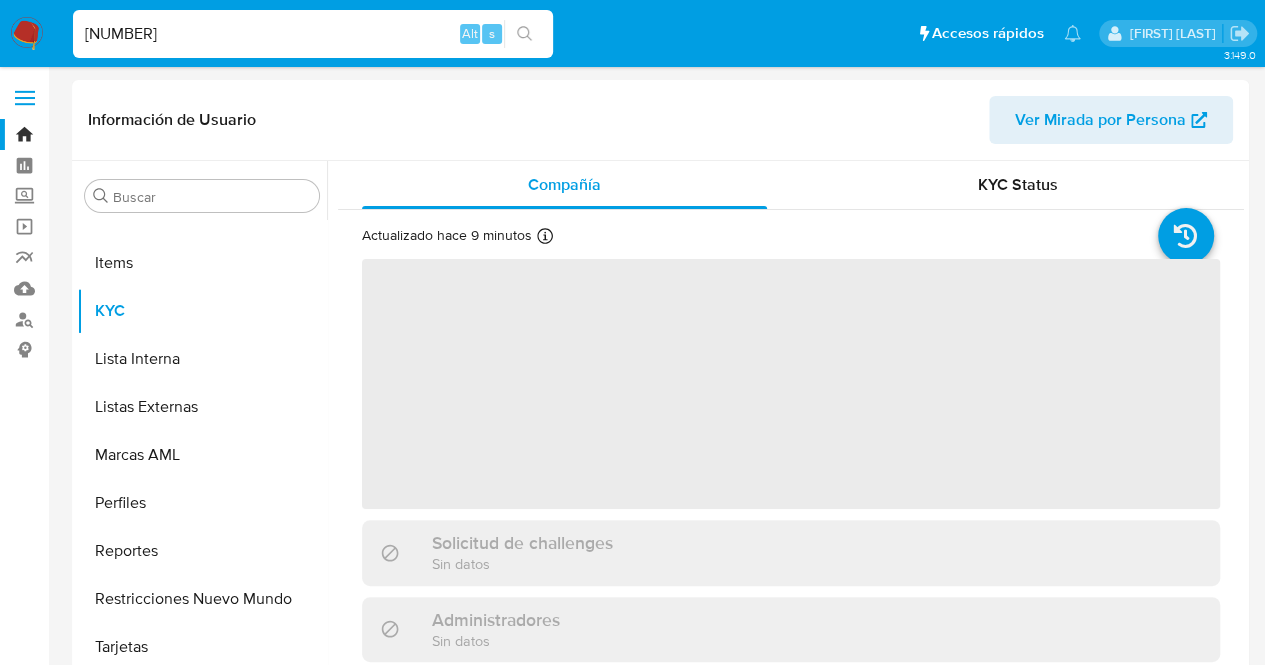select on "10" 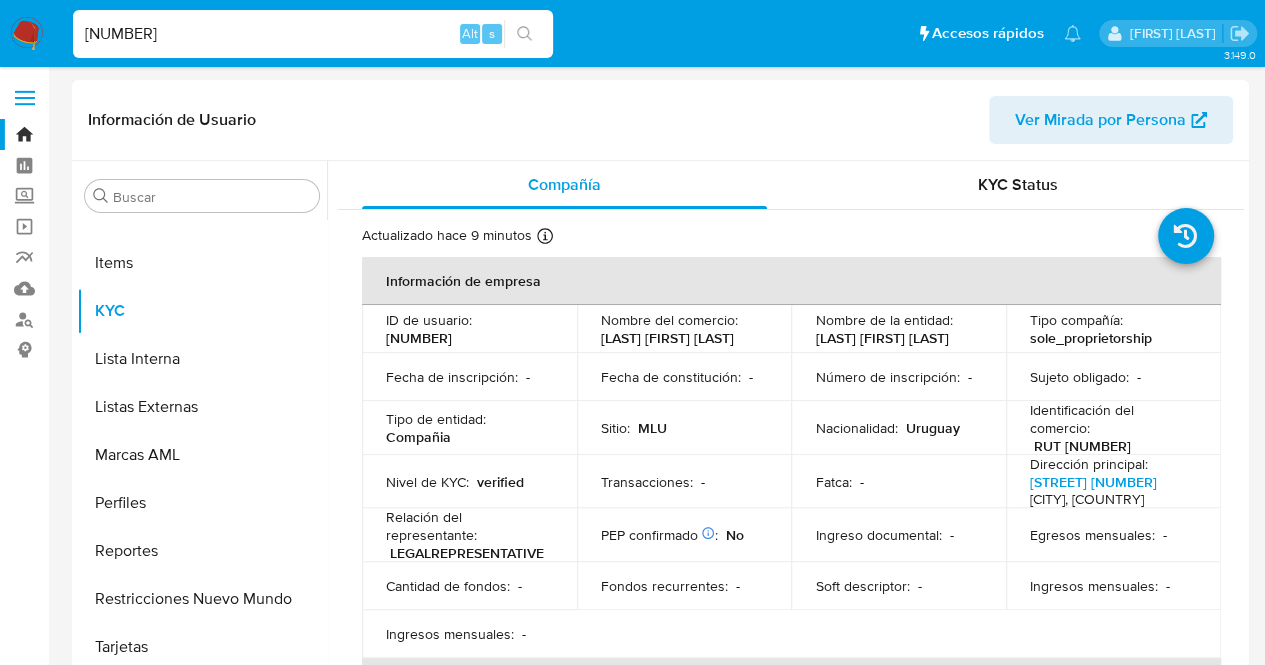 click on "Nacionalidad :" at bounding box center [856, 428] 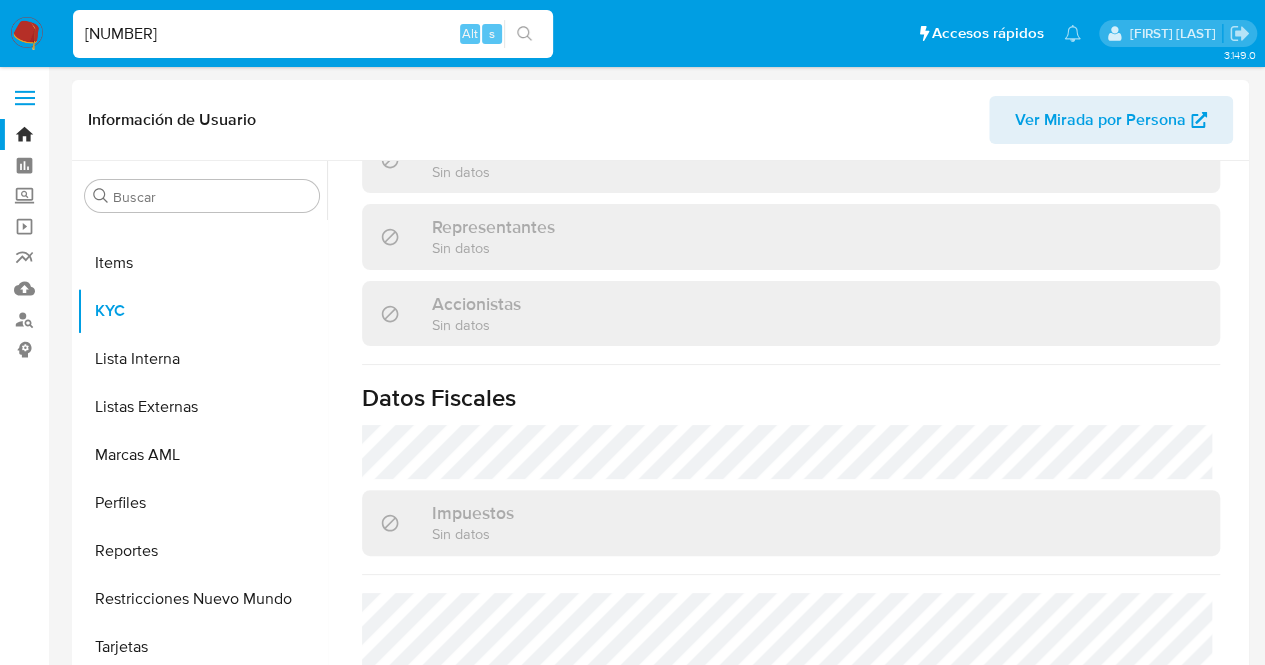 scroll, scrollTop: 1292, scrollLeft: 0, axis: vertical 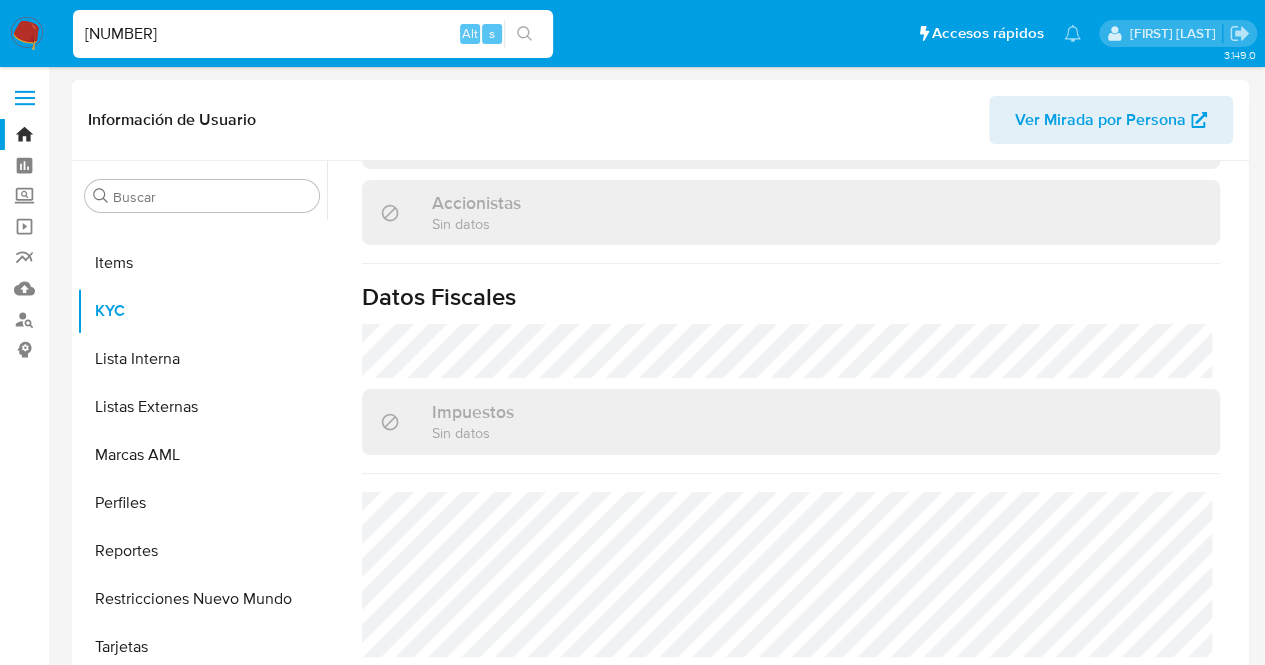 click on "Datos Fiscales" at bounding box center [791, 297] 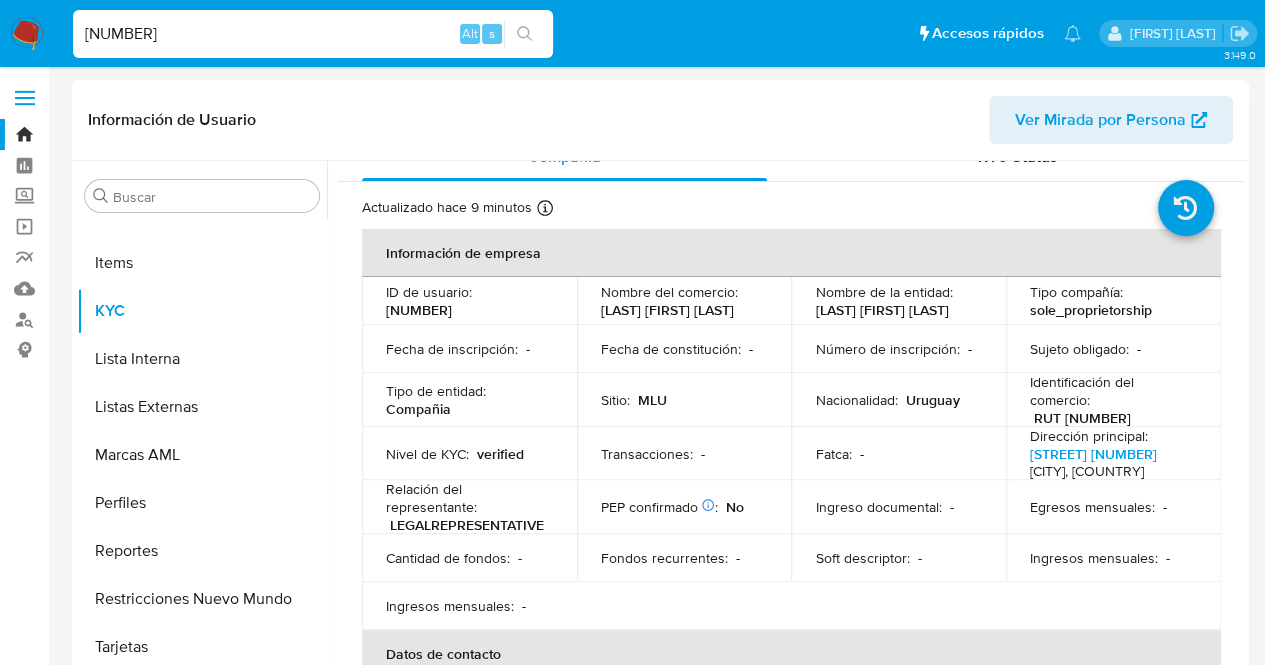 scroll, scrollTop: 0, scrollLeft: 0, axis: both 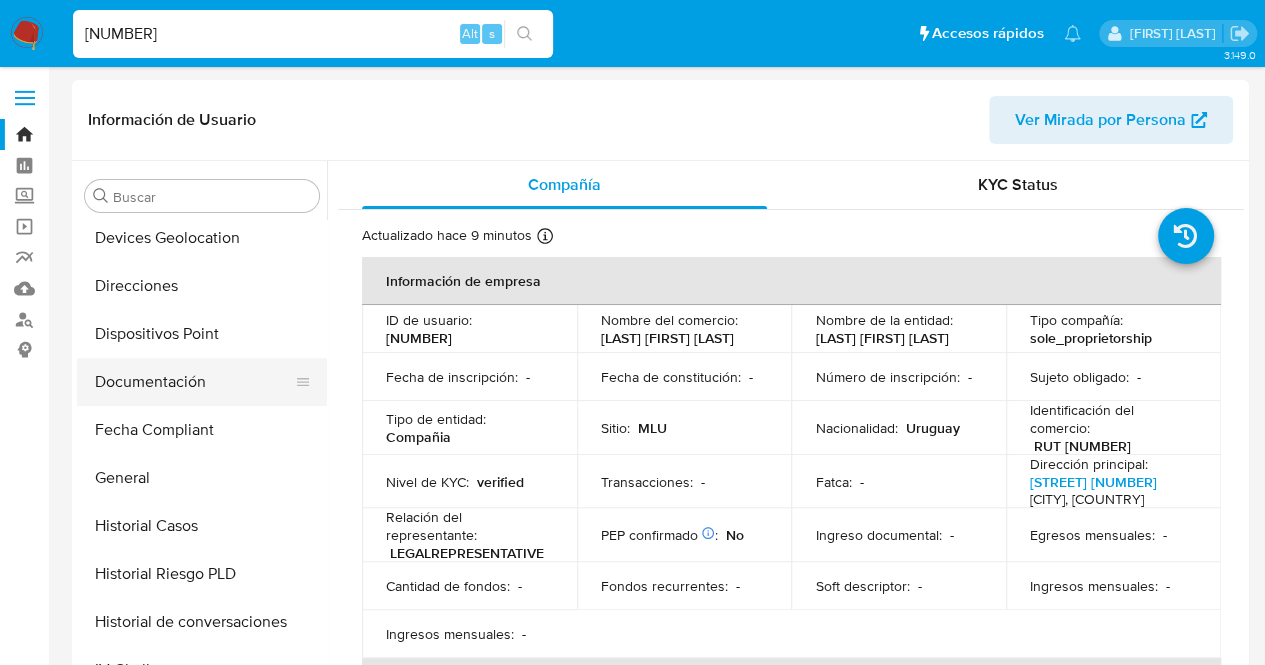 click on "Documentación" at bounding box center (194, 382) 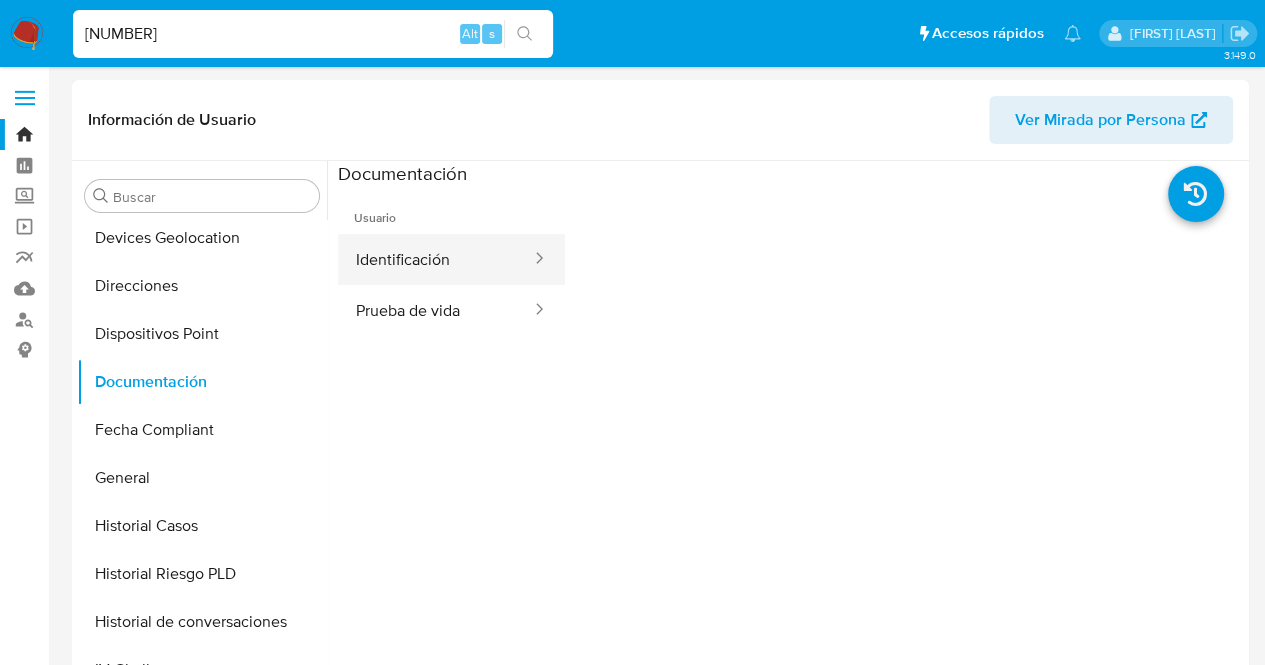 click on "Identificación" at bounding box center (435, 259) 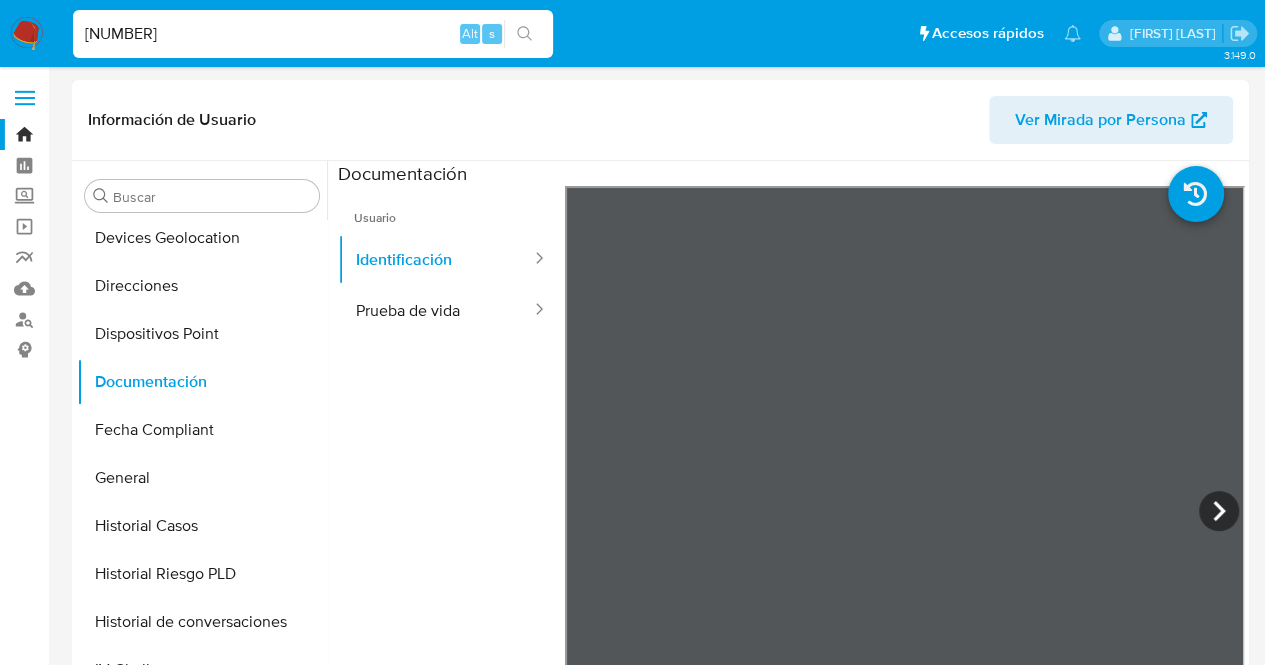 click at bounding box center [791, 493] 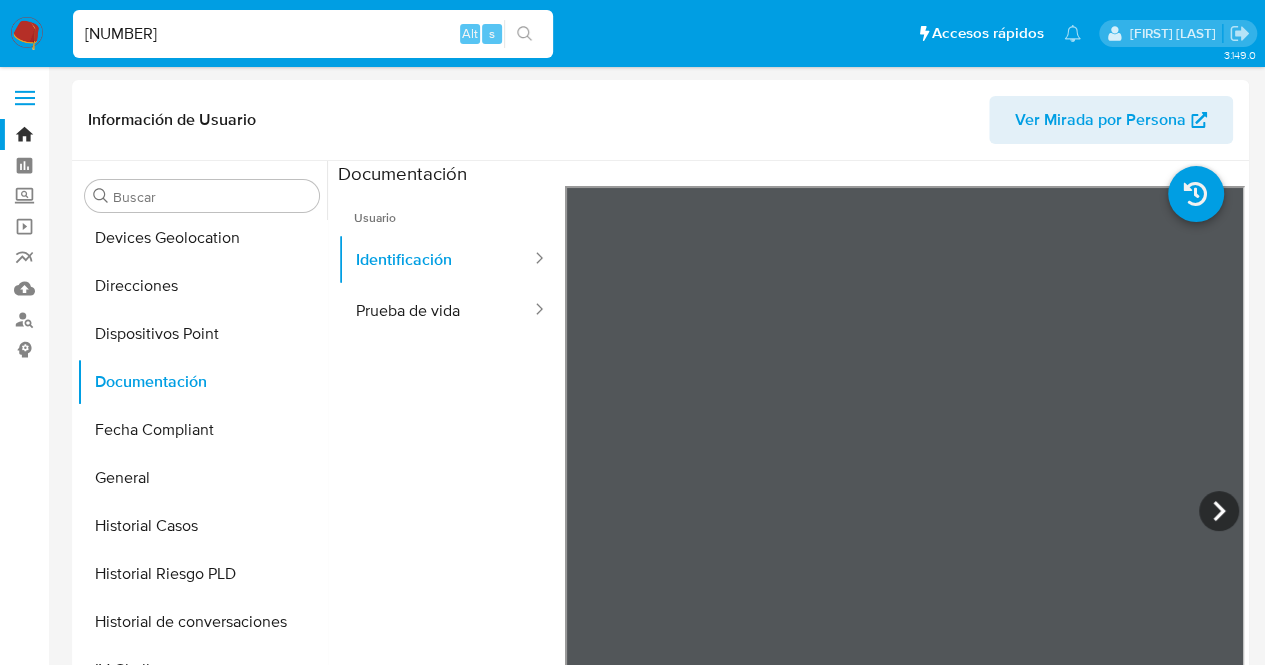 click on "Pausado Ver notificaciones 2603451229 Alt s Accesos rápidos   Presiona las siguientes teclas para acceder a algunas de las funciones Buscar caso o usuario Alt s Volver al home Alt h Agregar un archivo adjunto Alt a Agostina Bazzano Pandikian Bandeja Tablero Screening Búsqueda en Listas Watchlist Herramientas Operaciones masivas Reportes Mulan Buscador de personas Consolidado 3.149.0 Información de Usuario Ver Mirada por Persona Buscar Anticipos de dinero Archivos adjuntos Cruces y Relaciones Créditos Cuentas Bancarias Datos Modificados Devices Geolocation Direcciones Dispositivos Point Documentación Fecha Compliant General Historial Casos Historial Riesgo PLD Historial de conversaciones IV Challenges Información de accesos Insurtech Items KYC Lista Interna Listas Externas Marcas AML Perfiles Reportes Restricciones Nuevo Mundo Tarjetas Contactos Historial CX Soluciones Chat Id Estado Fecha de creación Origen Proceso" at bounding box center [632, 1396] 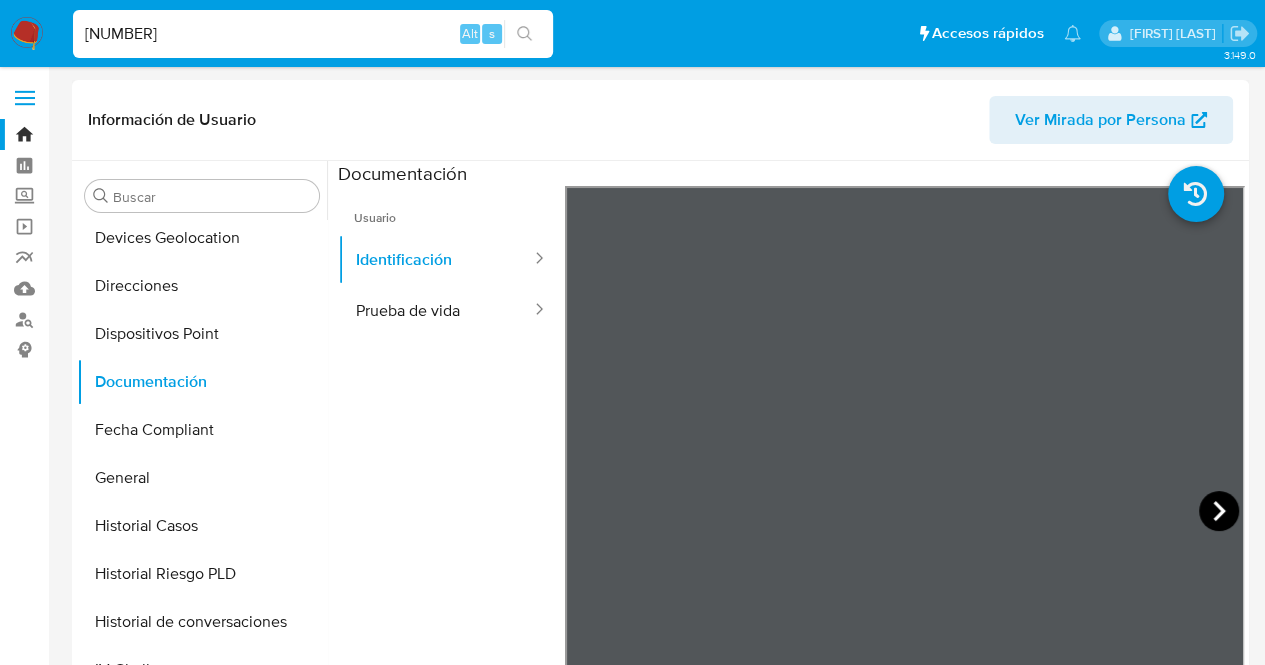click 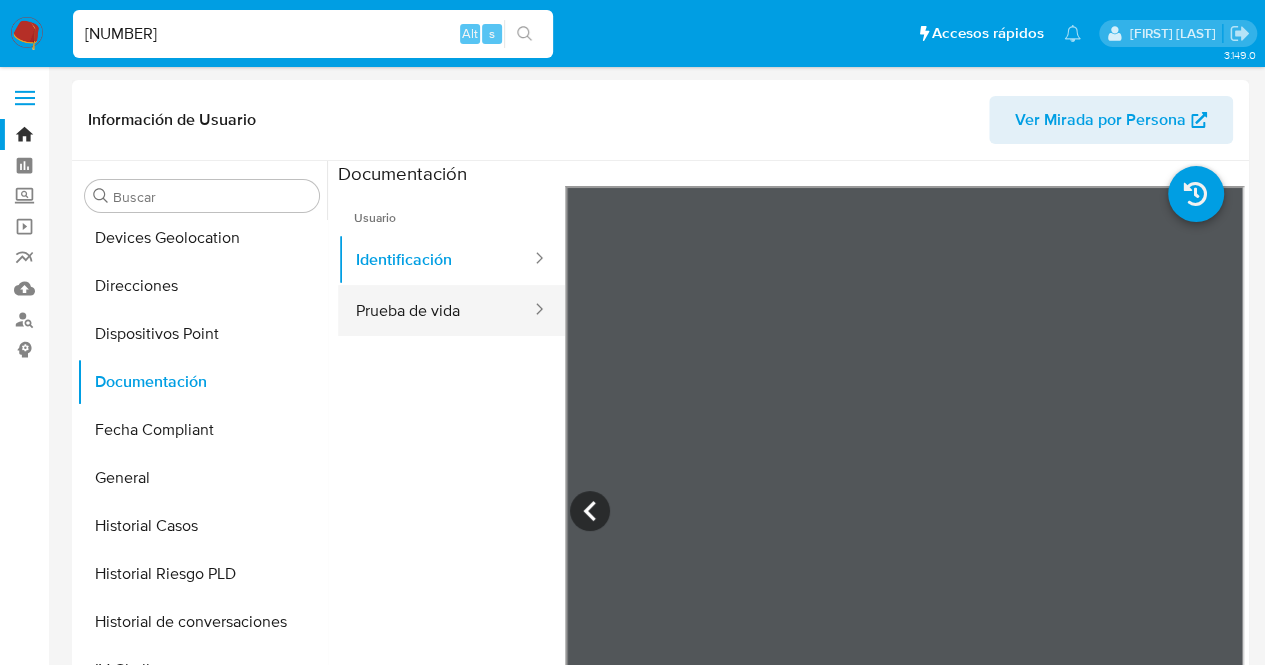 click on "Prueba de vida" at bounding box center (435, 310) 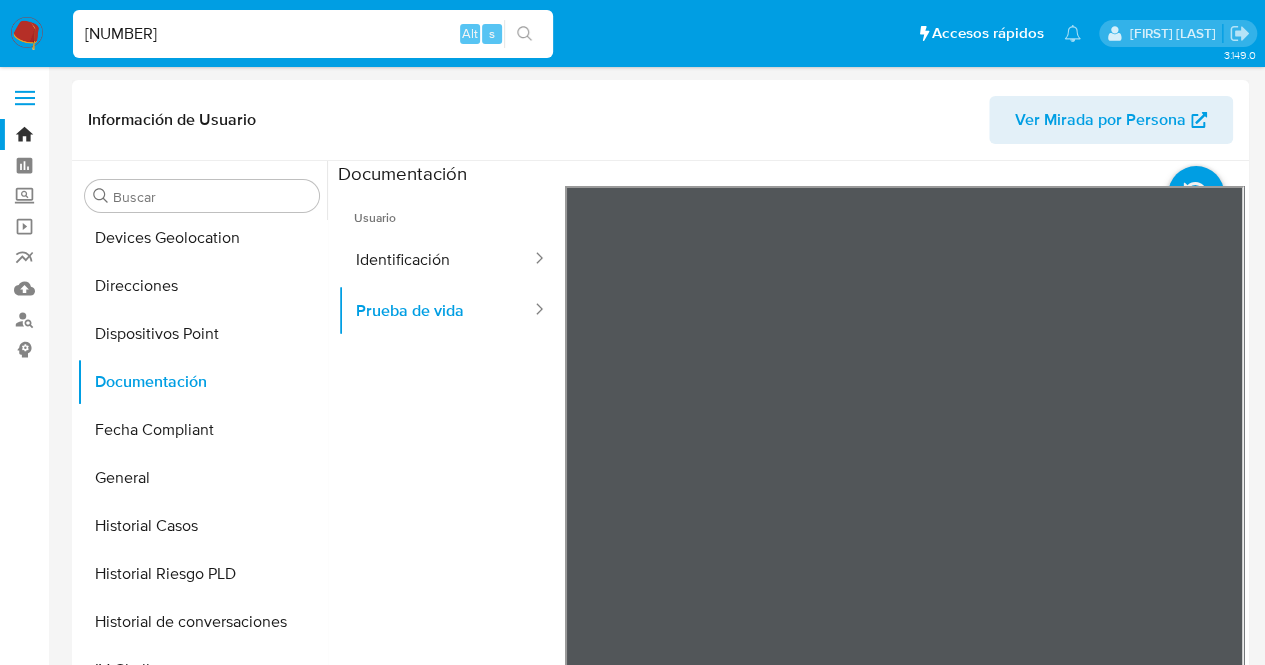 click at bounding box center (791, 493) 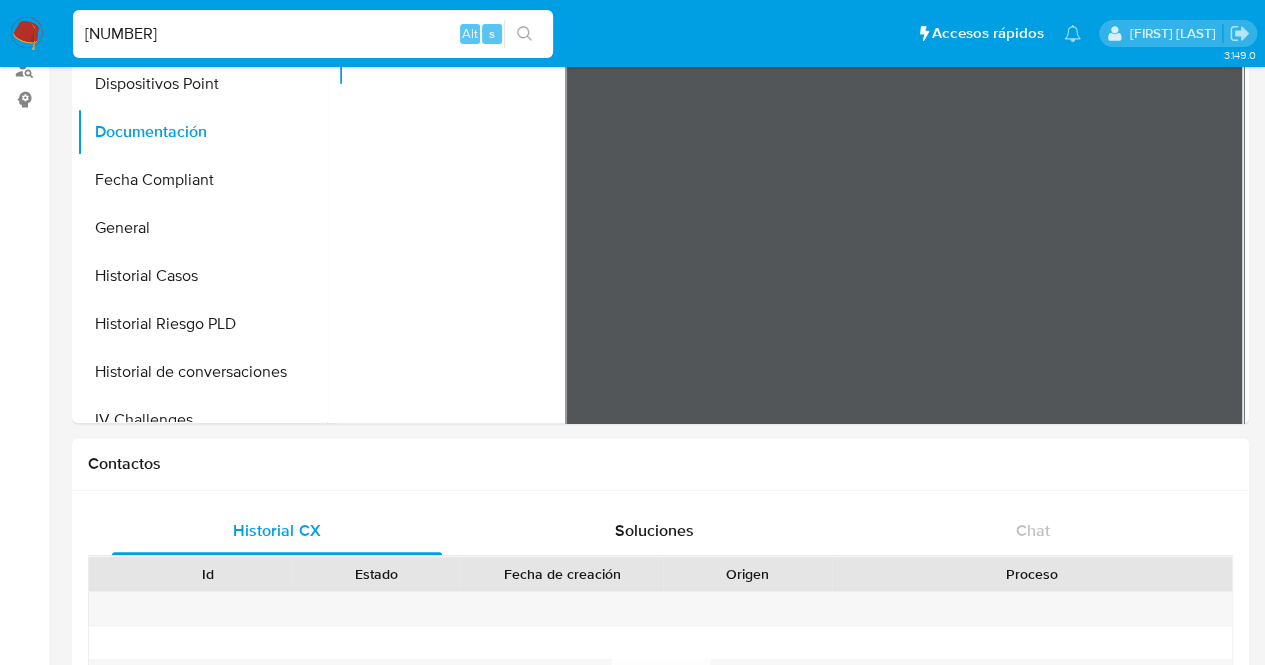 scroll, scrollTop: 222, scrollLeft: 0, axis: vertical 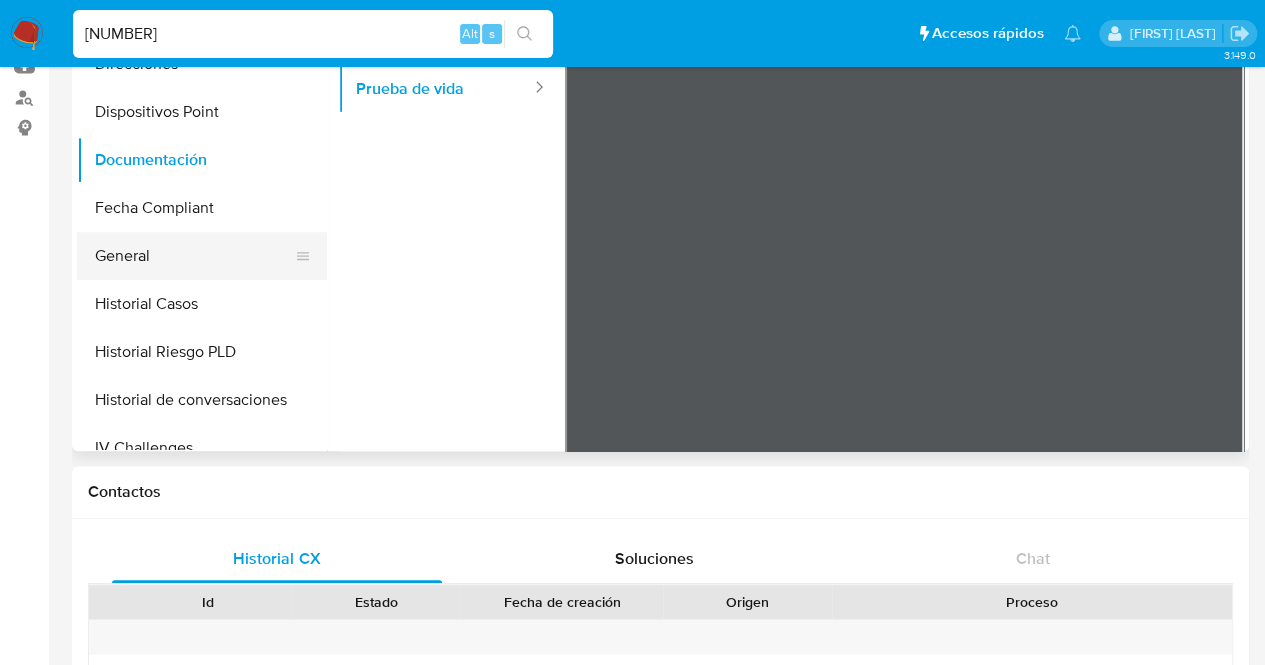 click on "General" at bounding box center [194, 256] 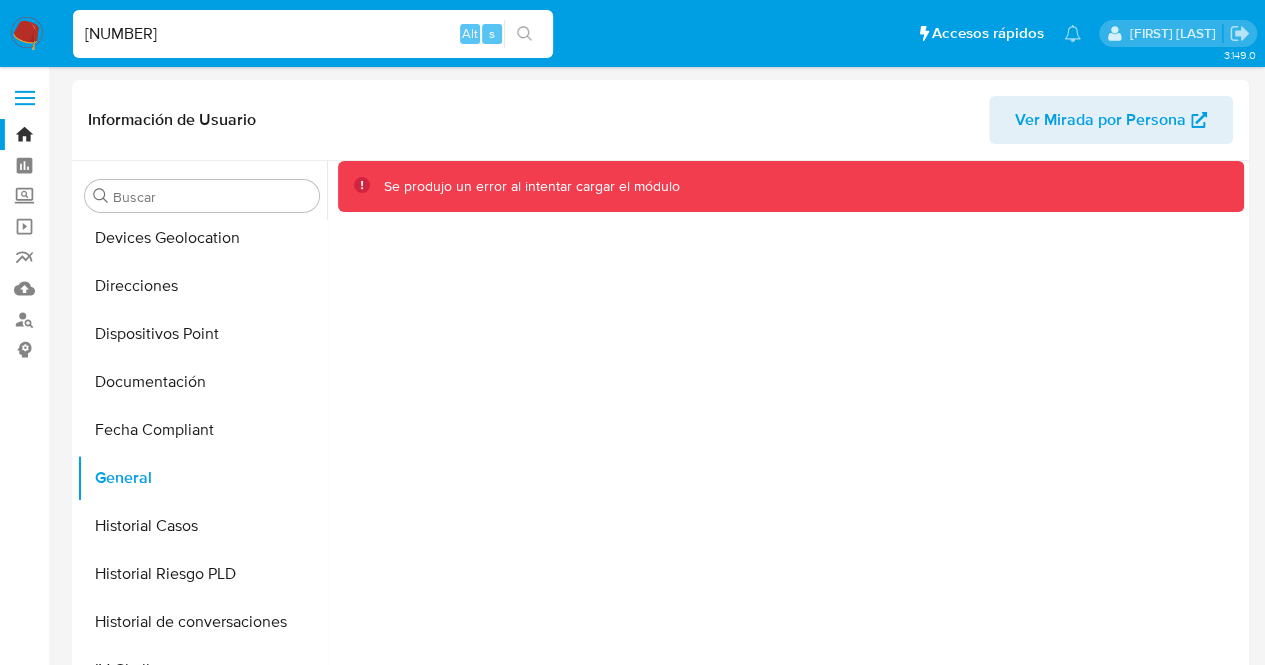 scroll, scrollTop: 18, scrollLeft: 0, axis: vertical 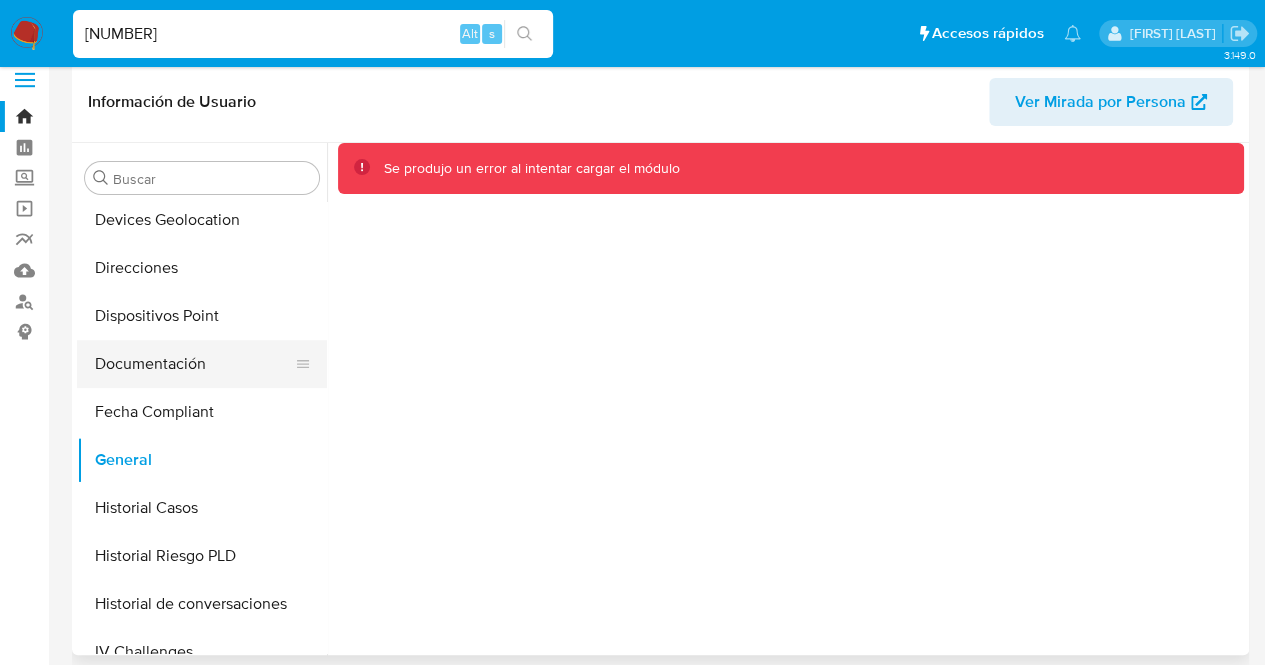 click on "Documentación" at bounding box center [194, 364] 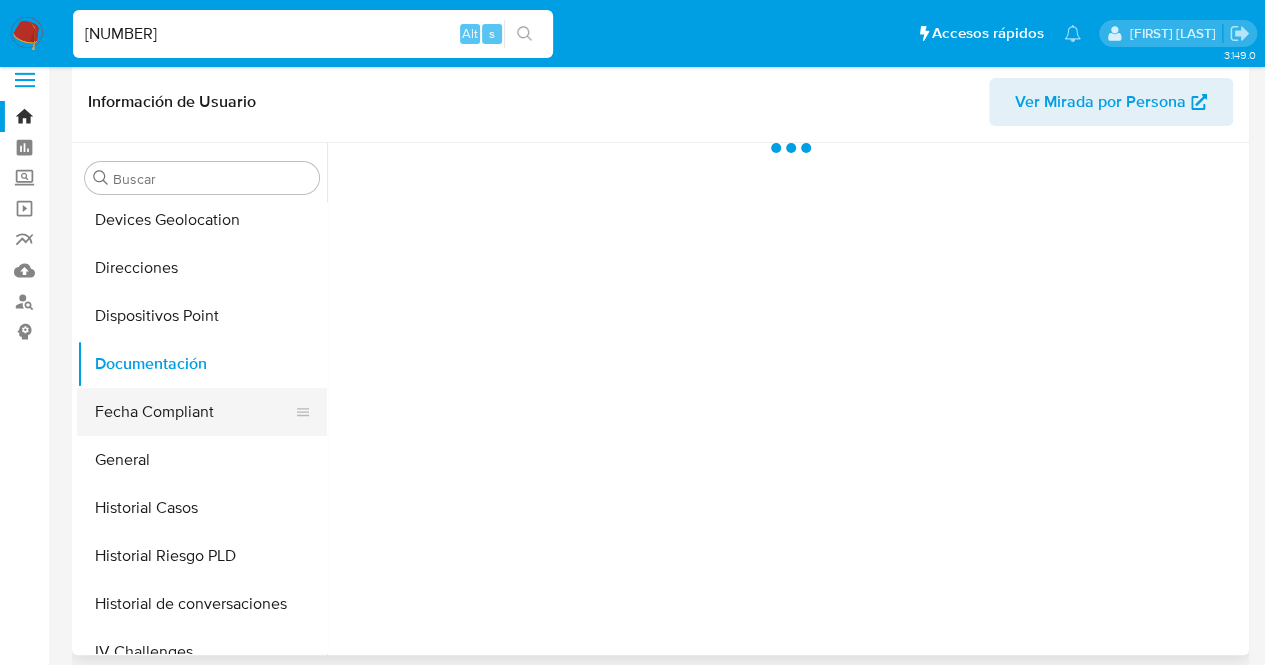 click on "Fecha Compliant" at bounding box center [194, 412] 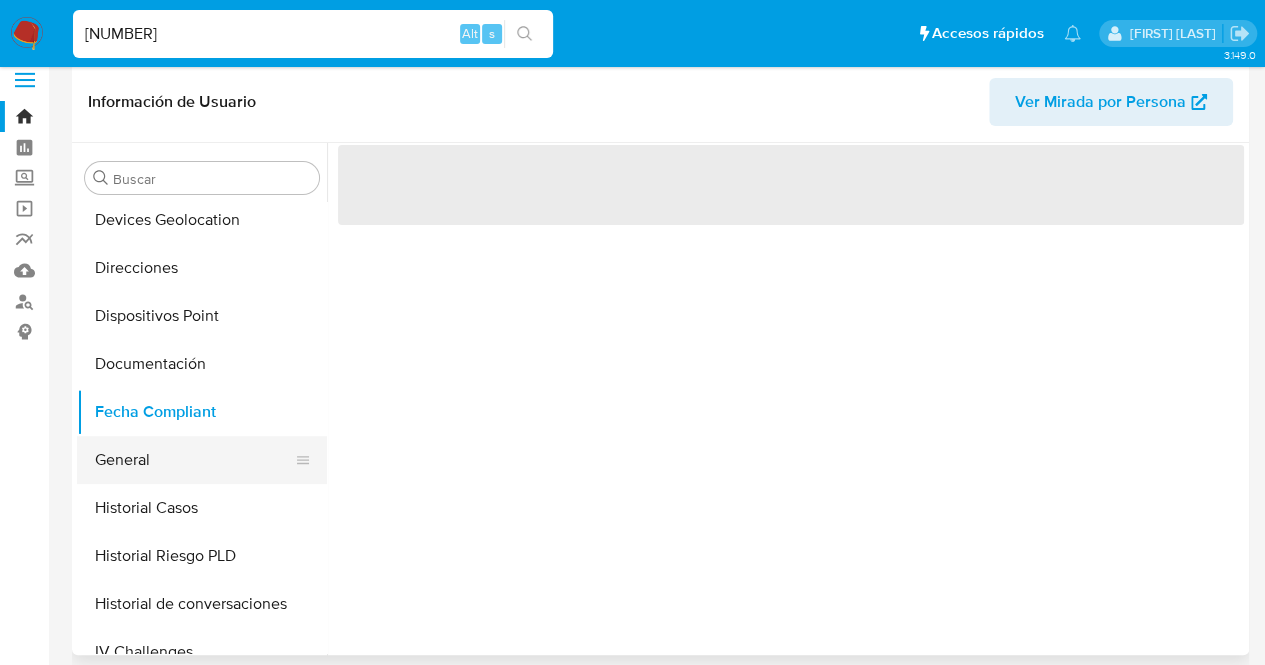 click on "General" at bounding box center [194, 460] 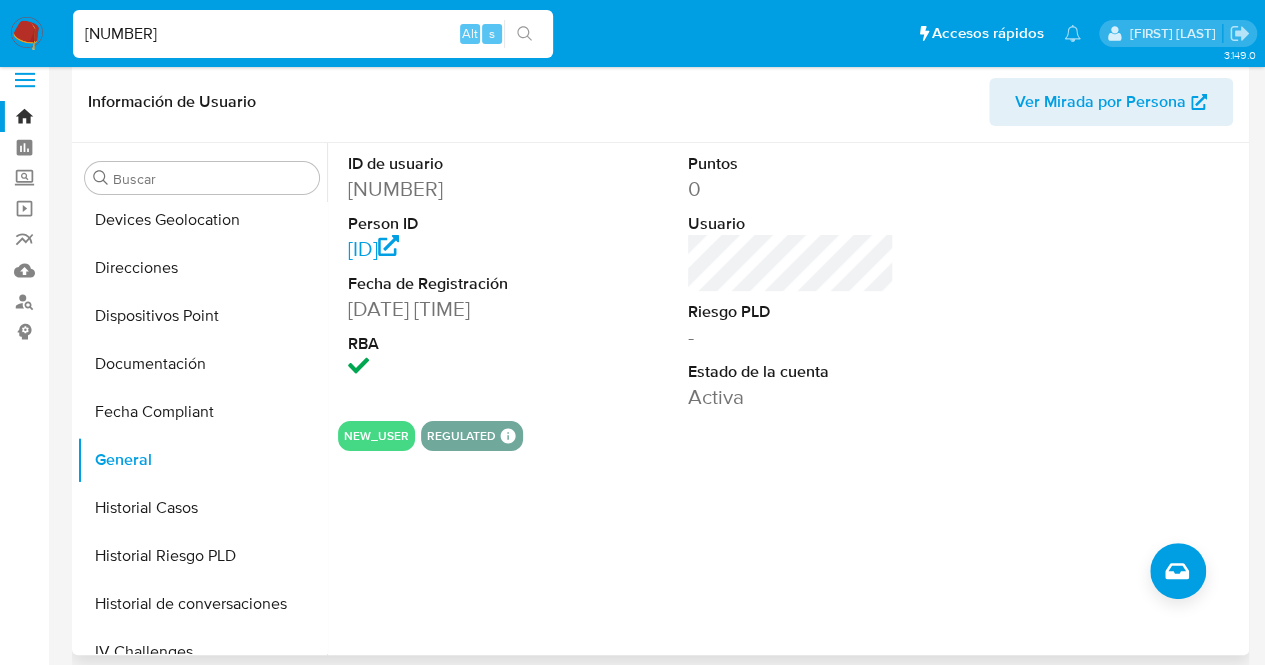 click on "ID de usuario 2603451229 Person ID aec184dd4a07e49f26169320f7f62d64 Fecha de Registración 05/08/2025 09:28:57 RBA Puntos 0 Usuario Riesgo PLD - Estado de la cuenta Activa" at bounding box center [791, 282] 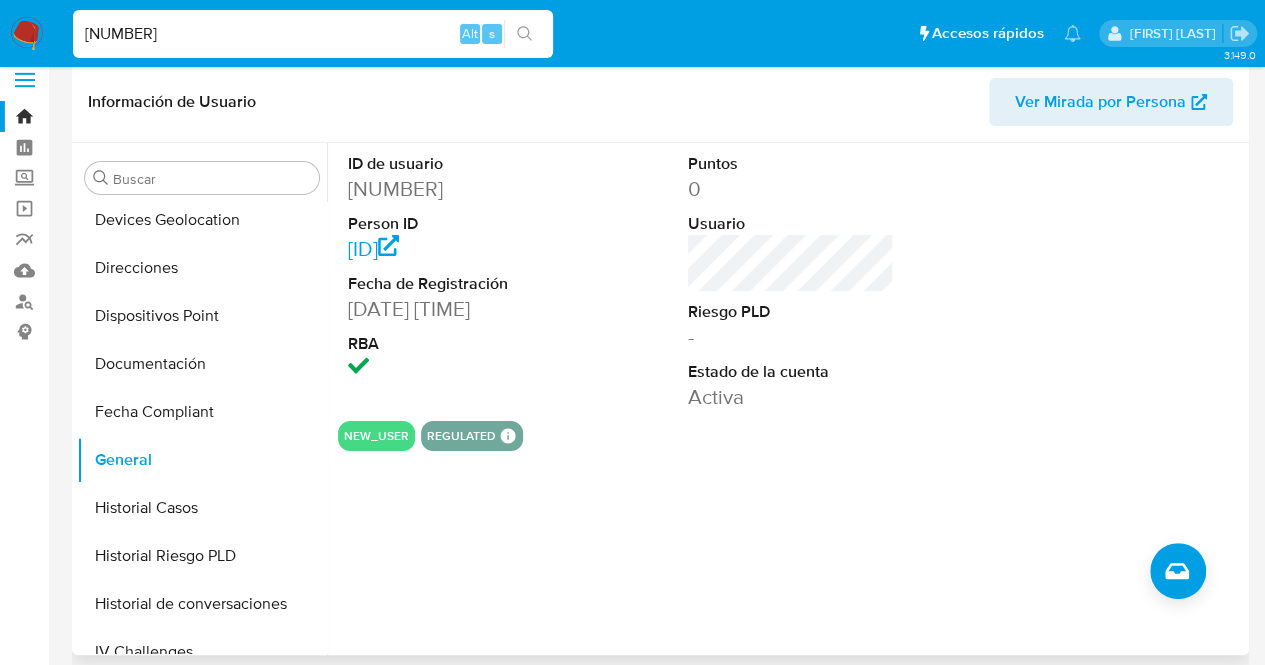 click on "ID de usuario 2603451229 Person ID aec184dd4a07e49f26169320f7f62d64 Fecha de Registración 05/08/2025 09:28:57 RBA Puntos 0 Usuario Riesgo PLD - Estado de la cuenta Activa new_user regulated   Regulated MLU PASARELA Evaluation Result COMPLIES User Regulated Date 2025-08-05T10:40:04-04:00 User Cancelled Date - Cancelled Regulation Status APPLIED" at bounding box center (785, 399) 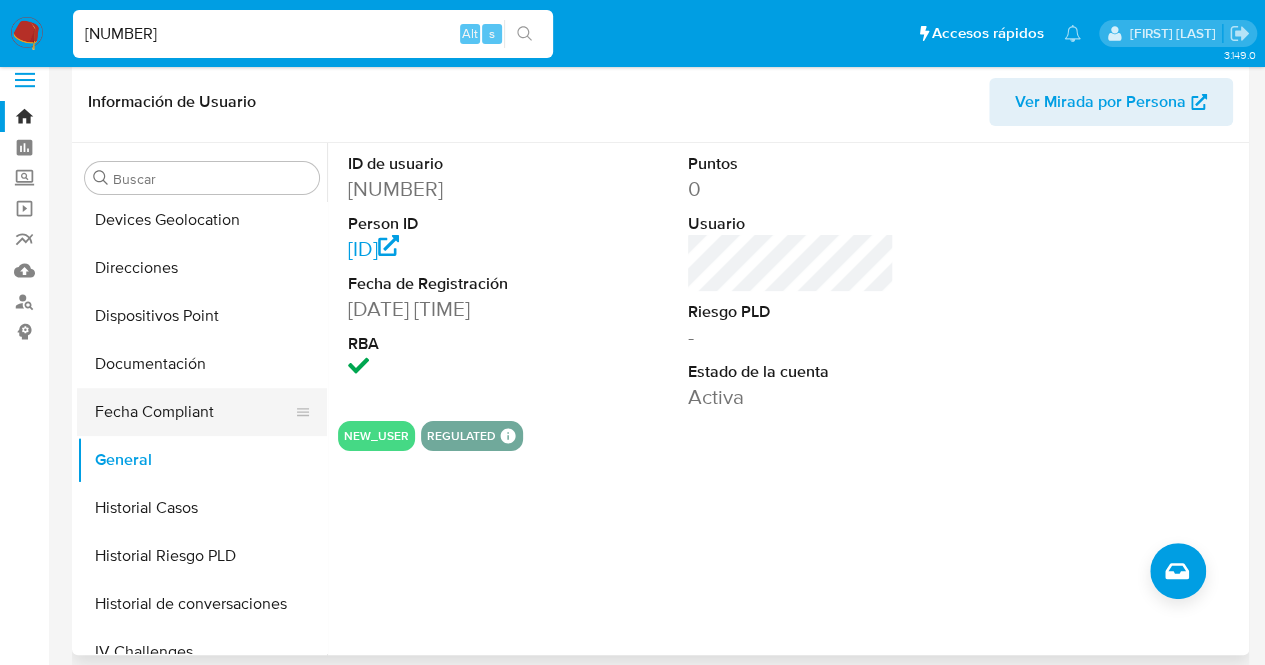 click on "Fecha Compliant" at bounding box center [194, 412] 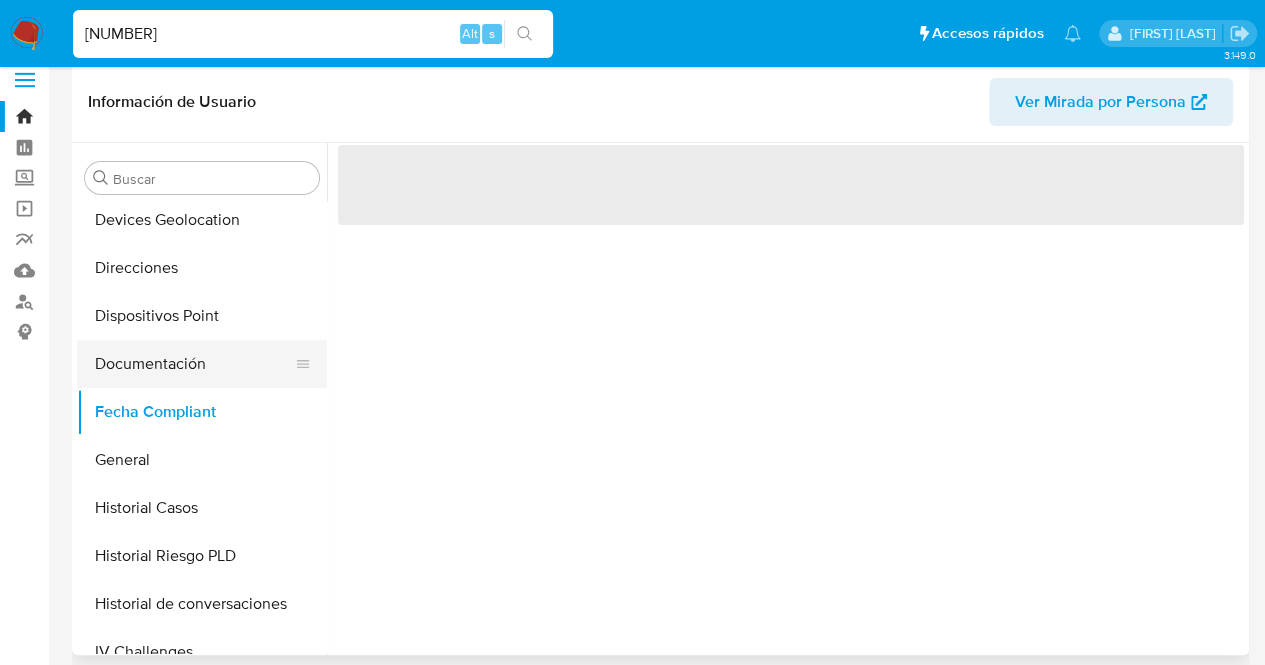 click on "Documentación" at bounding box center [194, 364] 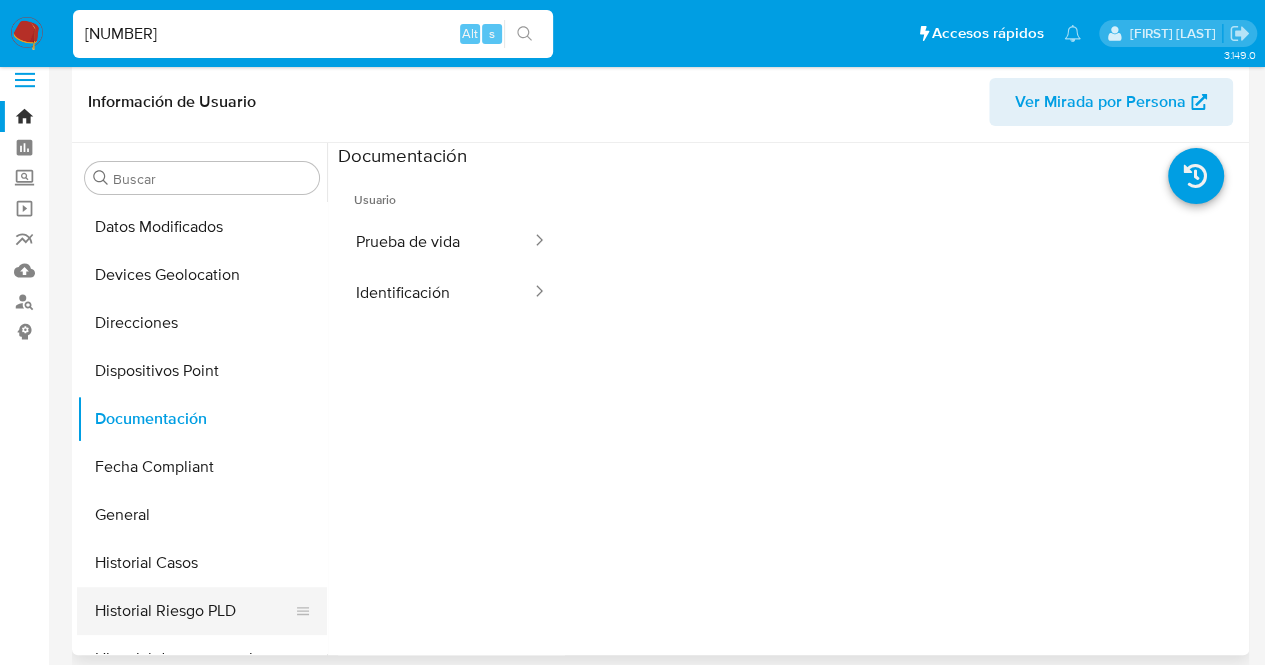 scroll, scrollTop: 194, scrollLeft: 0, axis: vertical 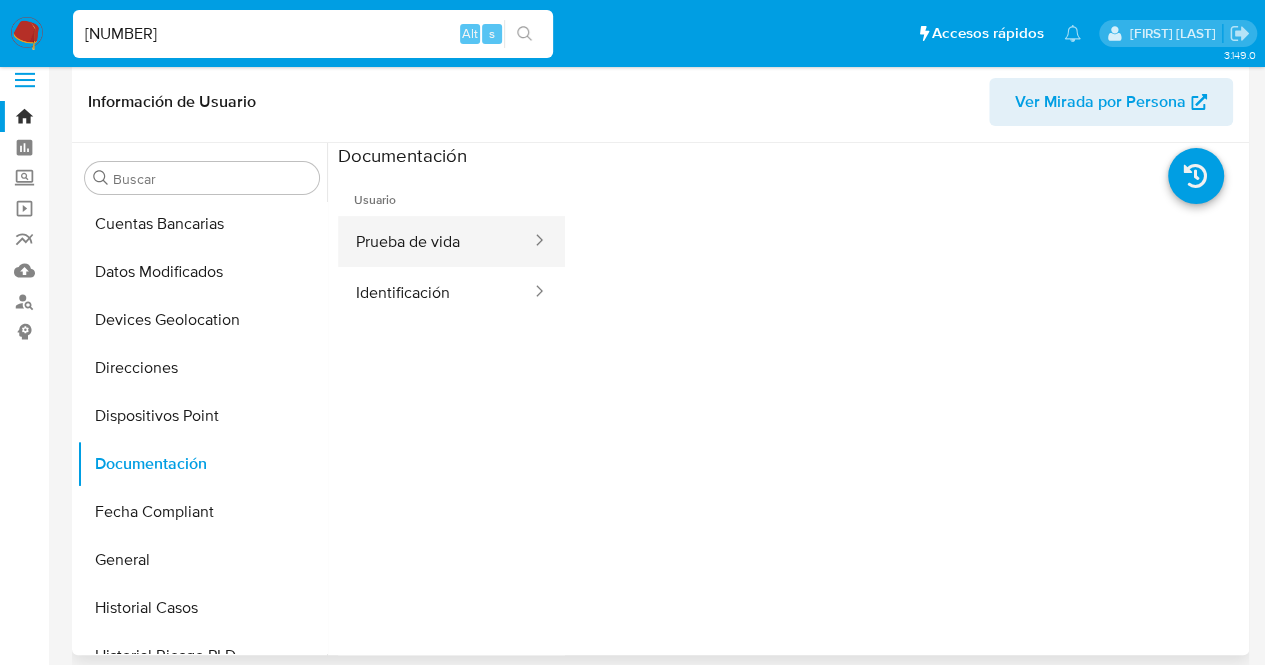click on "Prueba de vida" at bounding box center (435, 241) 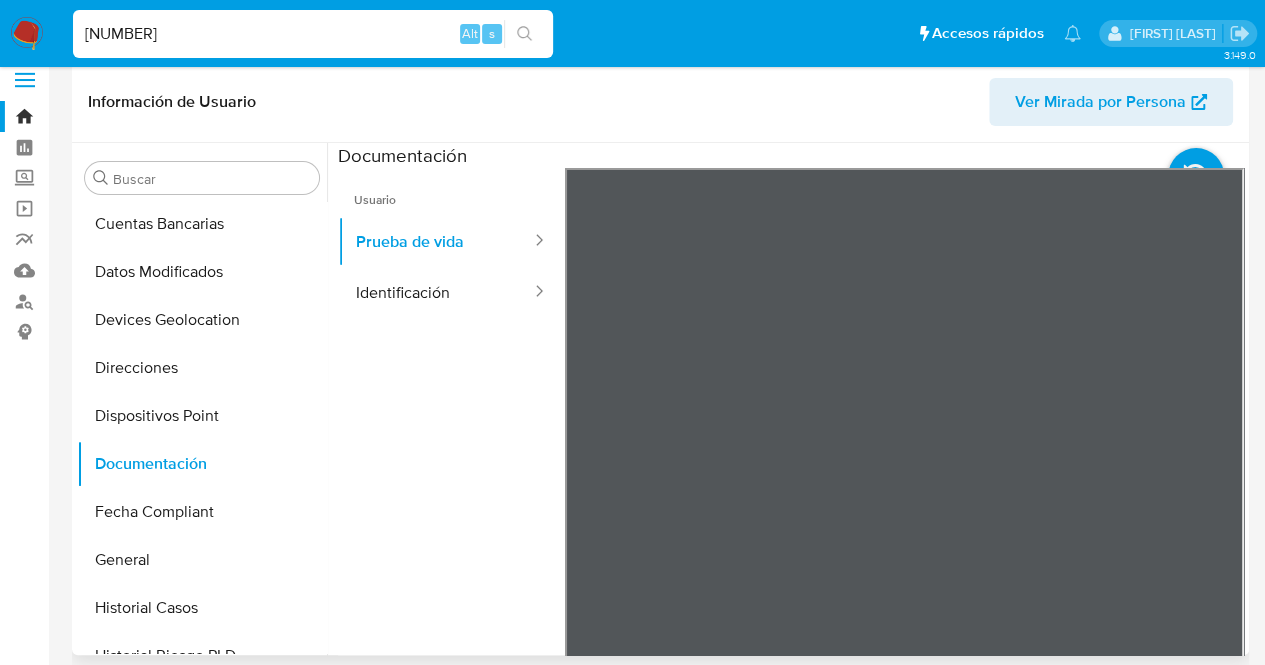 click on "Usuario Prueba de vida Identificación" at bounding box center [451, 456] 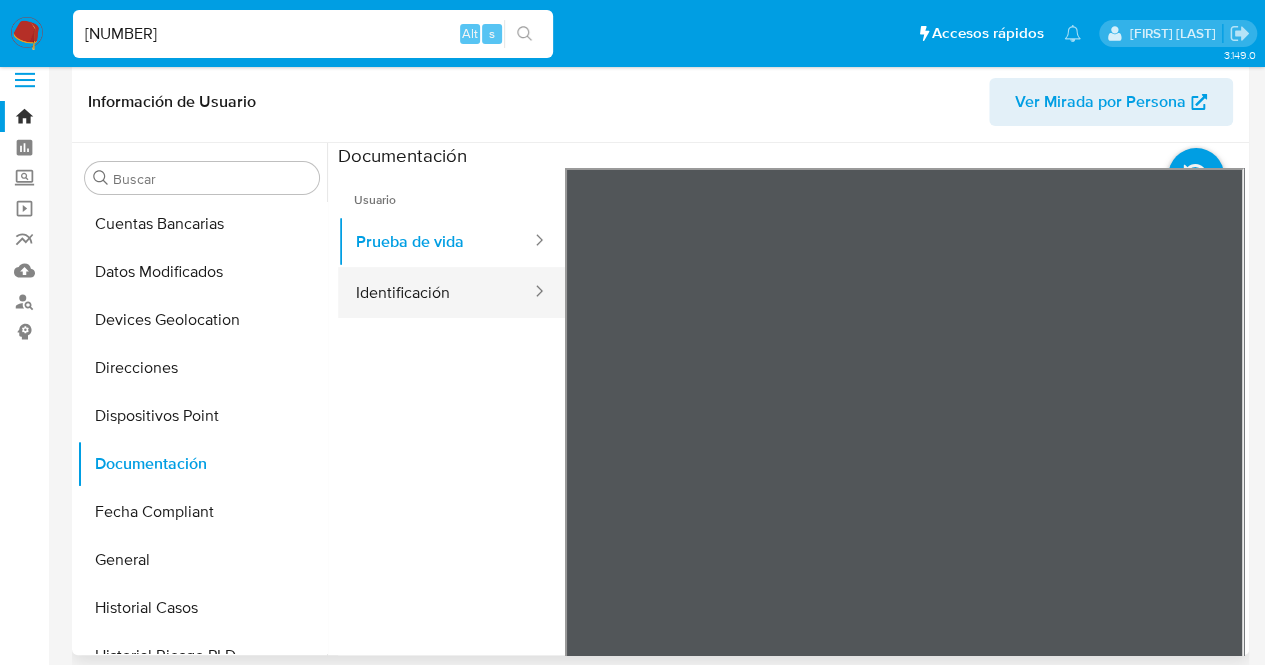 click on "Identificación" at bounding box center [435, 292] 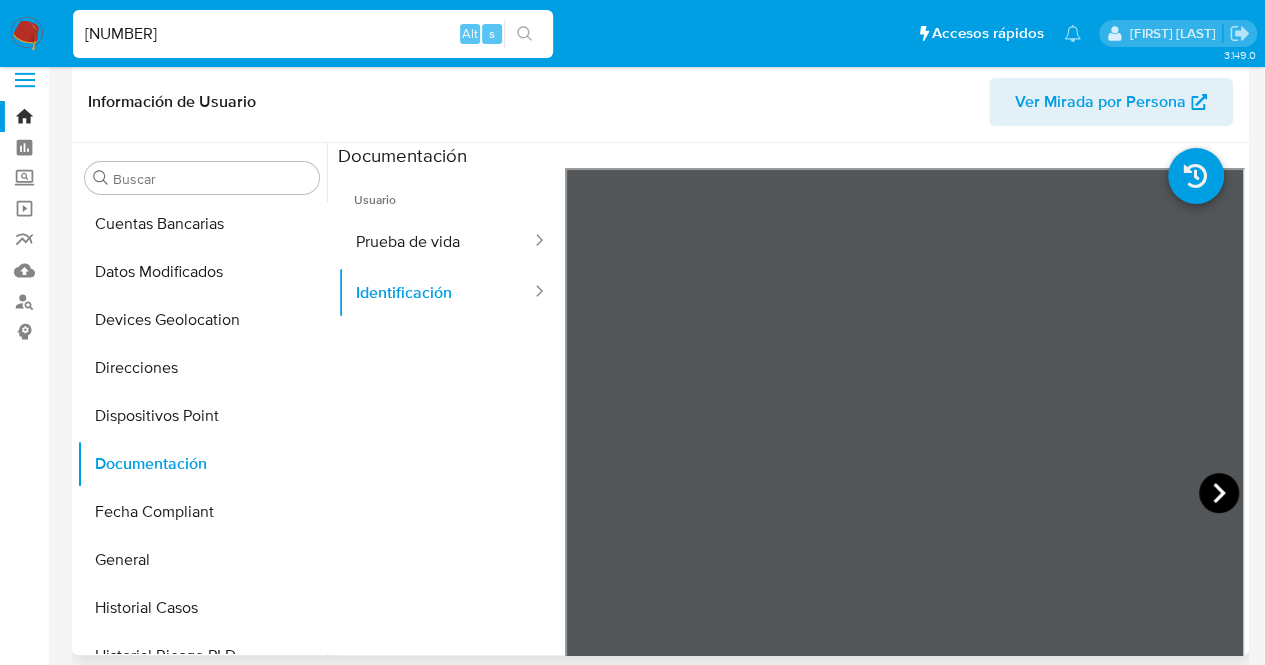 click 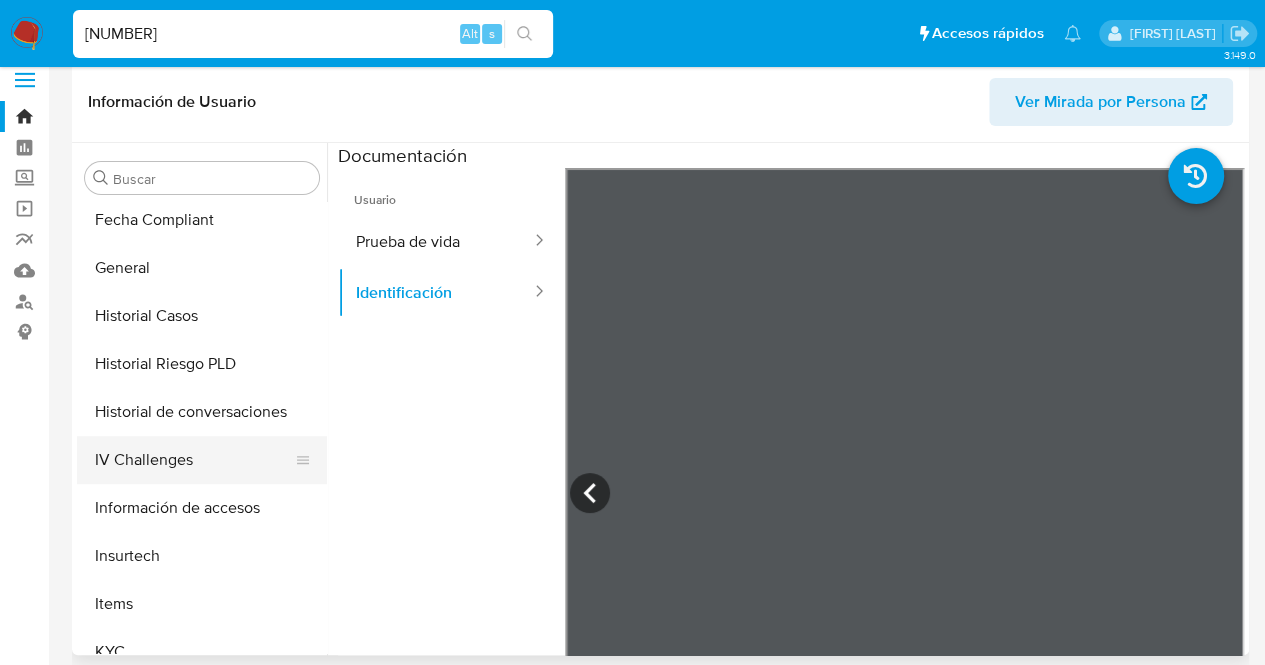scroll, scrollTop: 594, scrollLeft: 0, axis: vertical 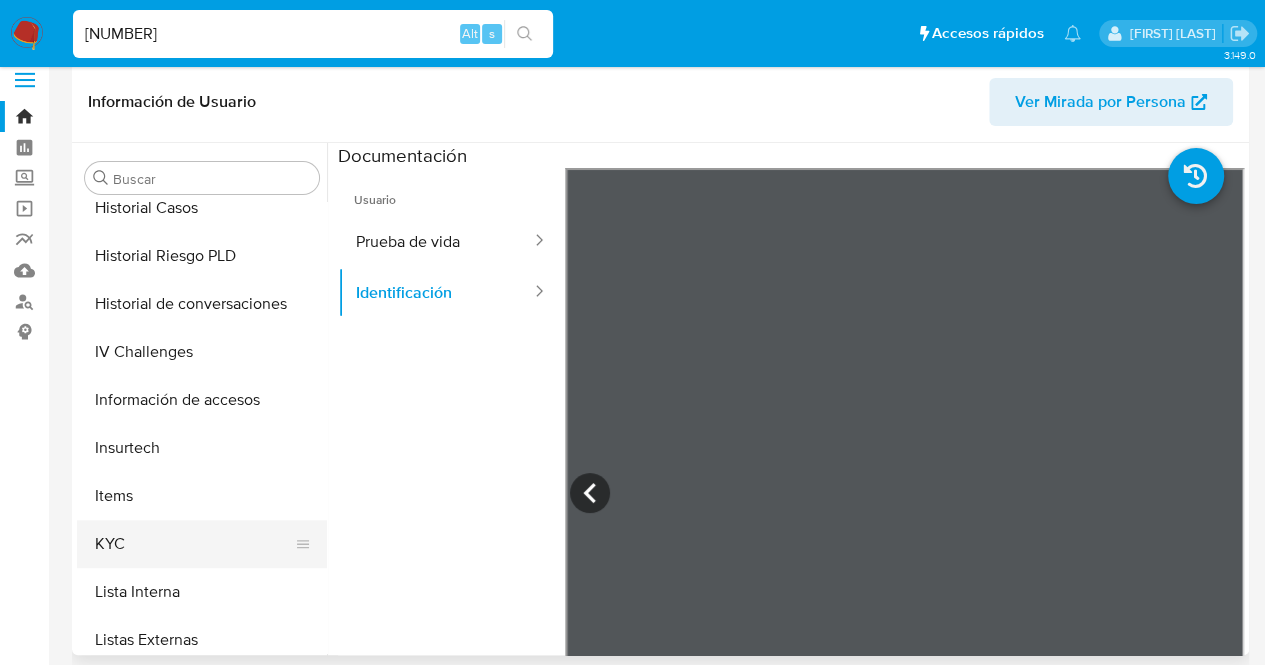 click on "KYC" at bounding box center [194, 544] 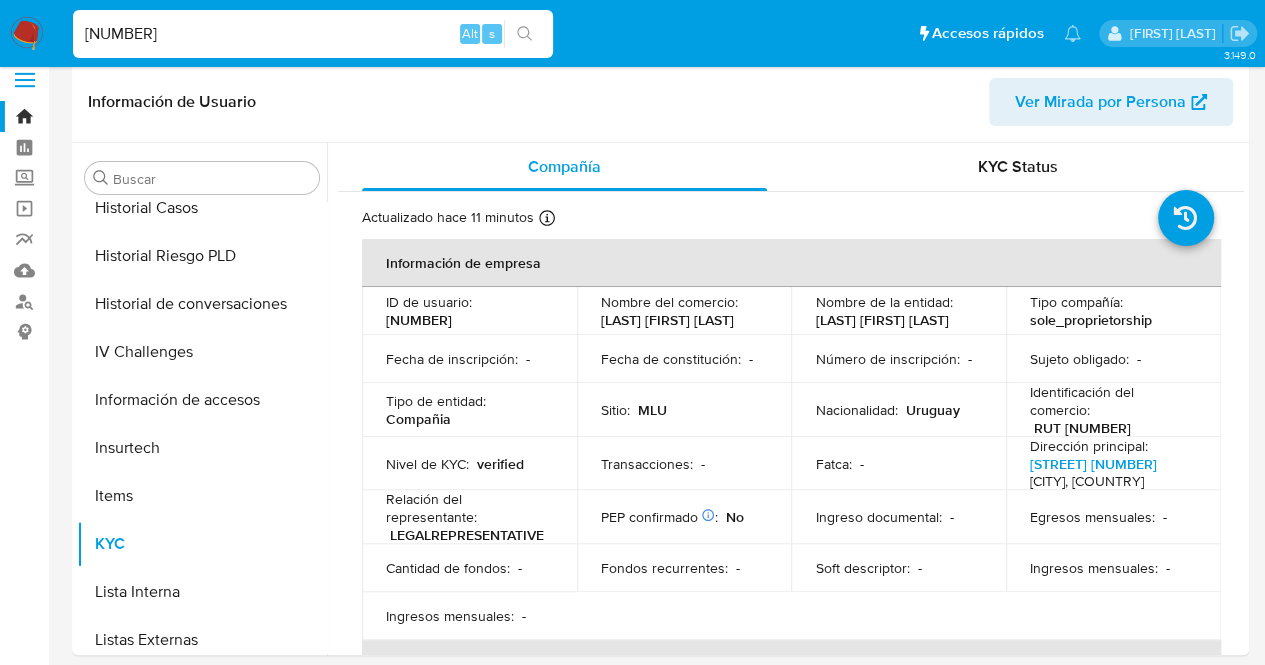 click on "Fecha de constitución :" at bounding box center [671, 359] 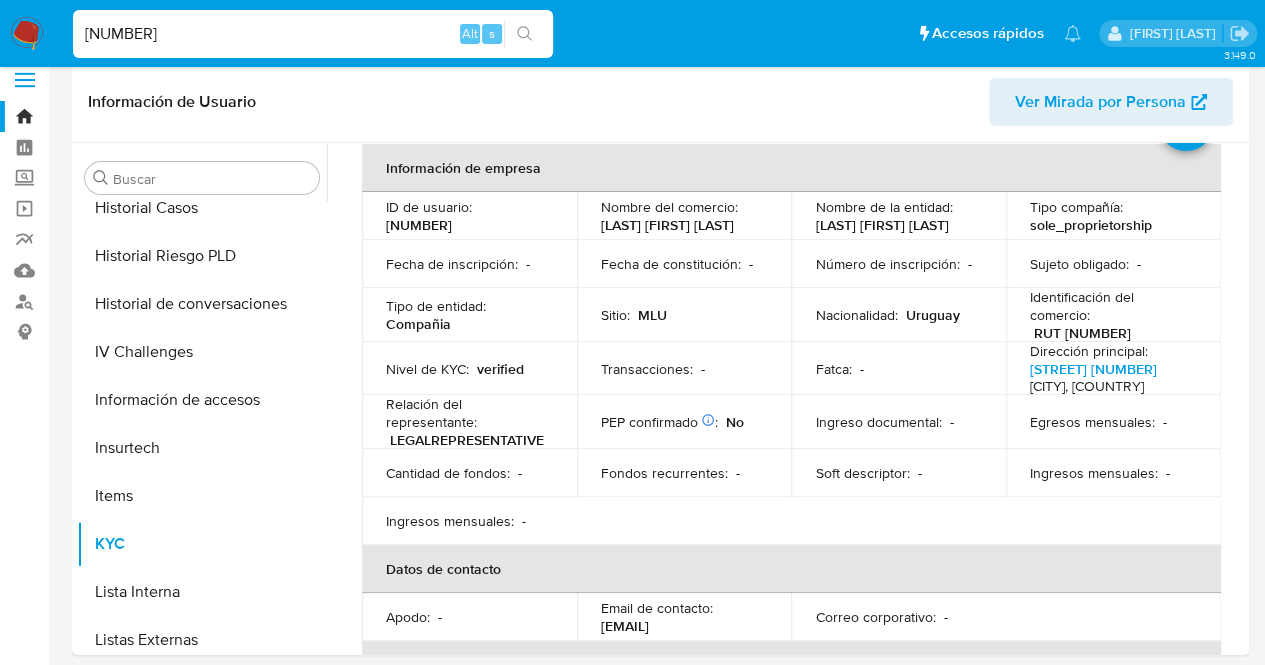scroll, scrollTop: 0, scrollLeft: 0, axis: both 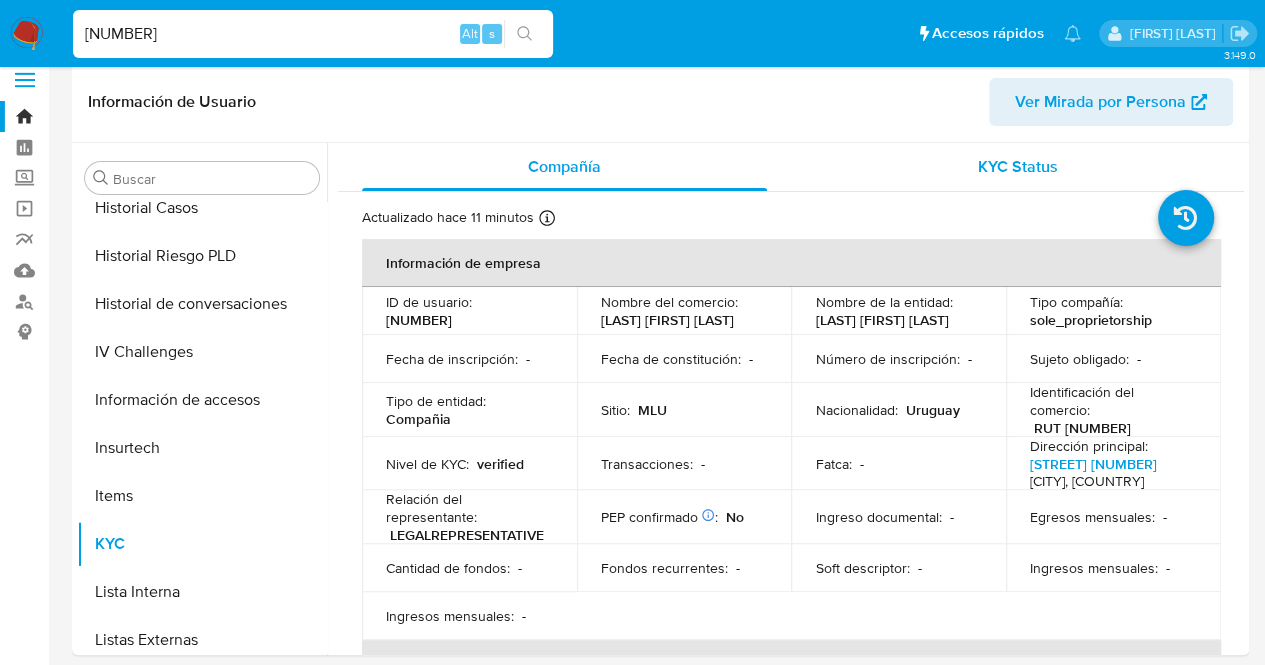 click on "KYC Status" at bounding box center [1018, 166] 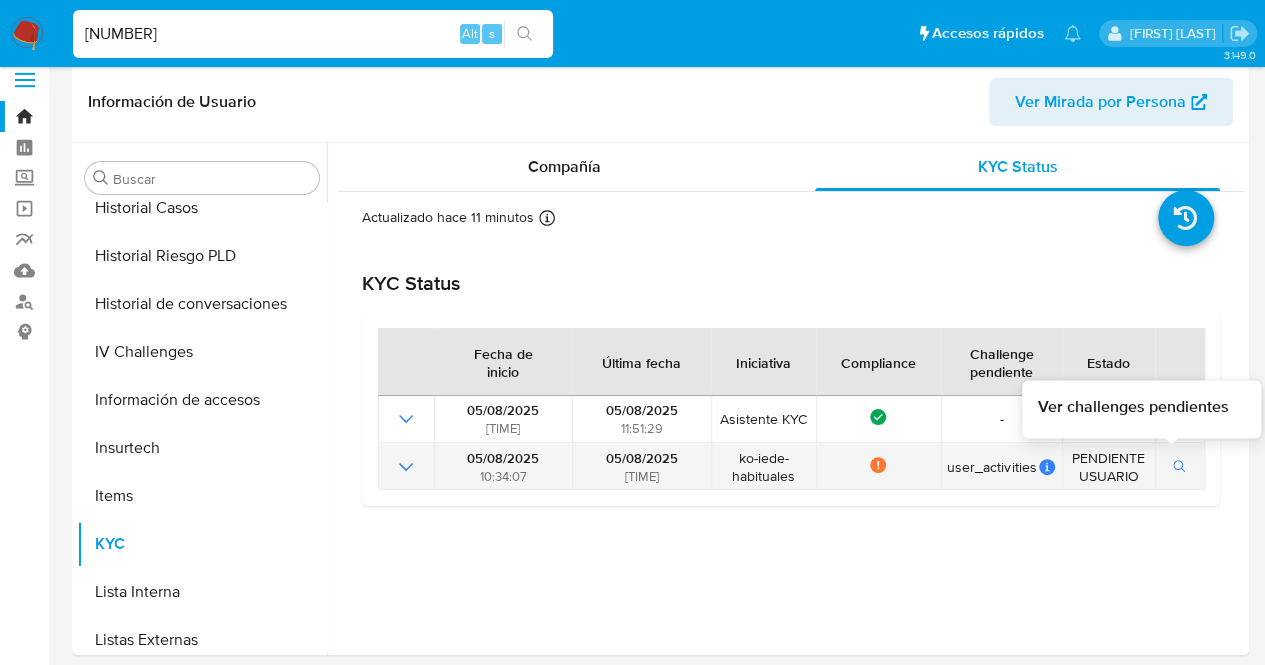 click 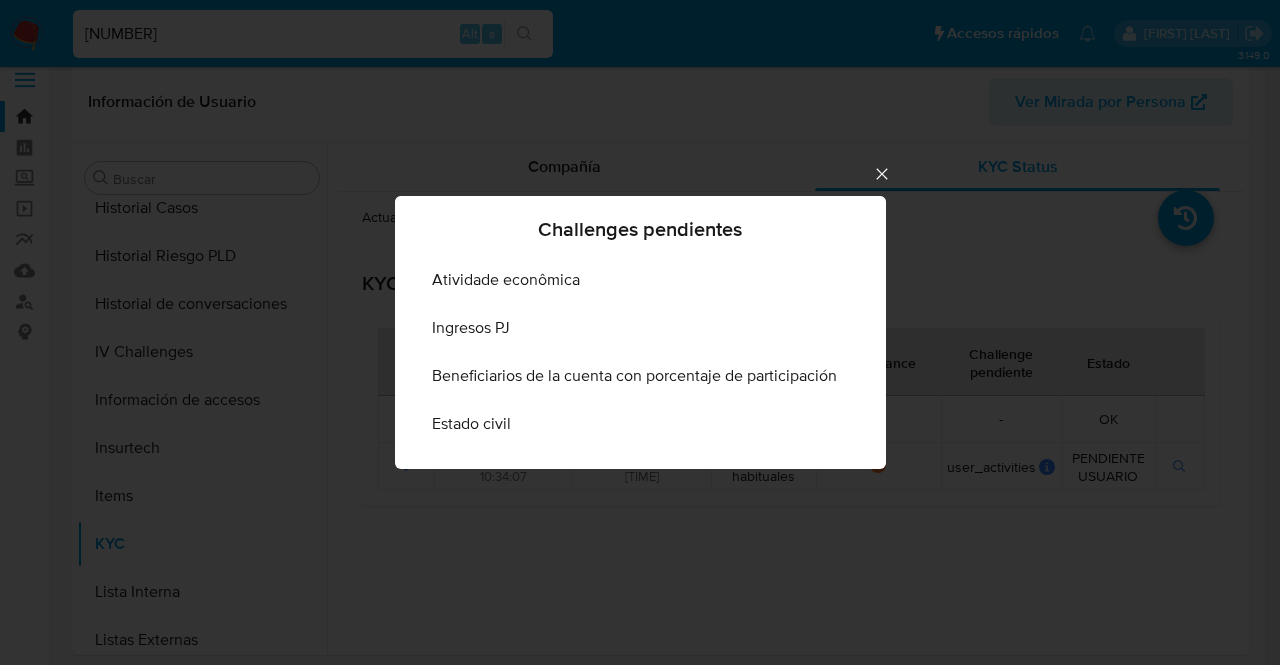click on "Challenges pendientes Atividade econômica Ingresos PJ Beneficiarios de la cuenta con porcentaje de participación Estado civil" at bounding box center (640, 332) 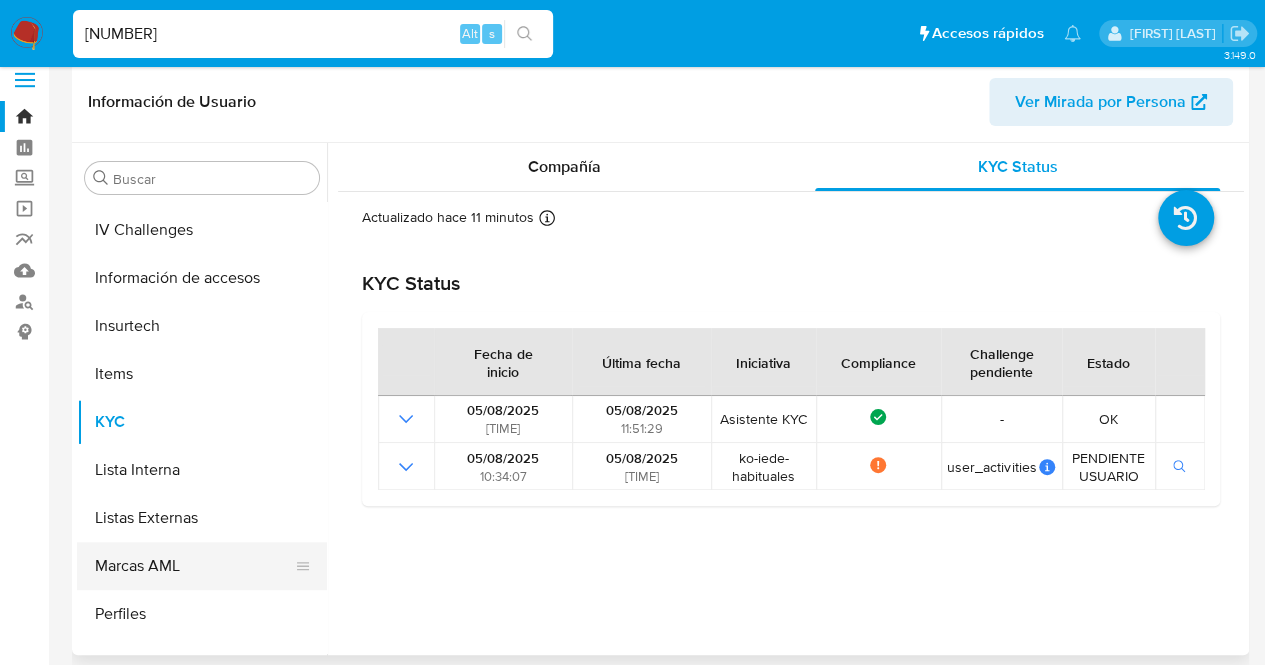 scroll, scrollTop: 845, scrollLeft: 0, axis: vertical 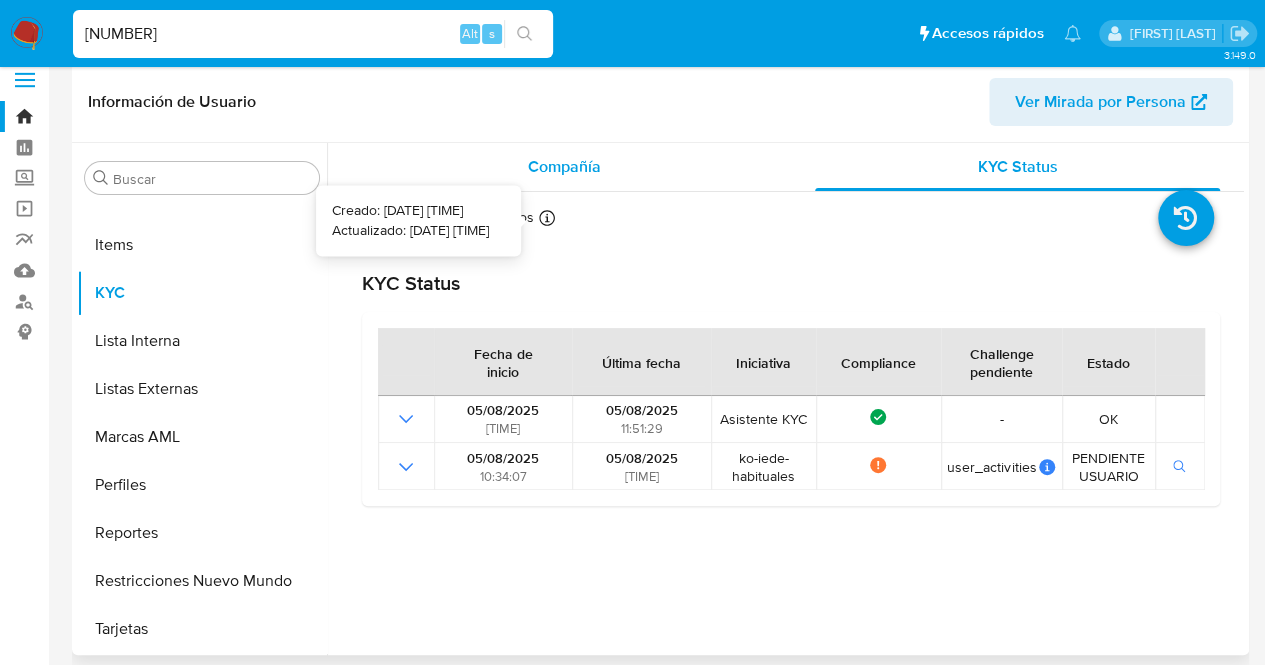 click on "Compañía" at bounding box center [564, 167] 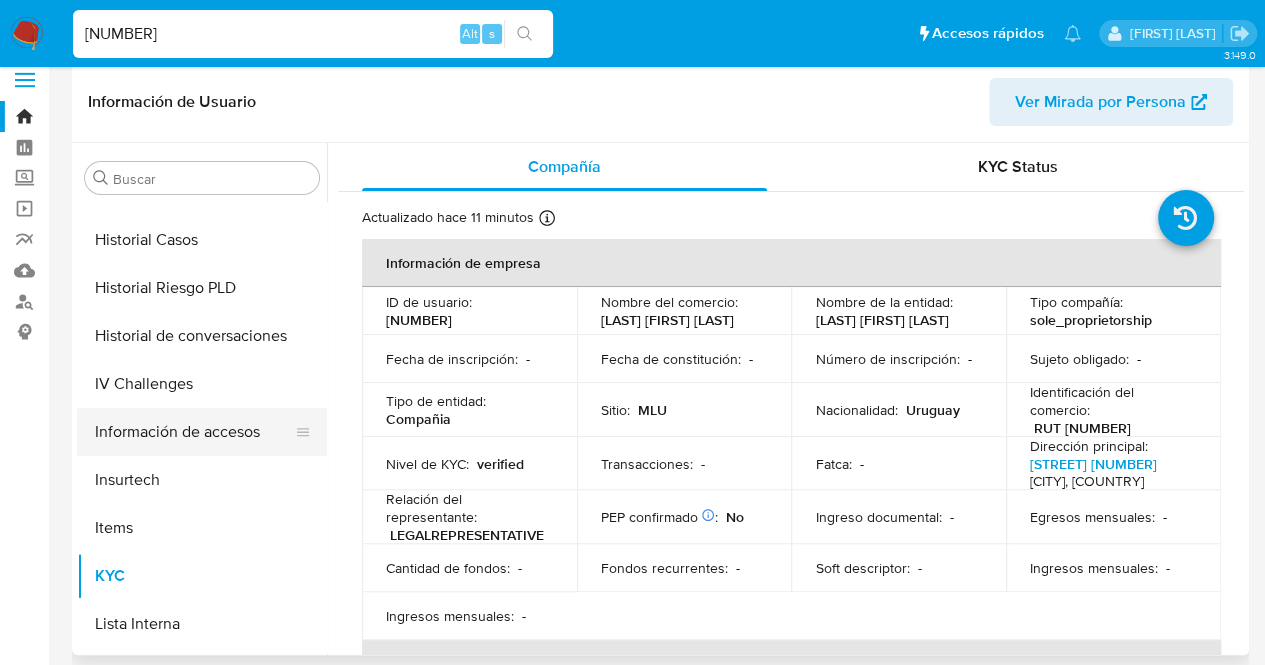 scroll, scrollTop: 445, scrollLeft: 0, axis: vertical 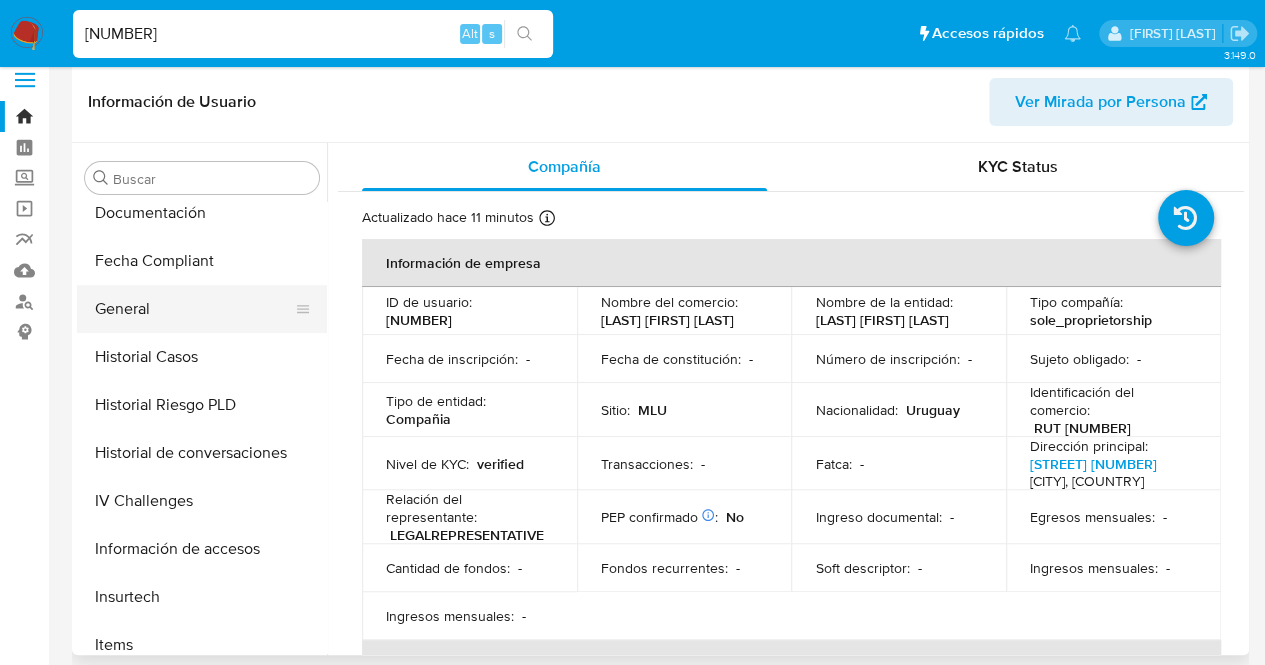 click on "General" at bounding box center [194, 309] 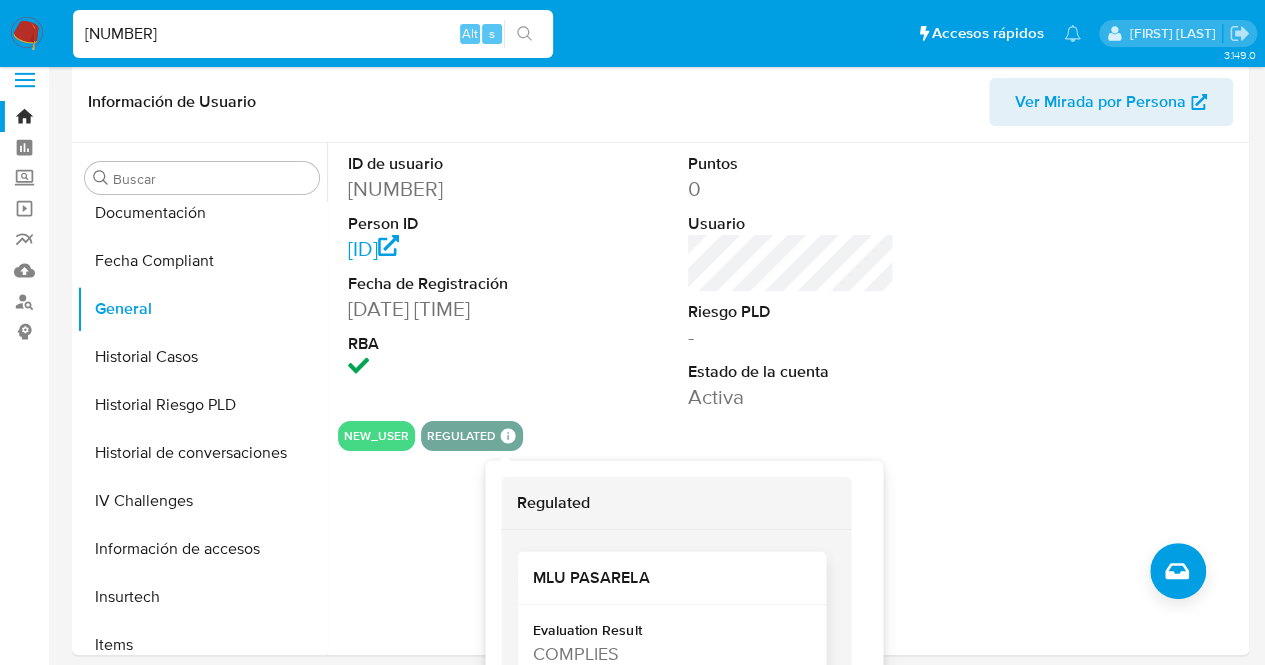 scroll, scrollTop: 97, scrollLeft: 0, axis: vertical 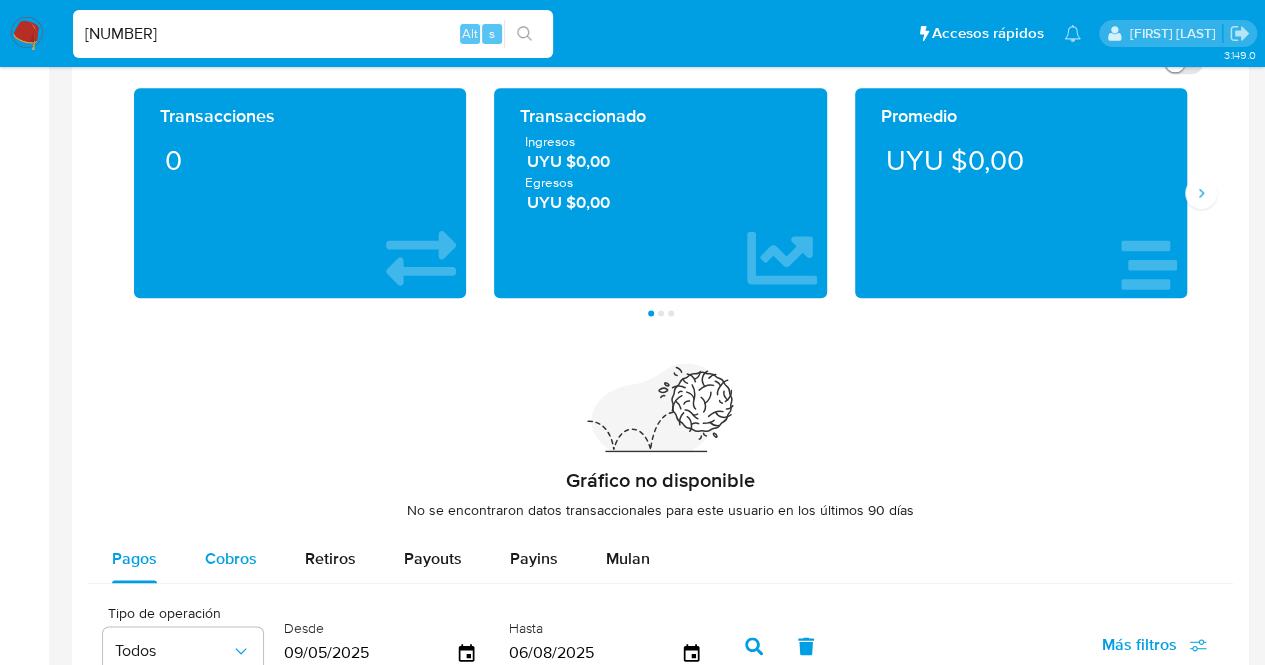 click on "Cobros" at bounding box center (231, 559) 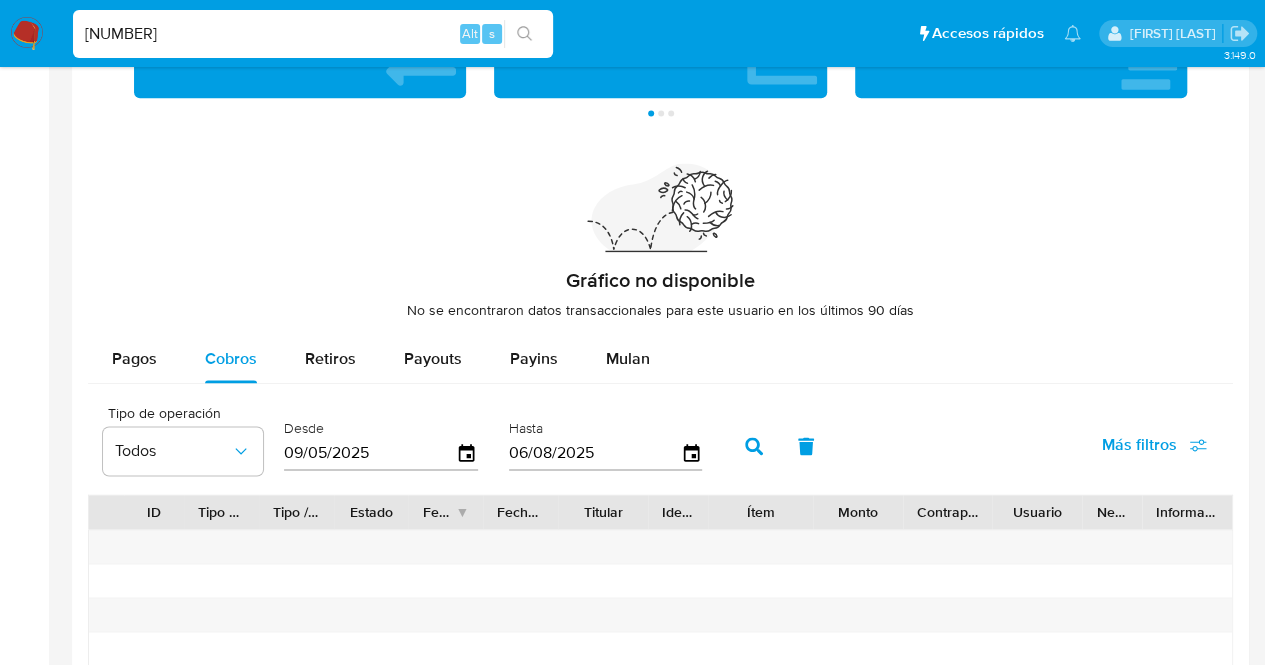 scroll, scrollTop: 1418, scrollLeft: 0, axis: vertical 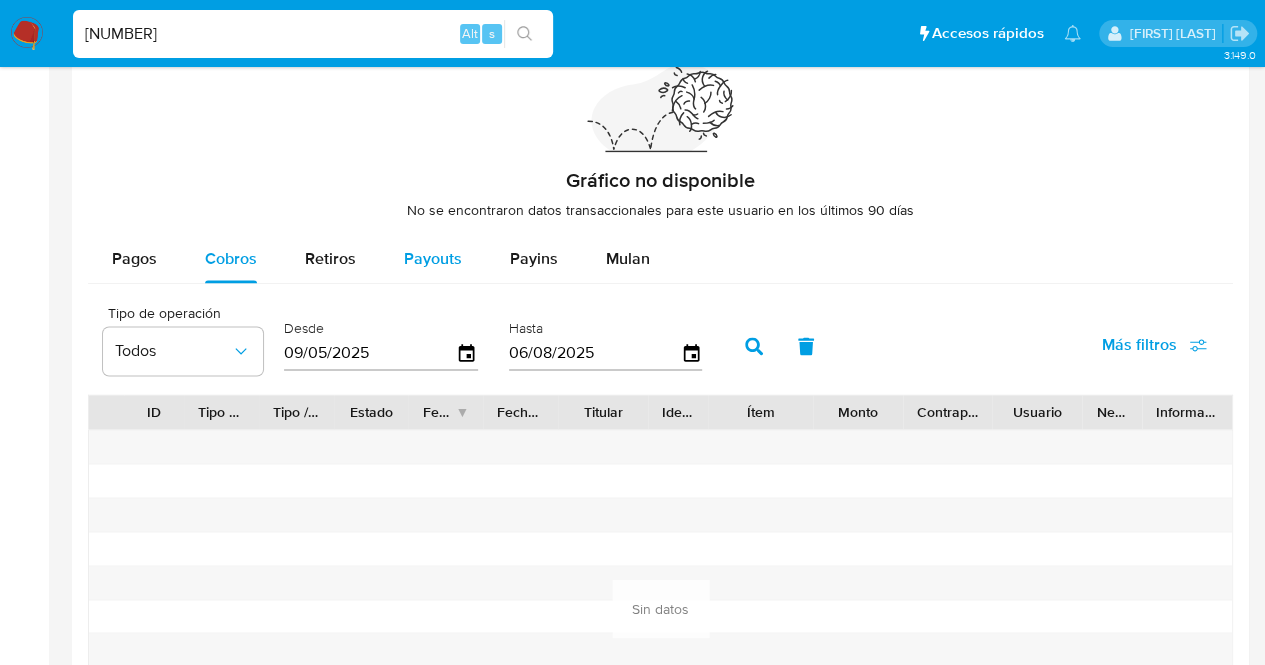 click on "Payouts" at bounding box center [433, 258] 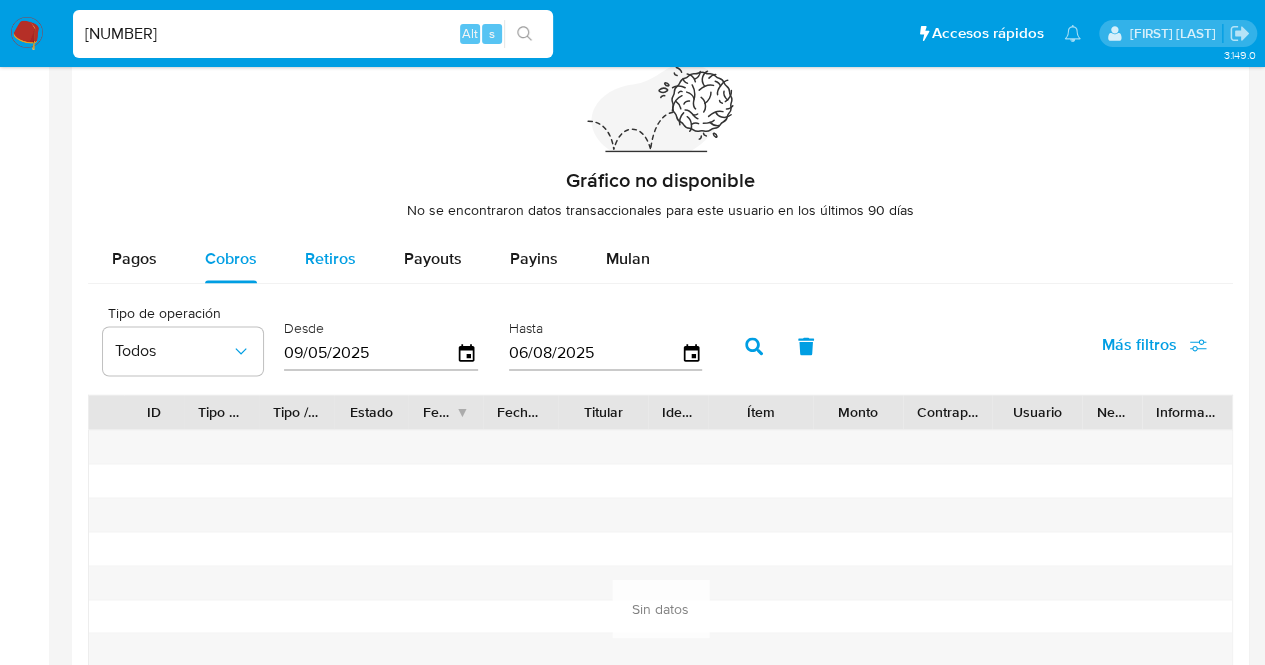 select on "10" 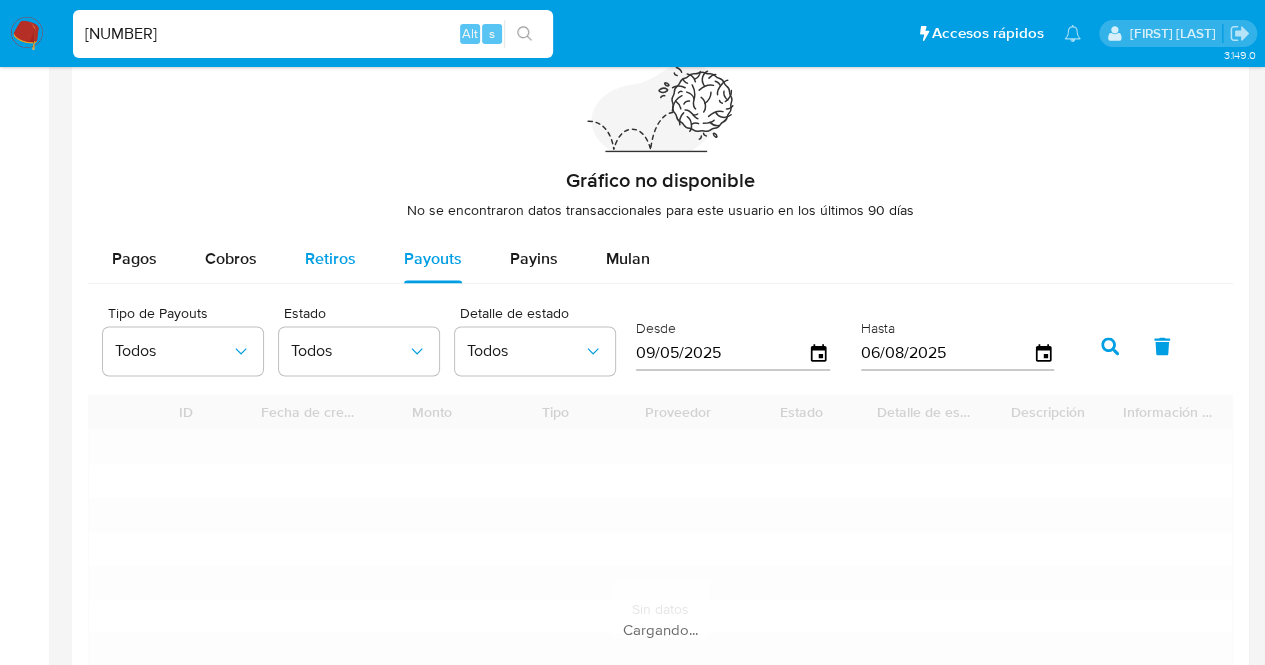 click on "Retiros" at bounding box center (330, 258) 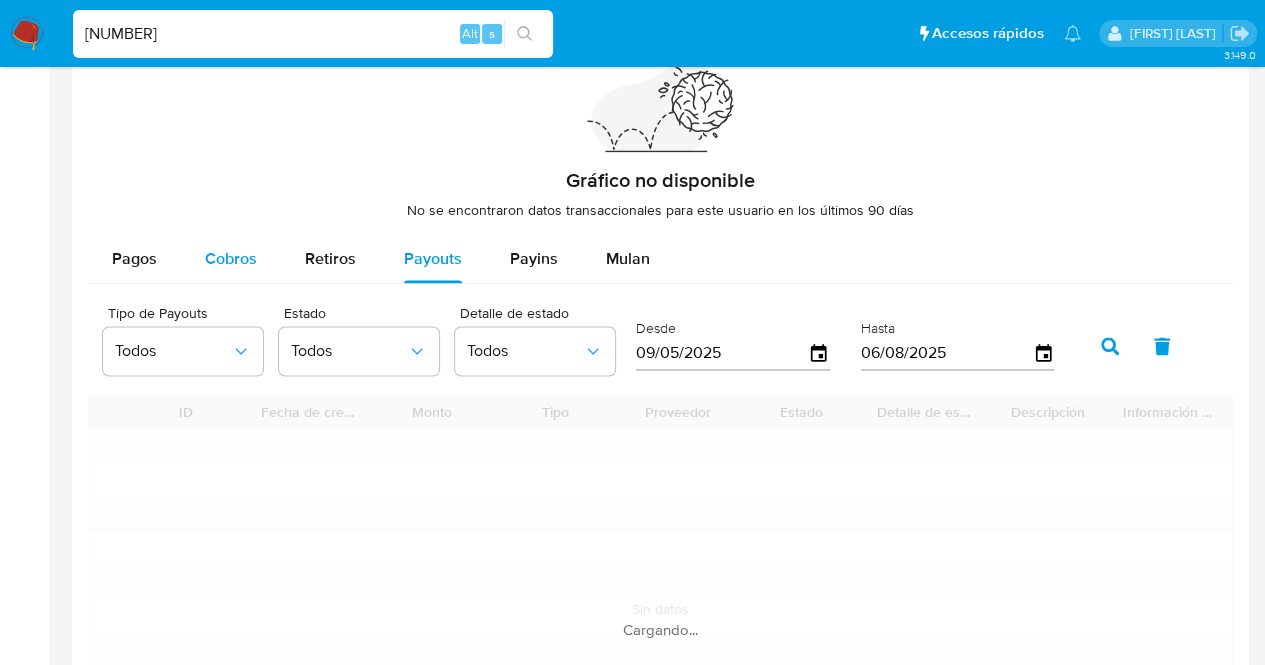 select on "10" 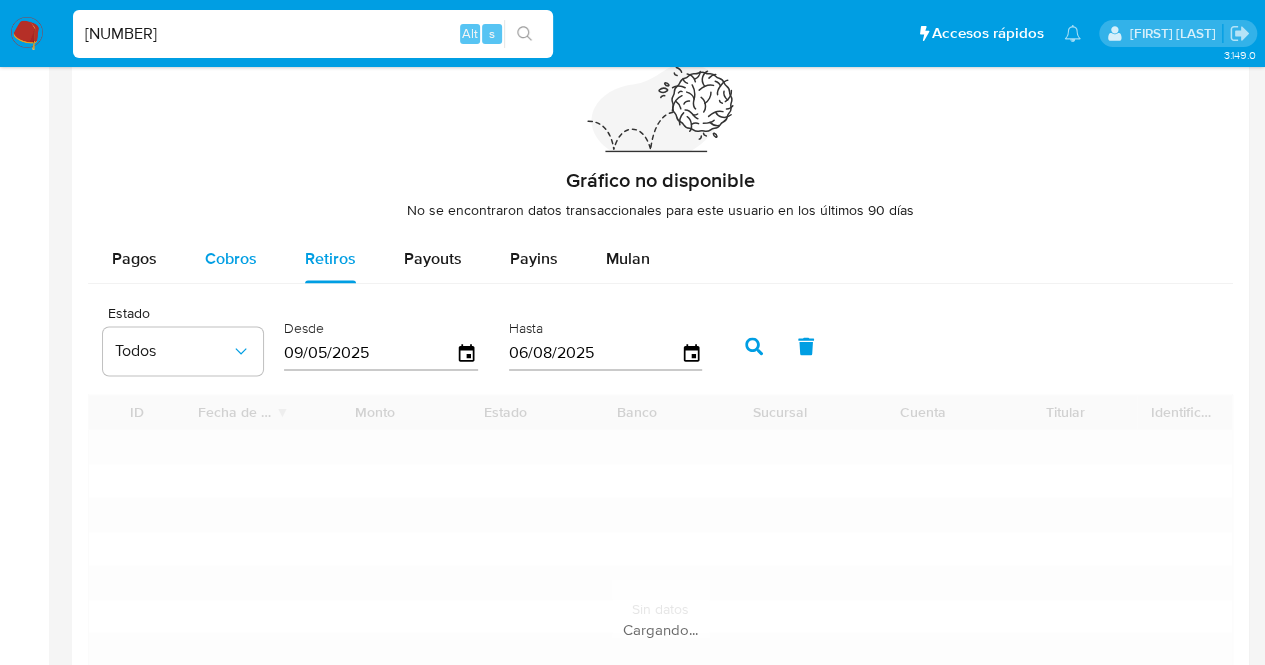 click on "Cobros" at bounding box center (231, 258) 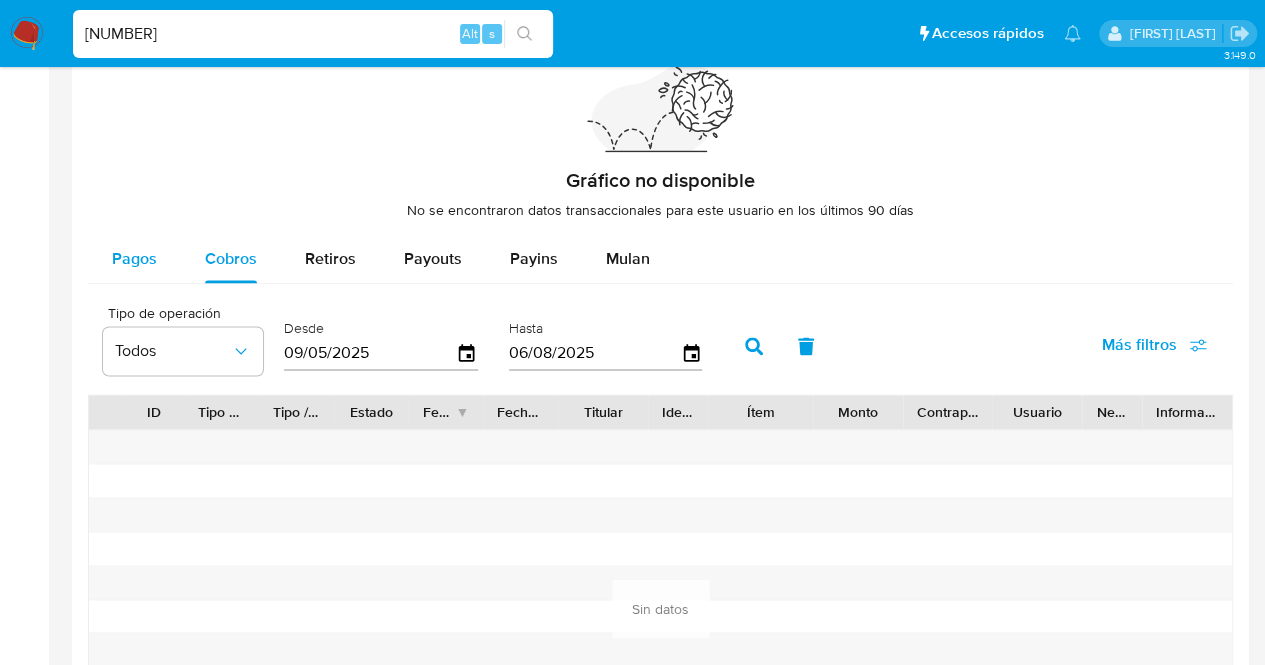click on "Pagos" at bounding box center [134, 258] 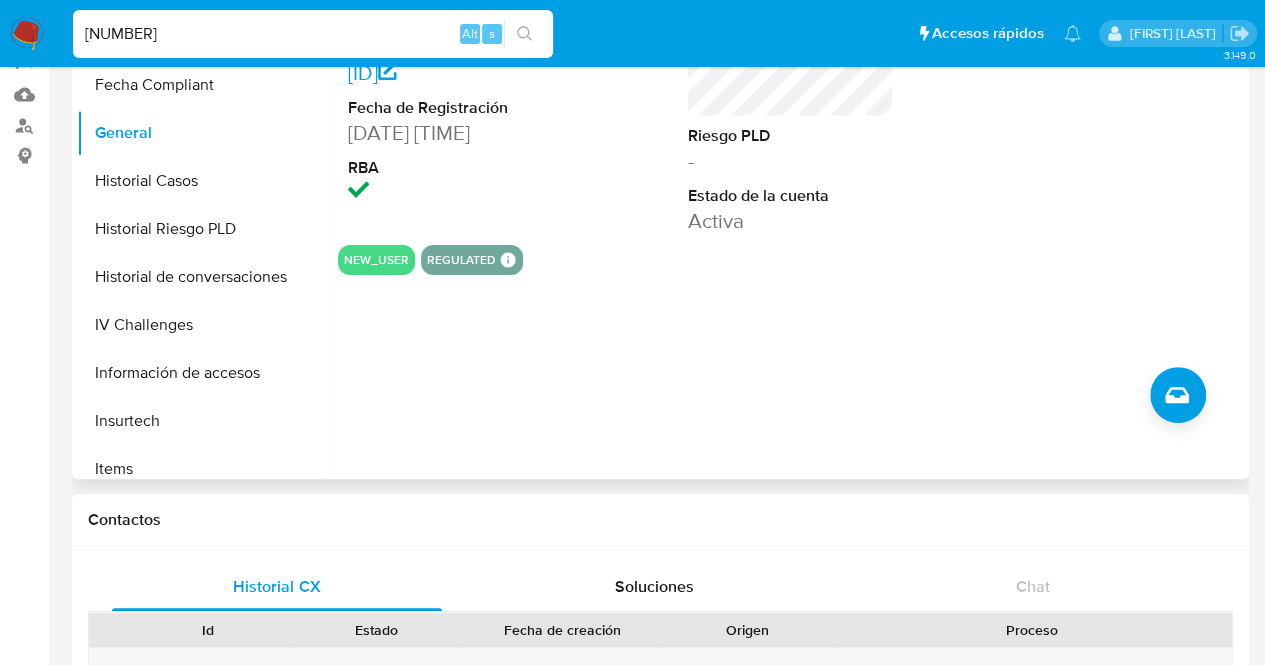 scroll, scrollTop: 0, scrollLeft: 0, axis: both 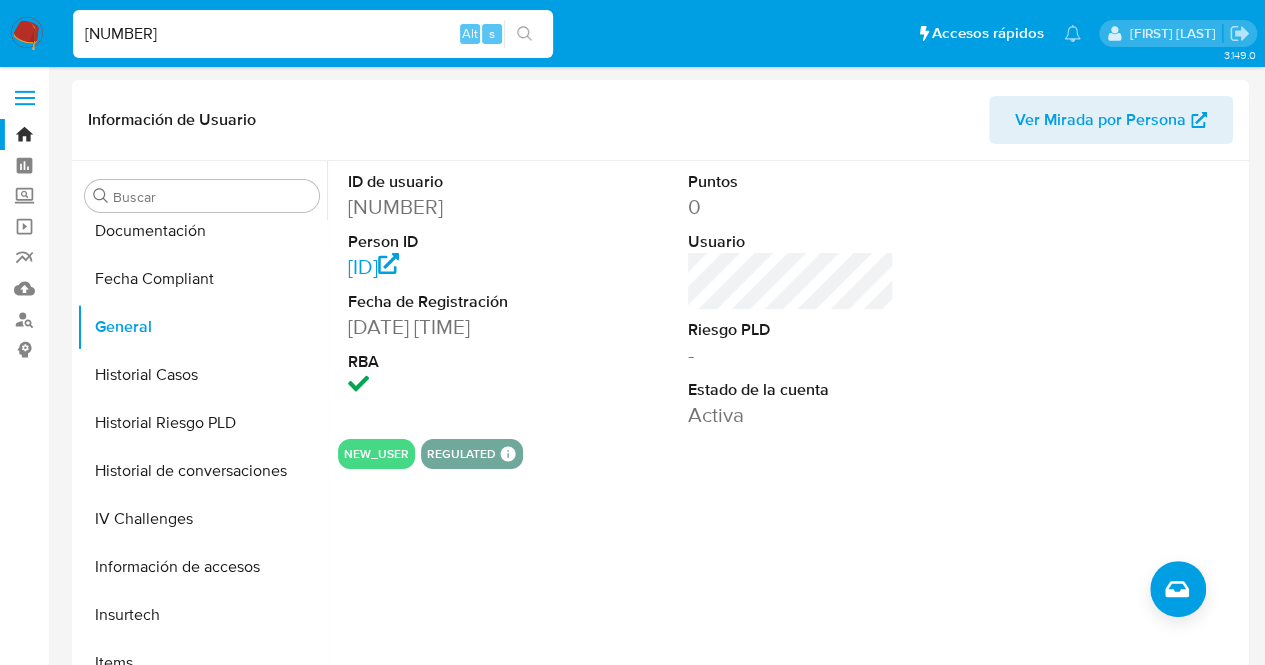 click on "ID de usuario 2603451229 Person ID aec184dd4a07e49f26169320f7f62d64 Fecha de Registración 05/08/2025 09:28:57 RBA Puntos 0 Usuario Riesgo PLD - Estado de la cuenta Activa" at bounding box center [791, 300] 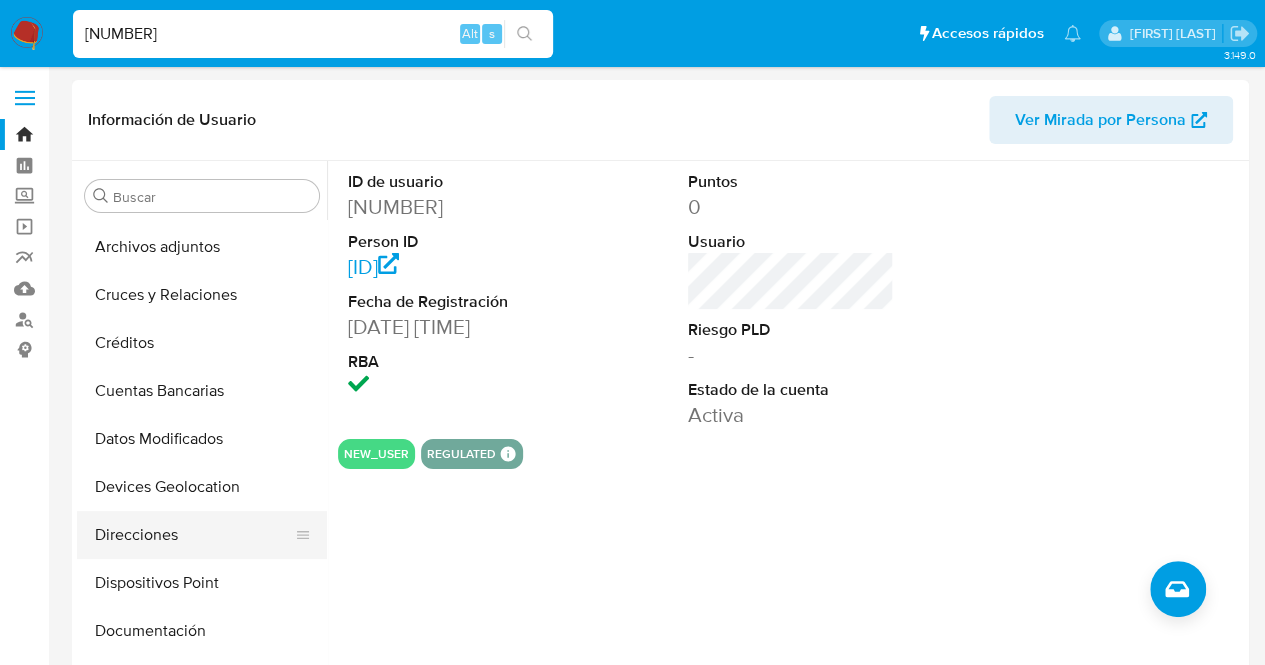 scroll, scrollTop: 245, scrollLeft: 0, axis: vertical 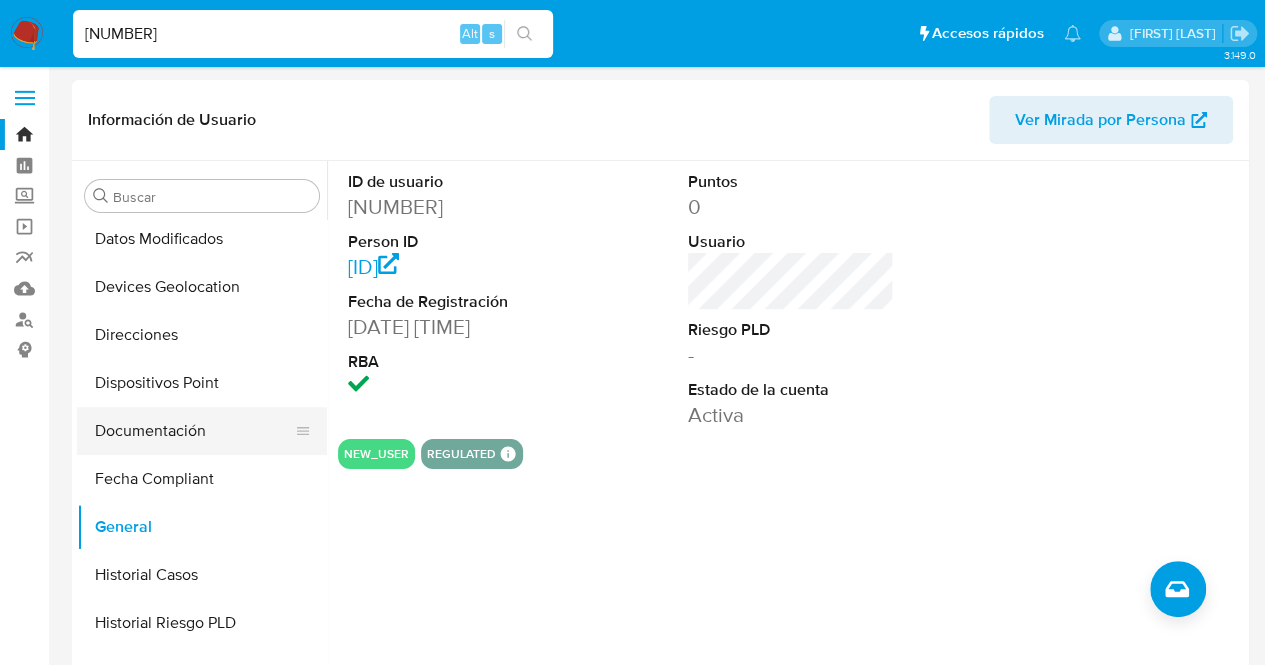 click on "Documentación" at bounding box center [194, 431] 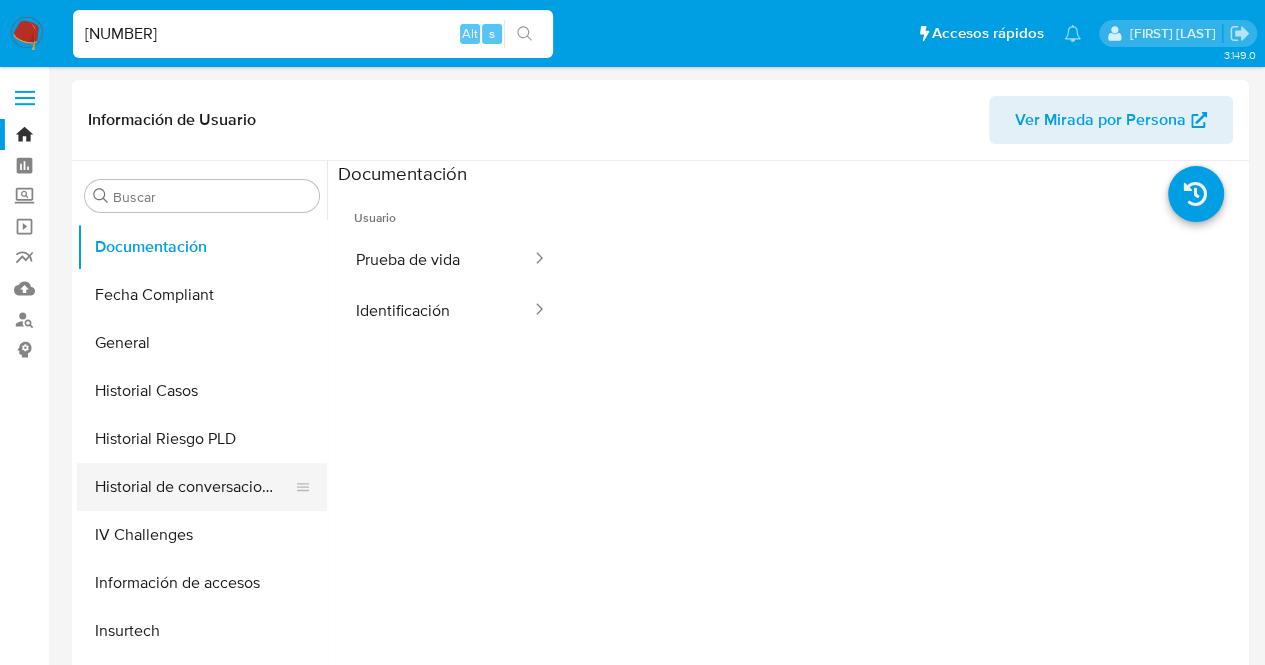 scroll, scrollTop: 445, scrollLeft: 0, axis: vertical 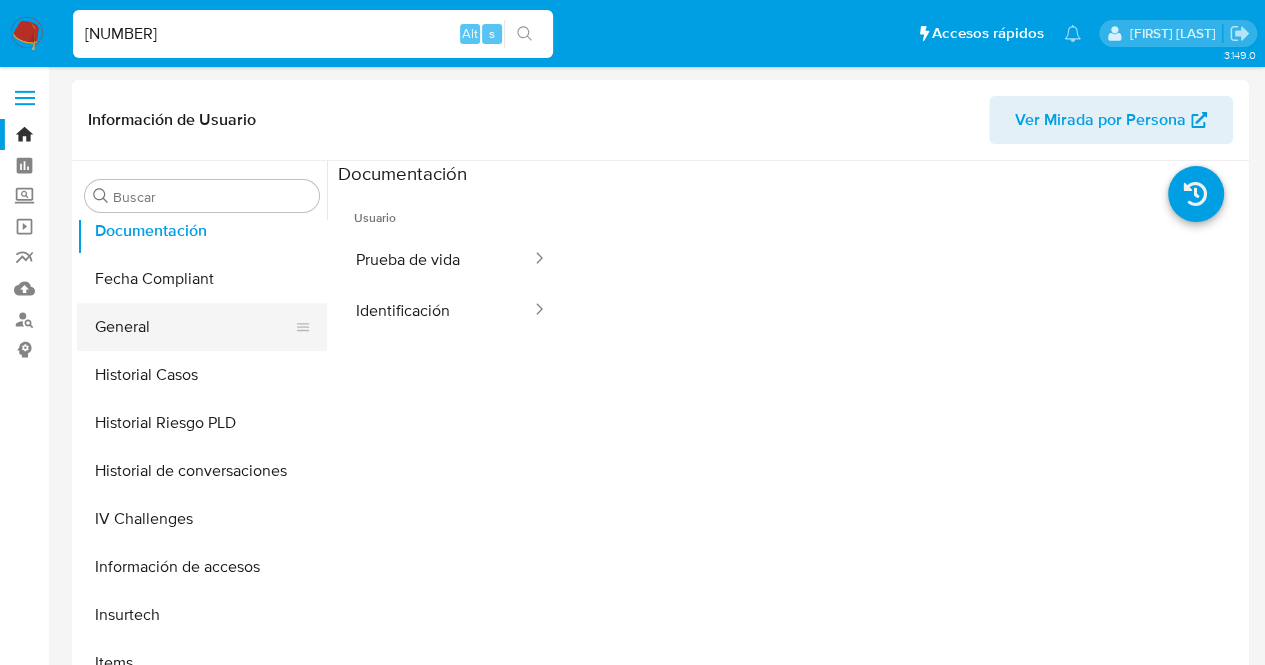 click on "General" at bounding box center (194, 327) 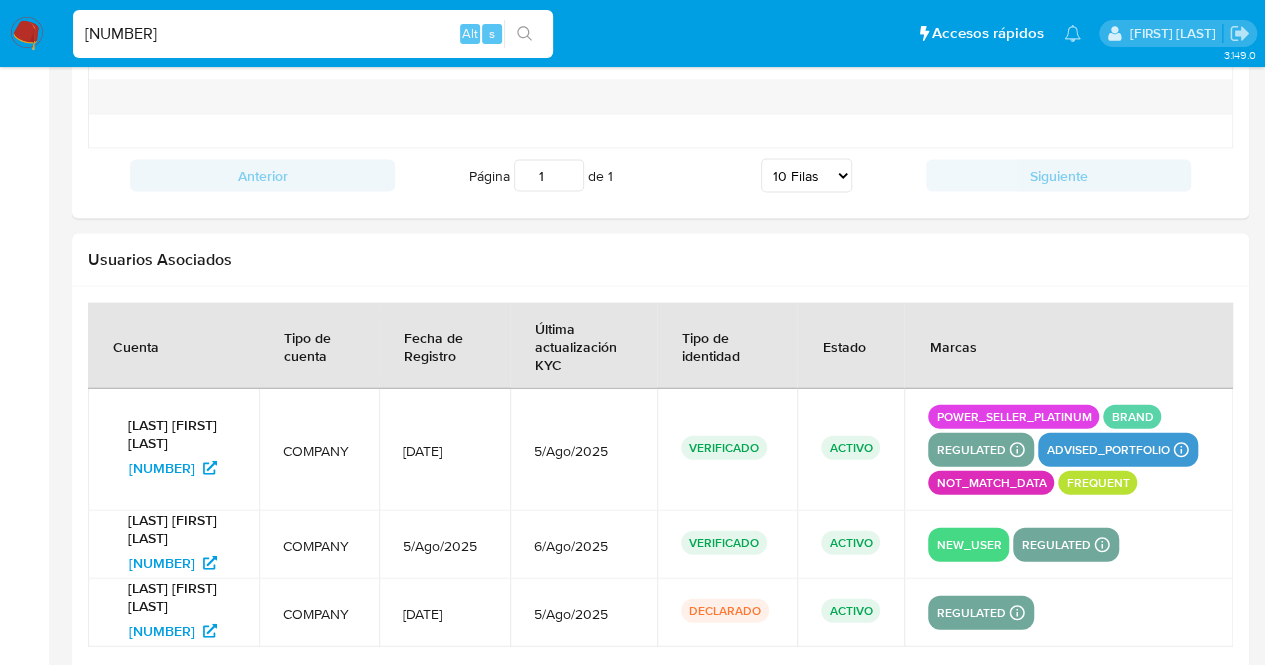 scroll, scrollTop: 2192, scrollLeft: 0, axis: vertical 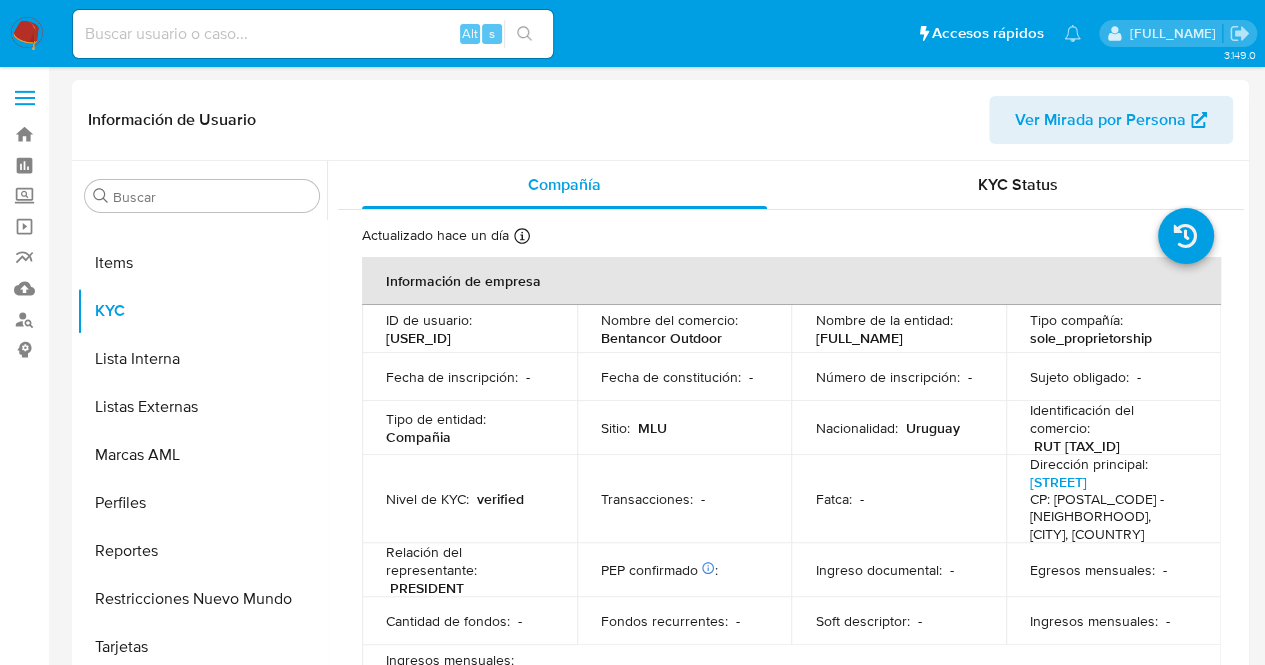 select on "10" 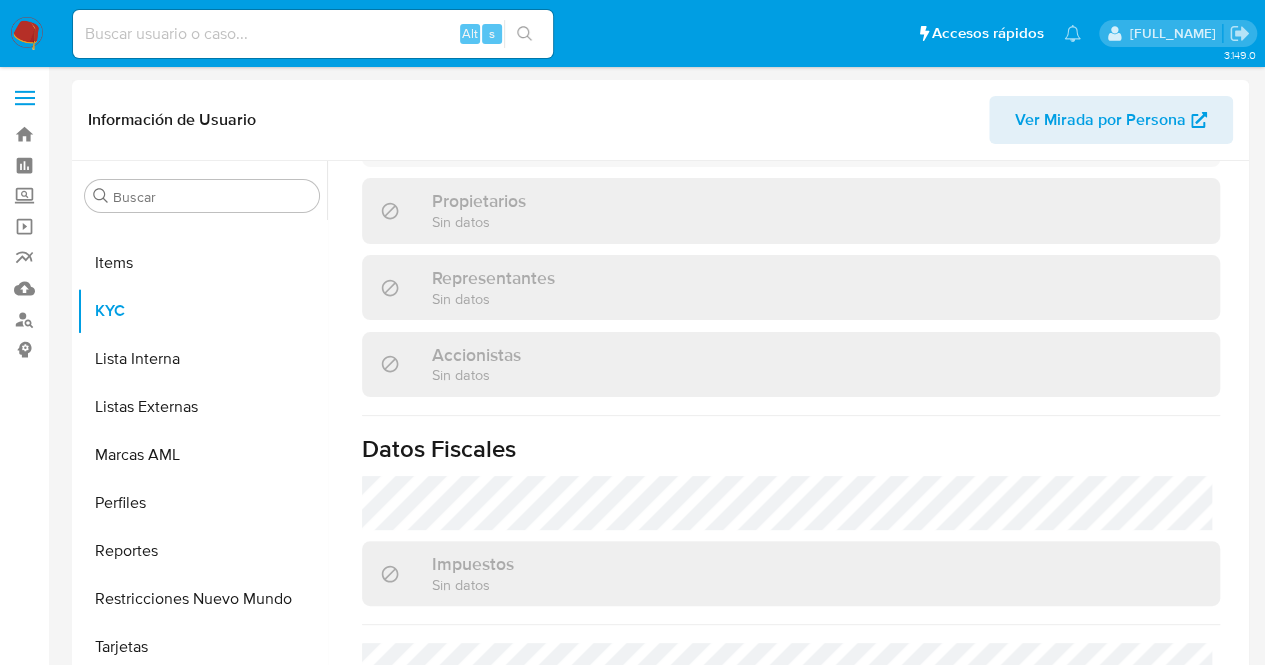 scroll, scrollTop: 908, scrollLeft: 0, axis: vertical 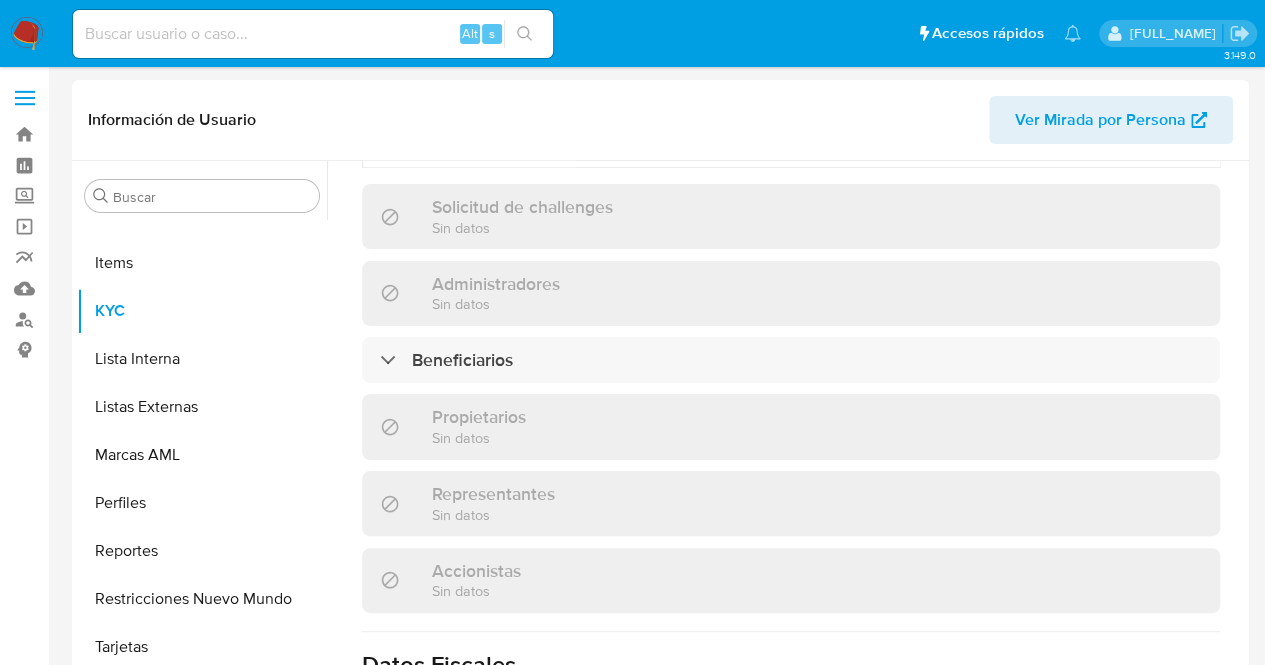 click on "Información de empresa   ID de usuario :    [USER_ID]   Nombre del comercio :    Bentancor Outdoor   Nombre de la entidad :    [FULL_NAME]   Tipo compañía :    sole_proprietorship   Fecha de inscripción :    -   Fecha de constitución :    -   Número de inscripción :    -   Sujeto obligado :    -   Tipo de entidad :    Compañia   Sitio :    MLU   Nacionalidad :    Uruguay   Identificación del comercio :    RUT [TAX_ID]   Nivel de KYC :    verified   Transacciones :    -   Fatca :    -   Dirección principal :    [STREET] [POSTAL_CODE] - [NEIGHBORHOOD], [CITY], [COUNTRY]   Relación del representante :    PRESIDENT   PEP confirmado   Obtenido de listas internas :    No   Ingreso documental :    -   Egresos mensuales :    -   Cantidad de fondos :    -   Fondos recurrentes :    -   Soft descriptor :    -   Ingresos mensuales :    -   Ingresos mensuales :    [CURRENCY] $99999999 Datos de contacto   Apodo :    -   Email de contacto :    [EMAIL]" at bounding box center (791, 197) 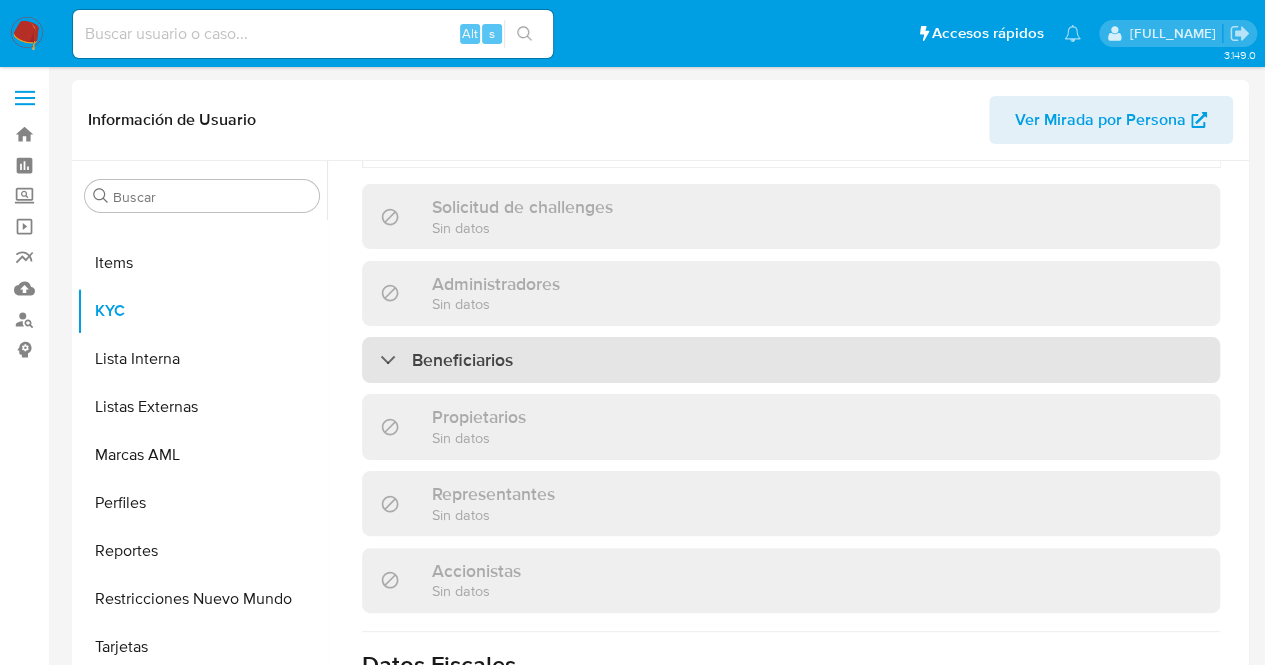 click on "Beneficiarios" at bounding box center (791, 360) 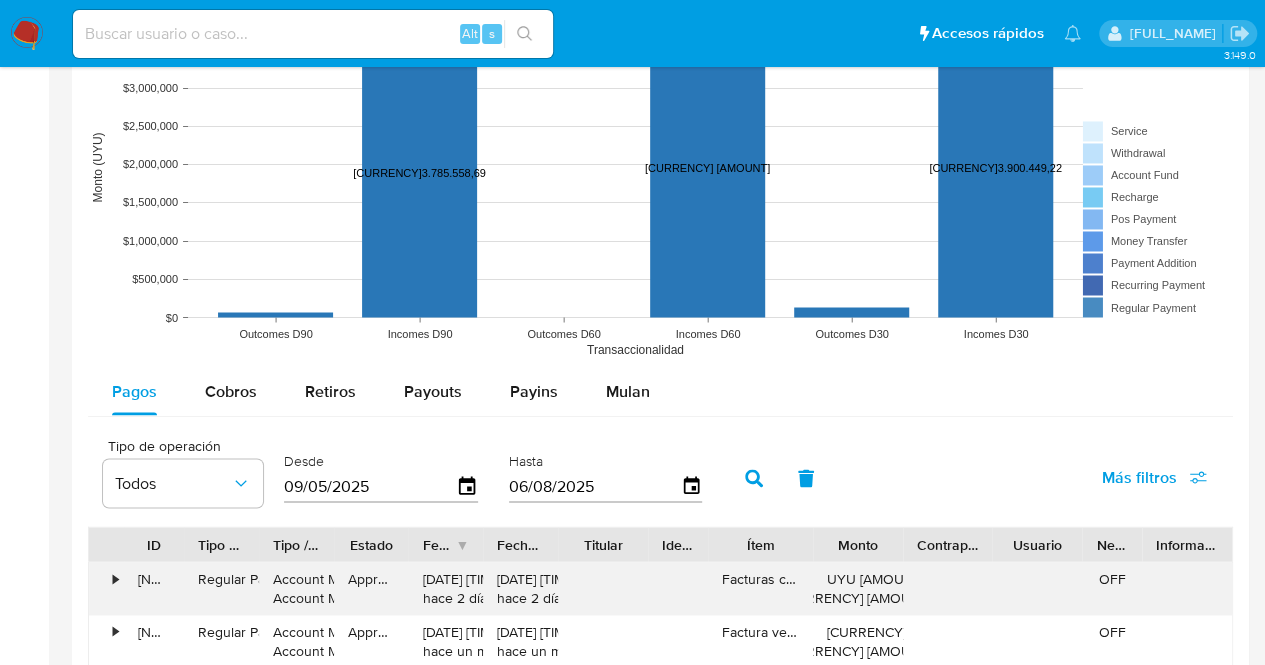 scroll, scrollTop: 1700, scrollLeft: 0, axis: vertical 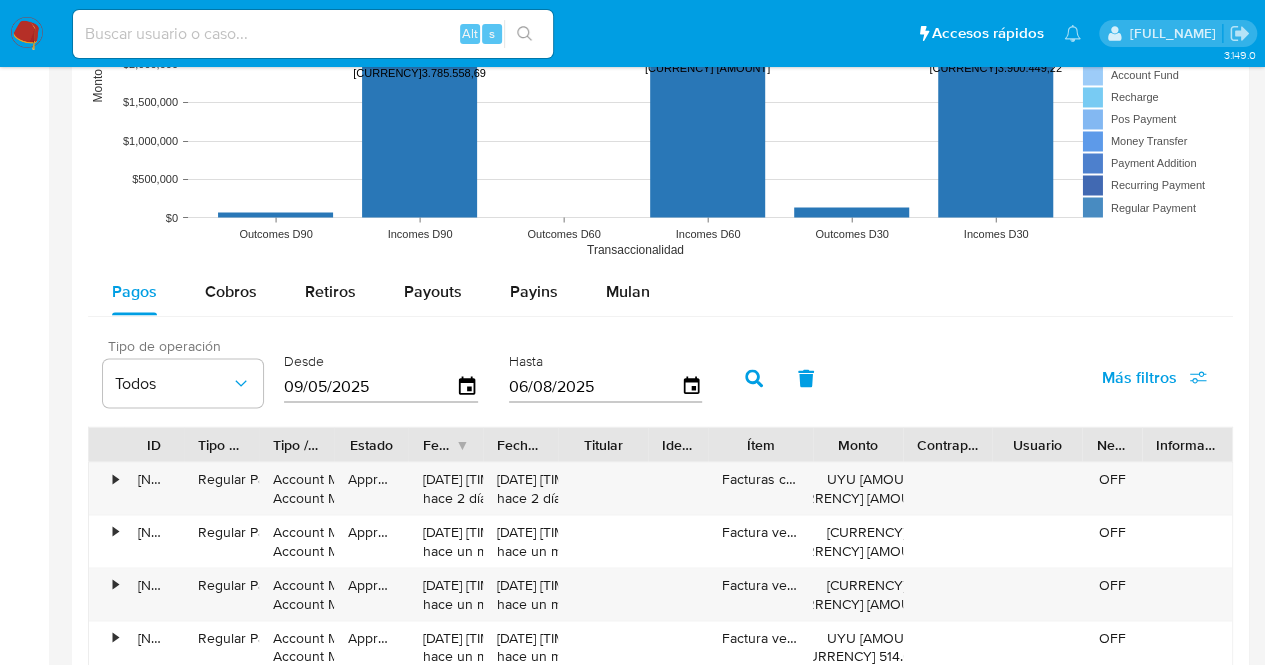click on "Tipo de operación Todos" at bounding box center (183, 372) 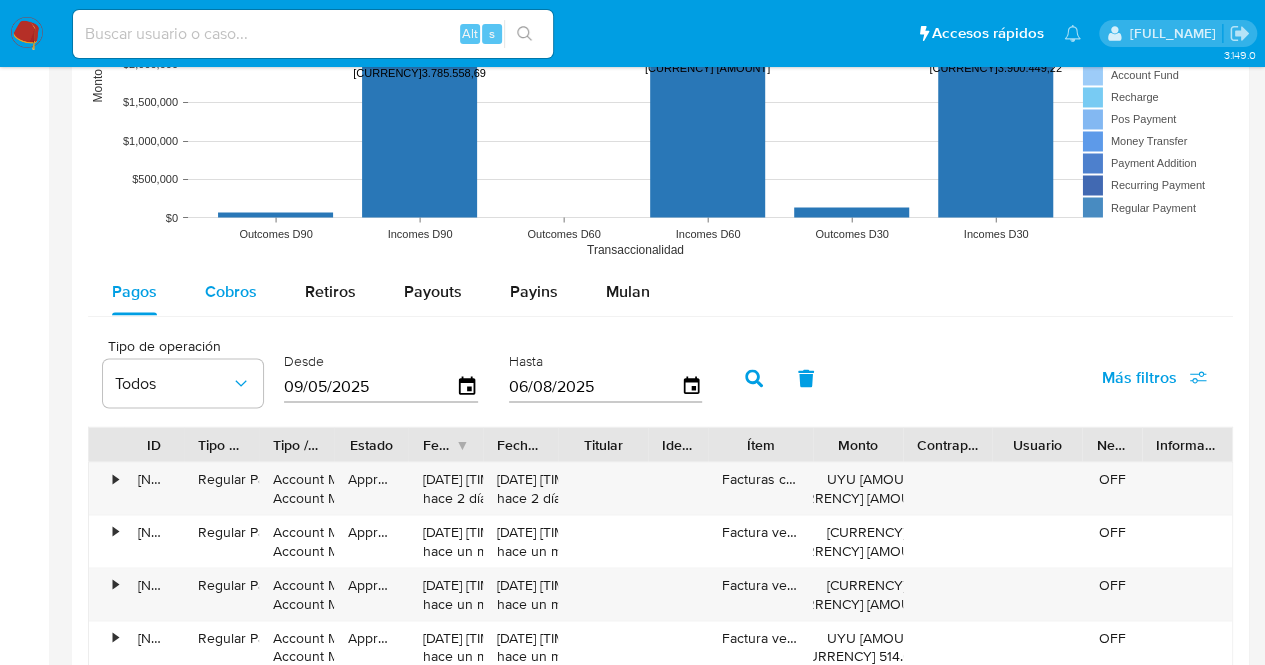 click on "Cobros" at bounding box center (231, 290) 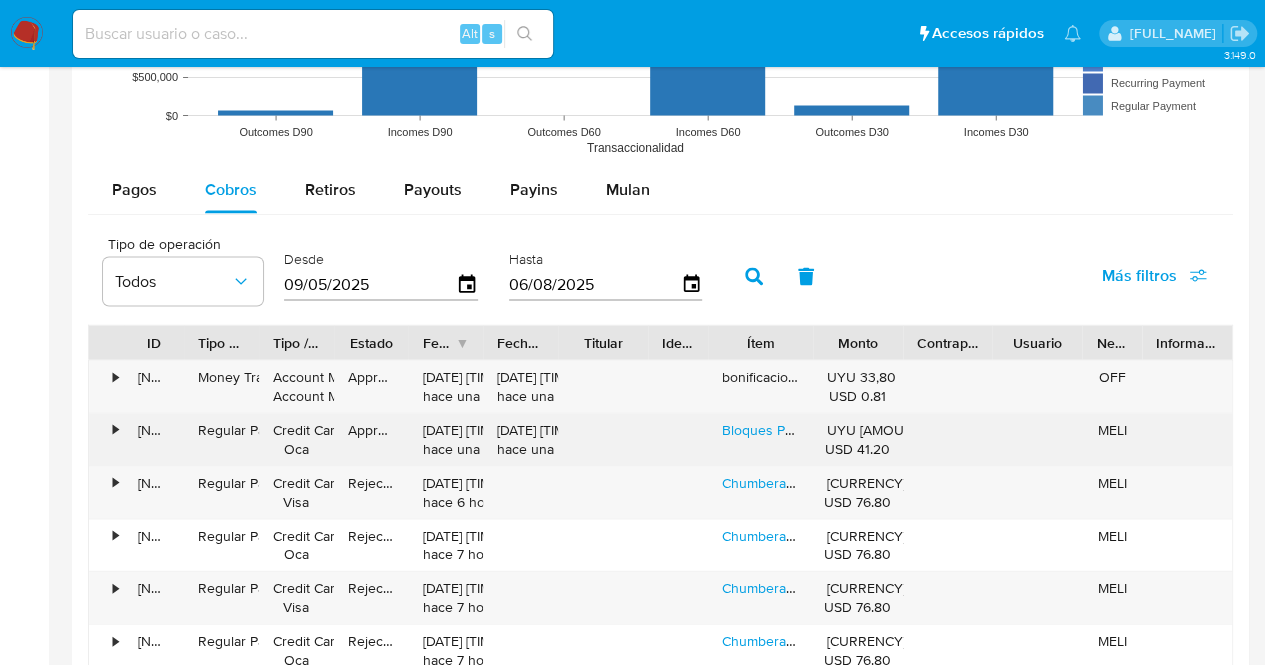 scroll, scrollTop: 1900, scrollLeft: 0, axis: vertical 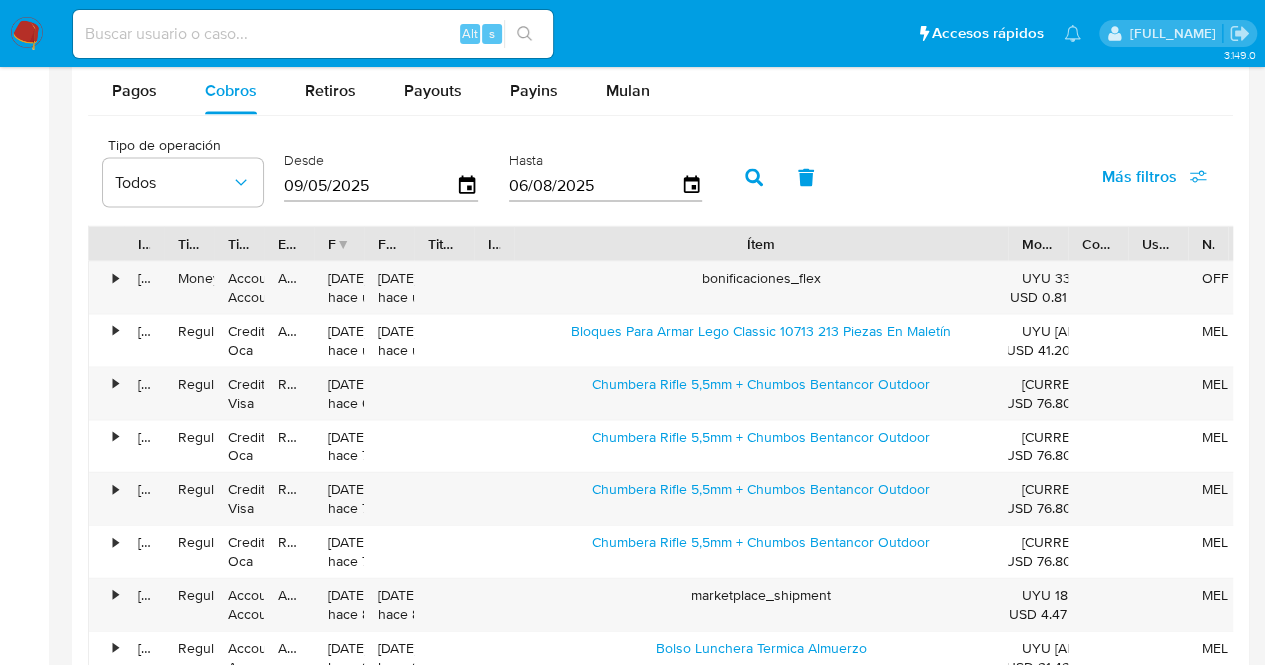 drag, startPoint x: 810, startPoint y: 239, endPoint x: 1199, endPoint y: 232, distance: 389.063 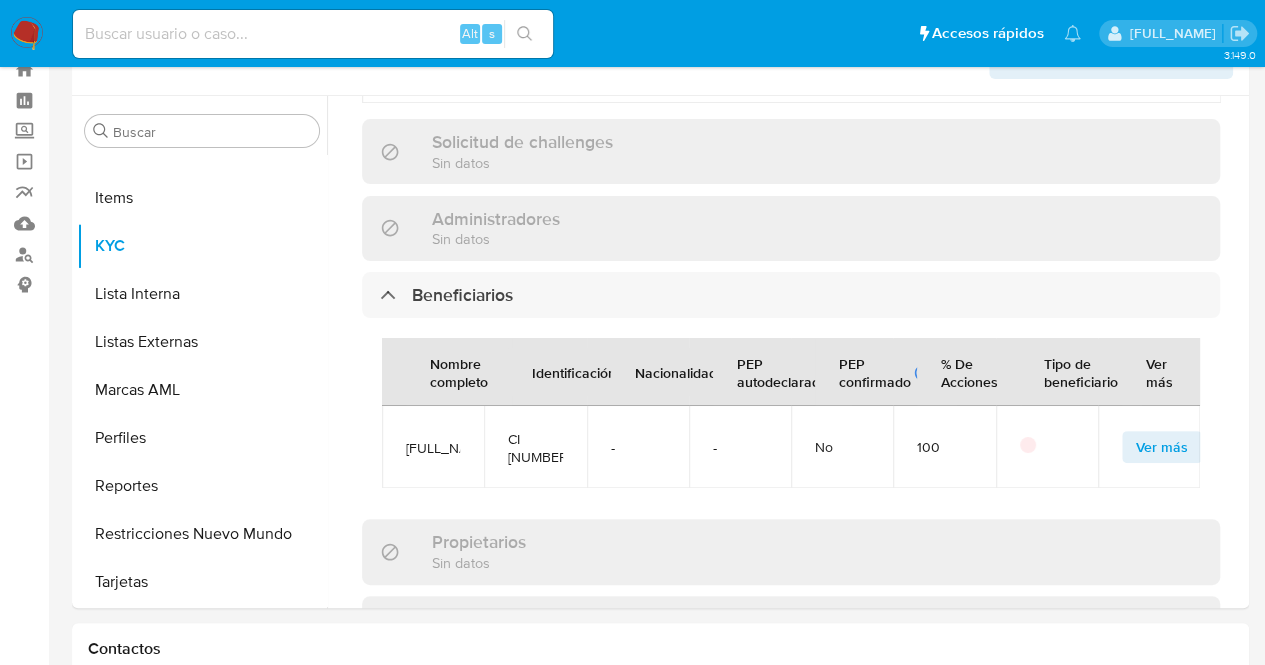 scroll, scrollTop: 0, scrollLeft: 0, axis: both 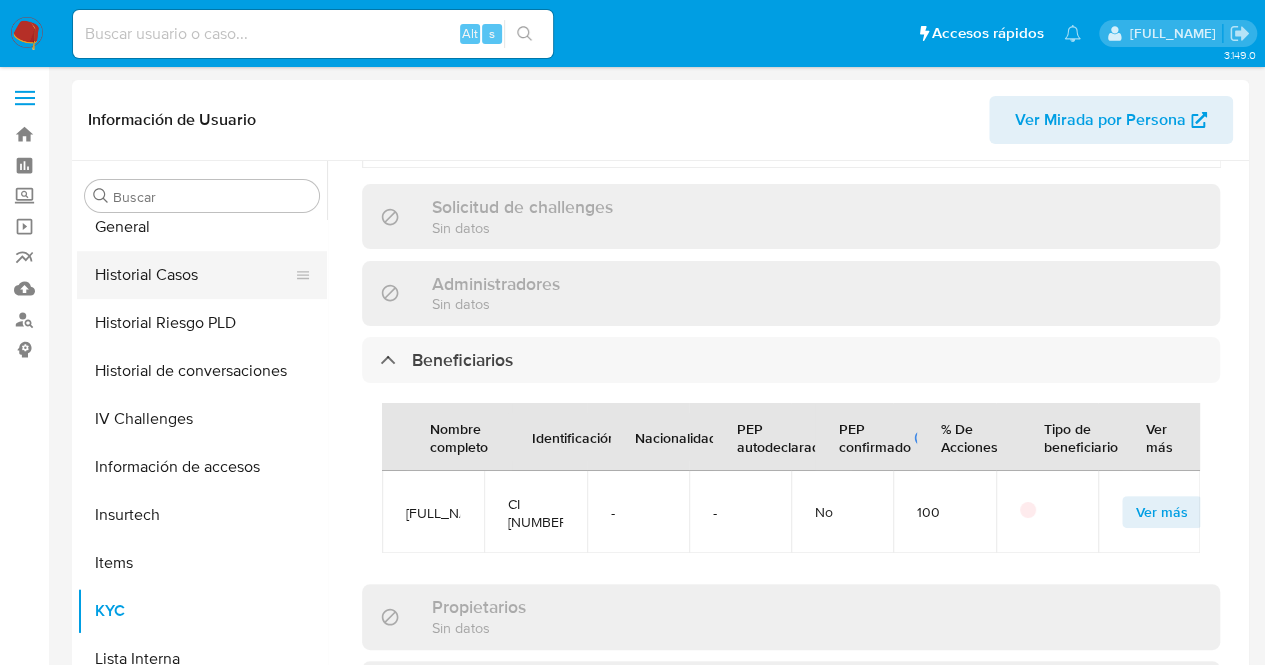 click on "Historial Casos" at bounding box center (194, 275) 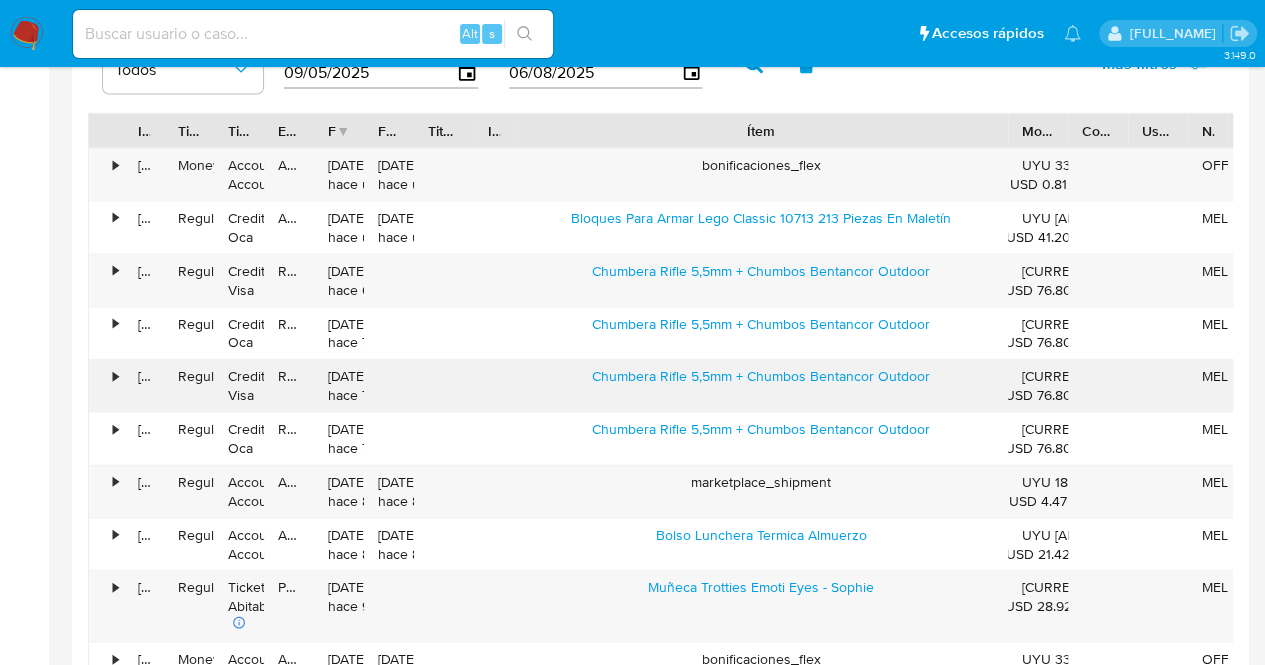 scroll, scrollTop: 2200, scrollLeft: 0, axis: vertical 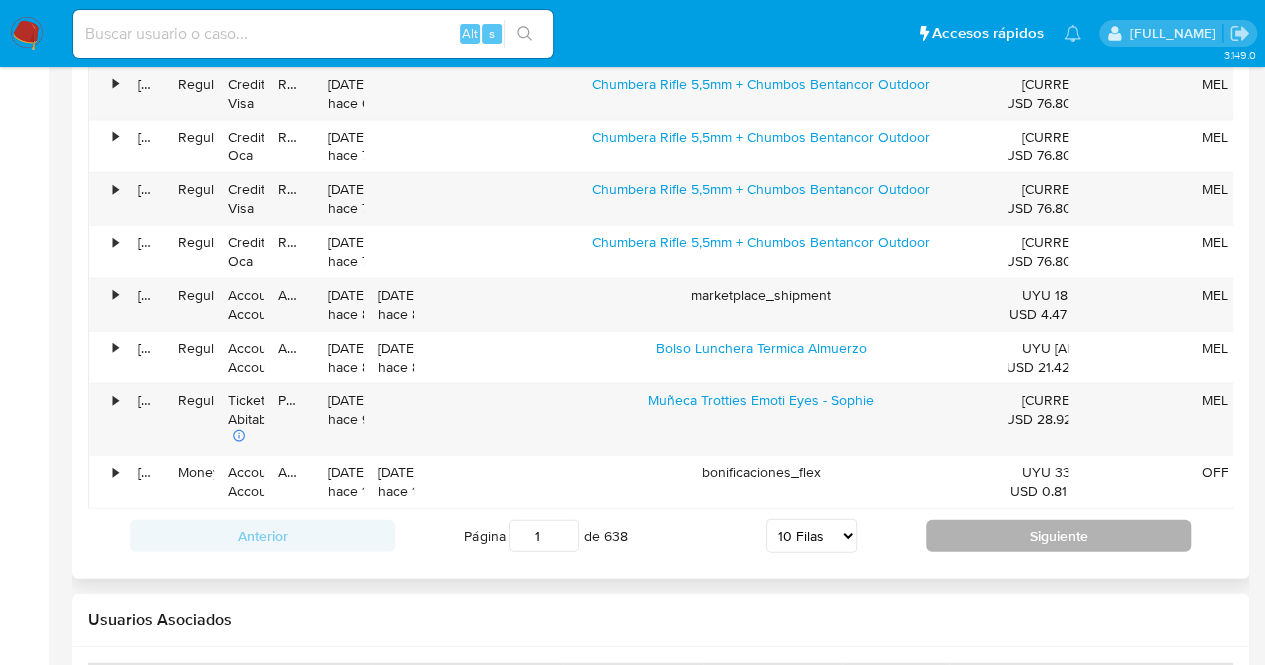 click on "Siguiente" at bounding box center [1058, 536] 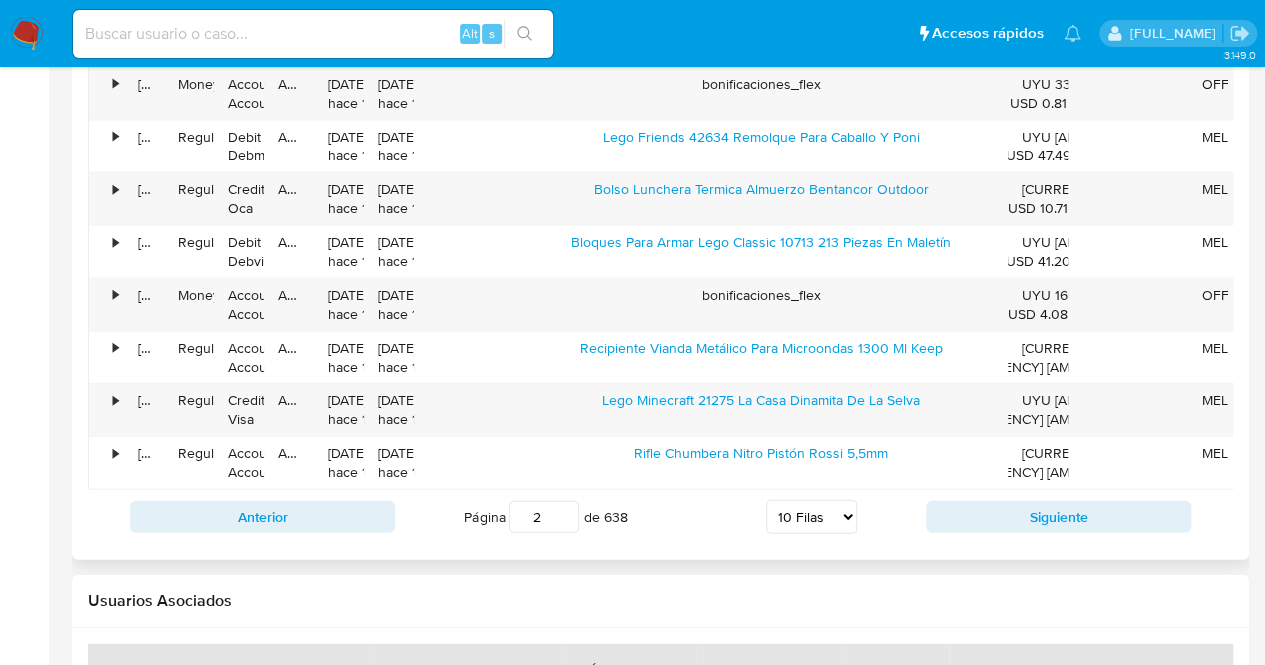 click on "Anterior Página   2   de   638 5   Filas 10   Filas 20   Filas 25   Filas 50   Filas 100   Filas Siguiente" at bounding box center [660, 517] 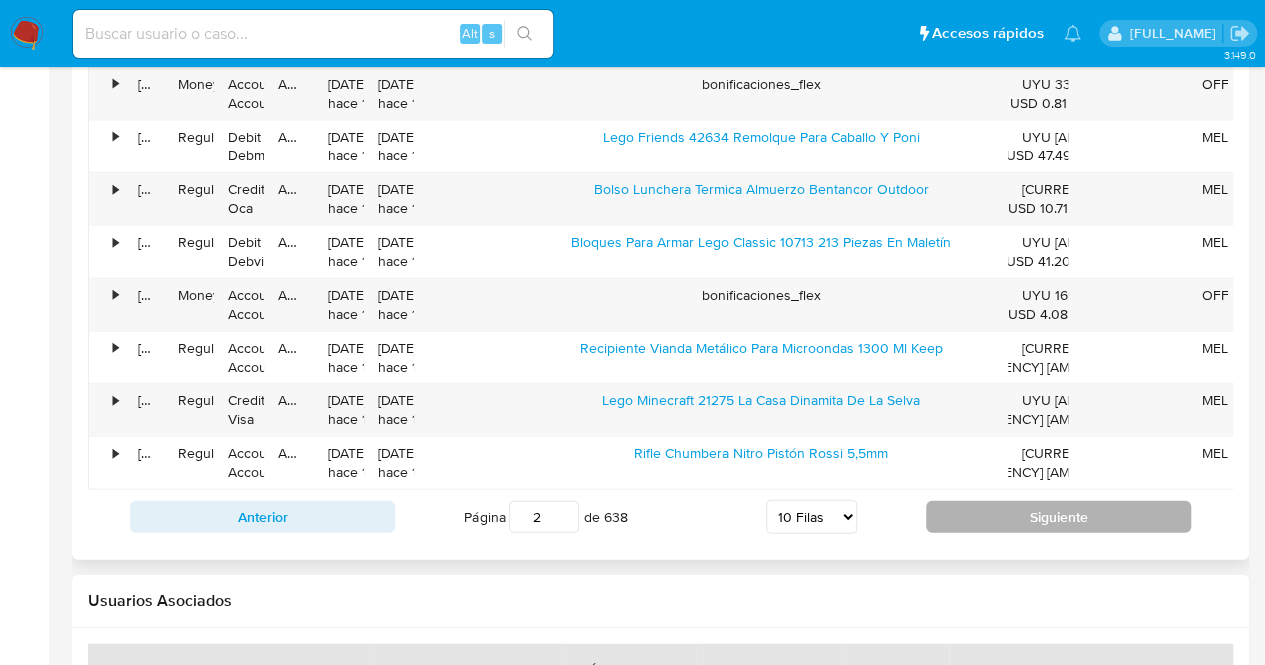 click on "Siguiente" at bounding box center [1058, 517] 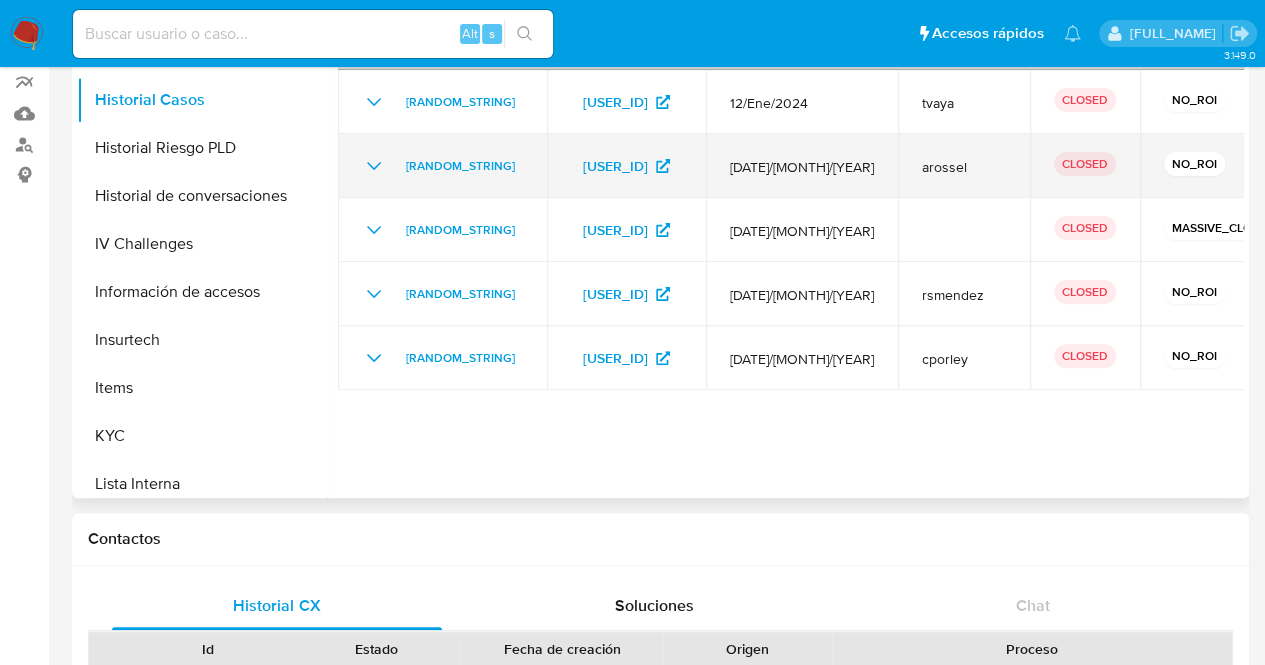 scroll, scrollTop: 0, scrollLeft: 0, axis: both 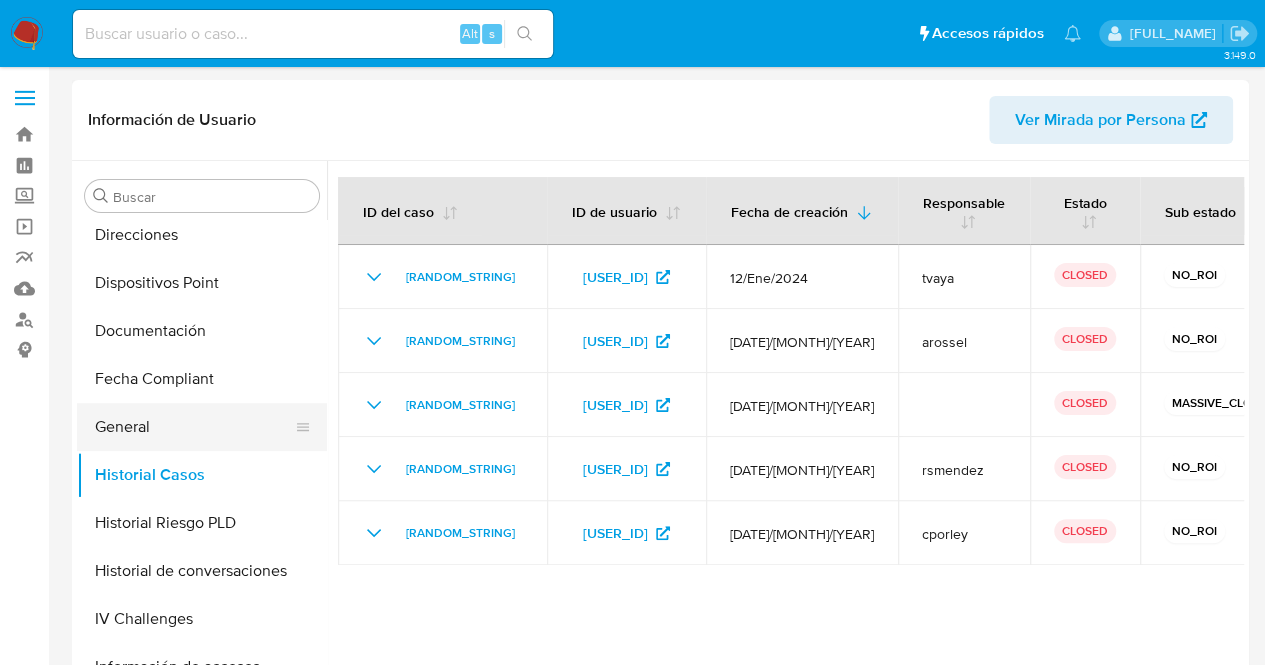 click on "General" at bounding box center [194, 427] 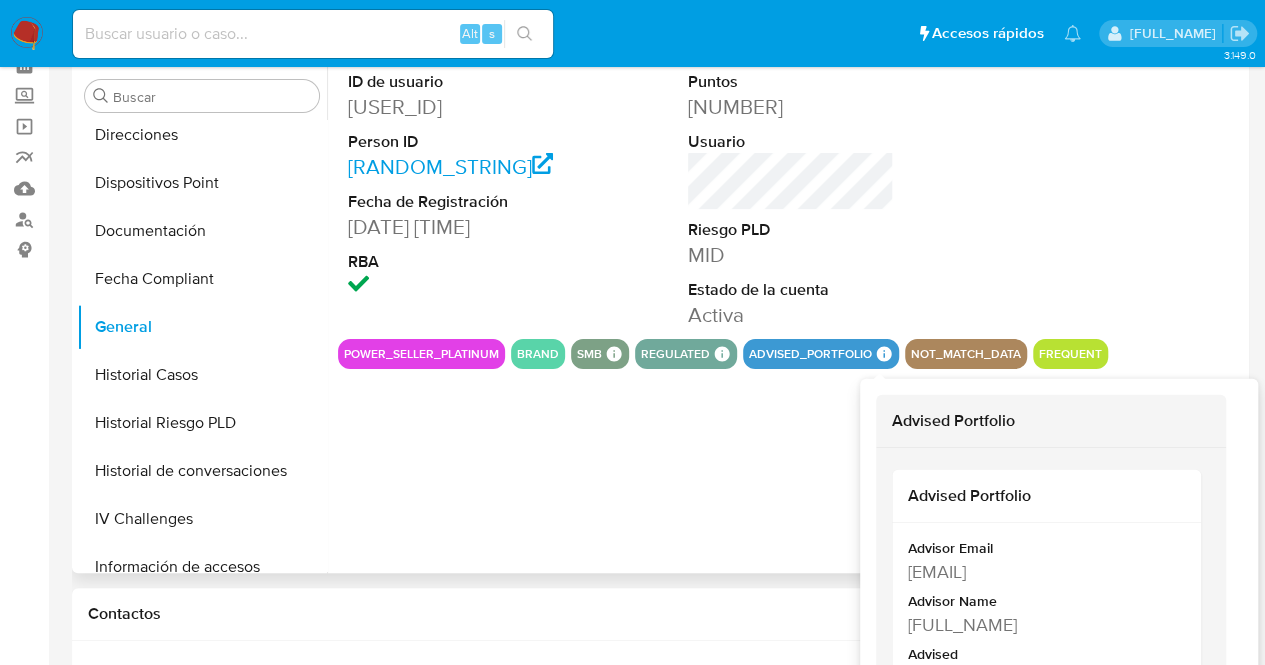 scroll, scrollTop: 200, scrollLeft: 0, axis: vertical 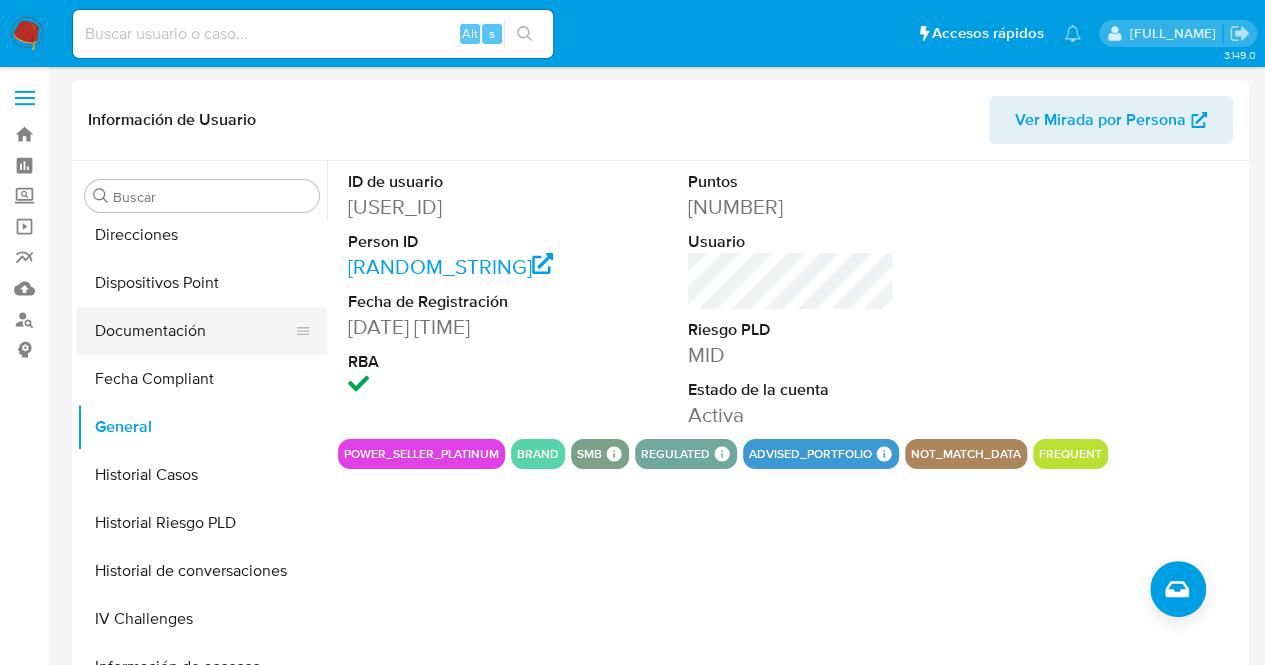 click on "Documentación" at bounding box center (194, 331) 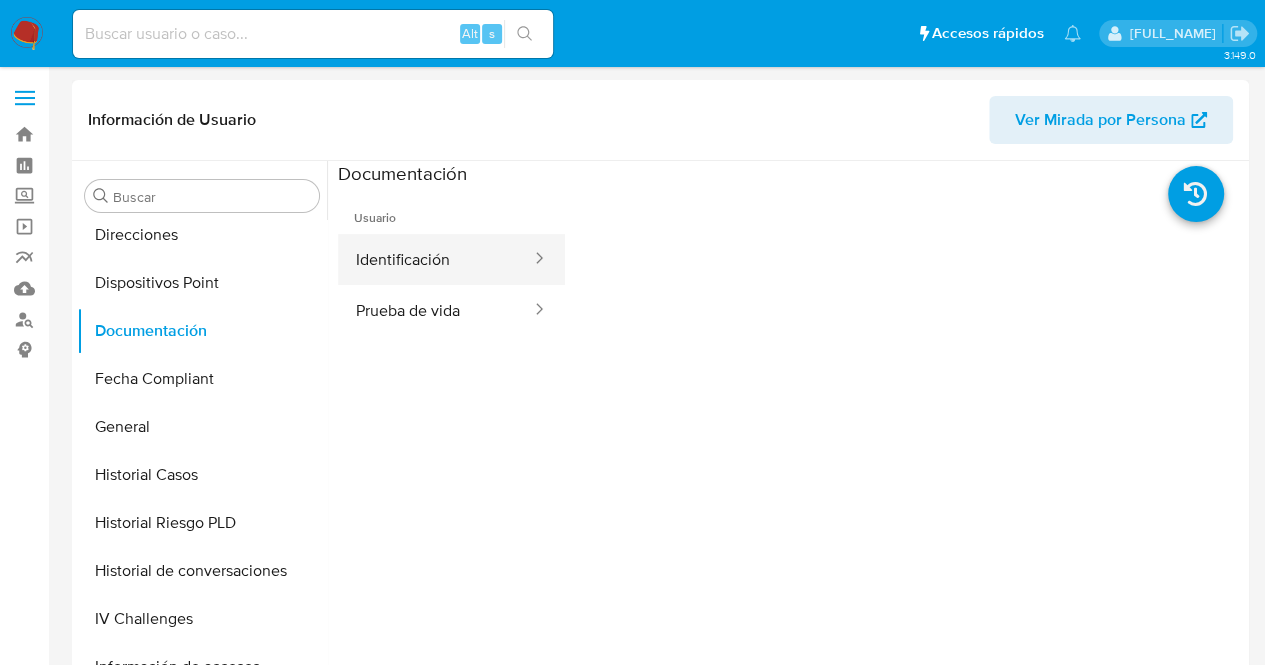 click on "Identificación" at bounding box center (435, 259) 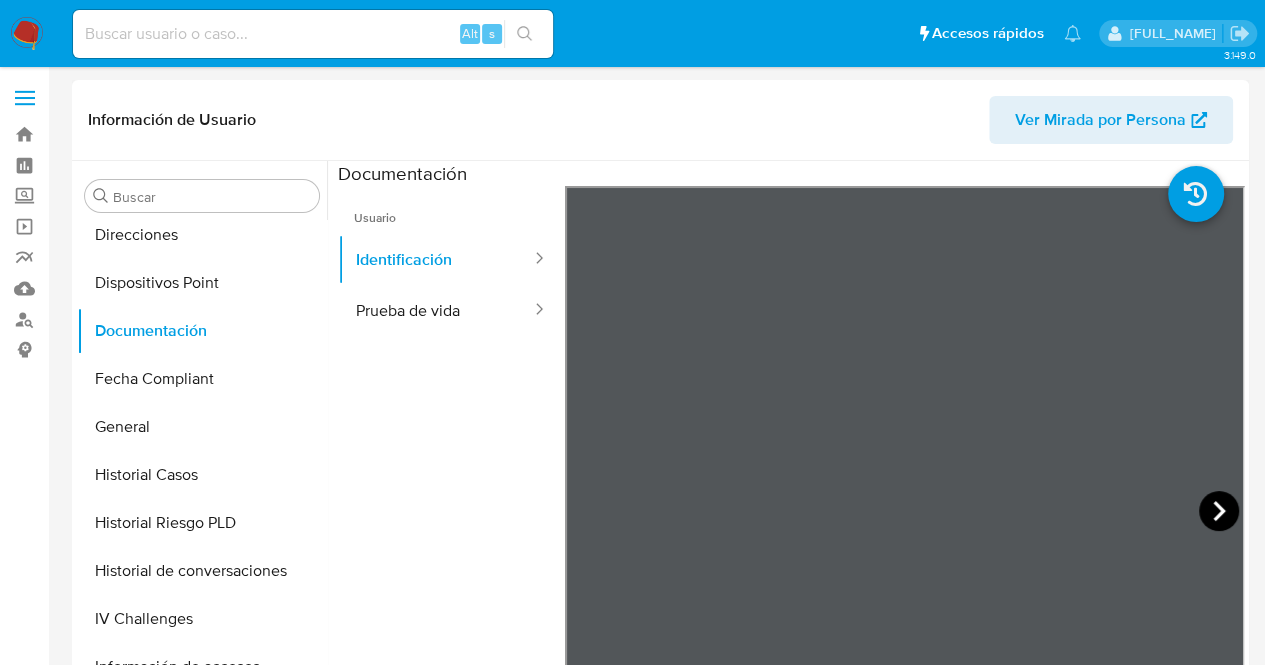 click 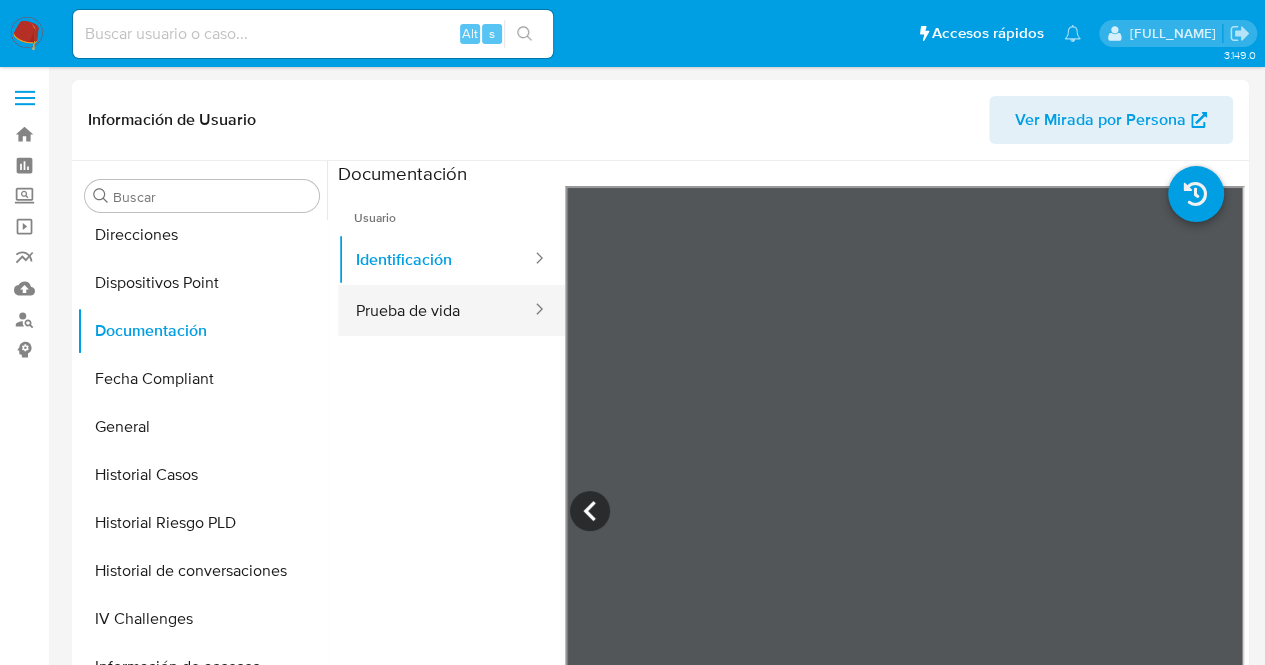 click on "Prueba de vida" at bounding box center (435, 310) 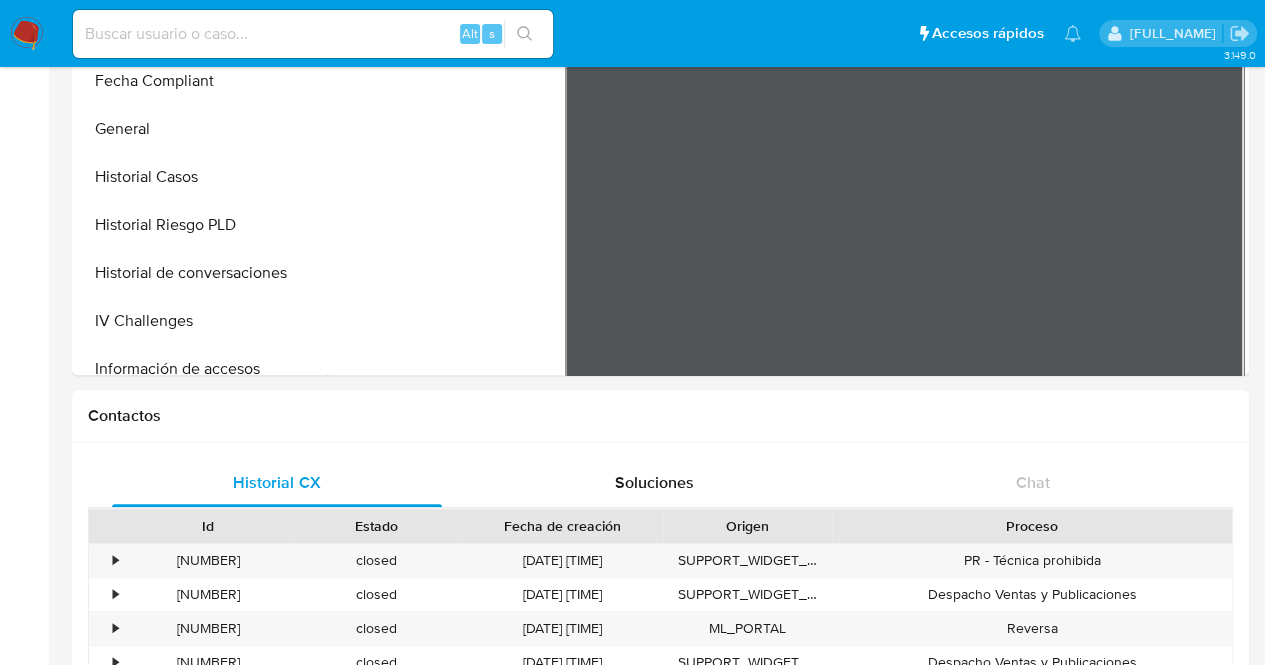 scroll, scrollTop: 100, scrollLeft: 0, axis: vertical 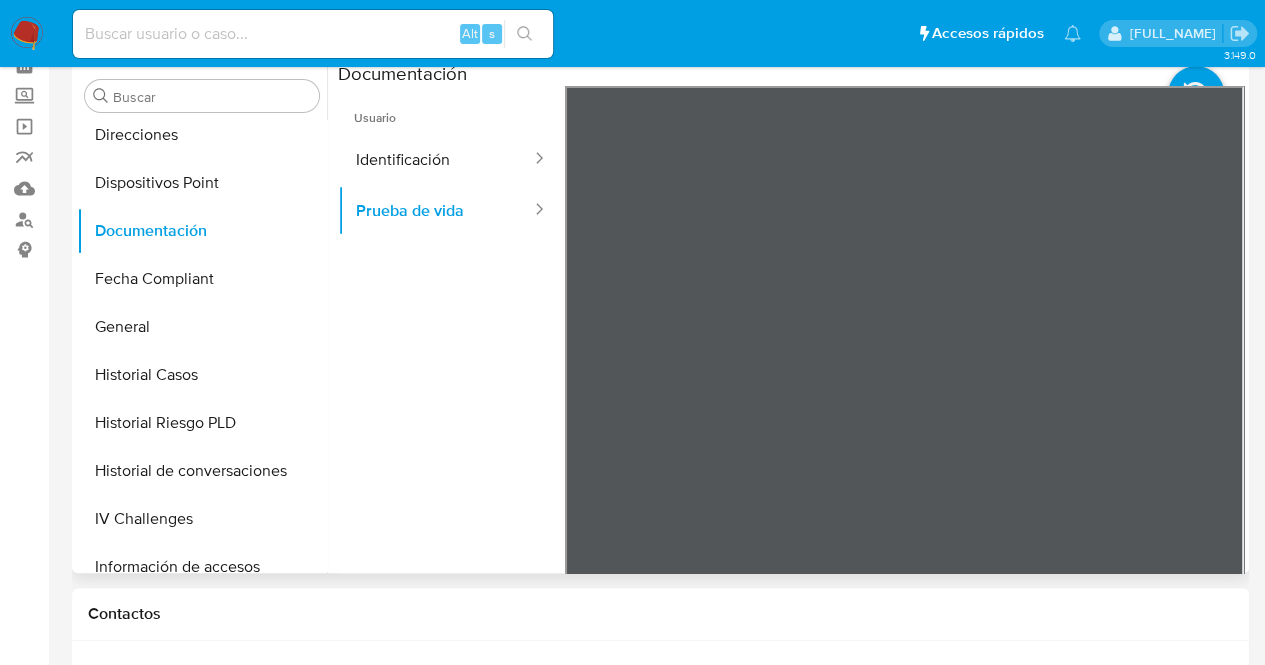 click on "Usuario Identificación Prueba de vida" at bounding box center (451, 374) 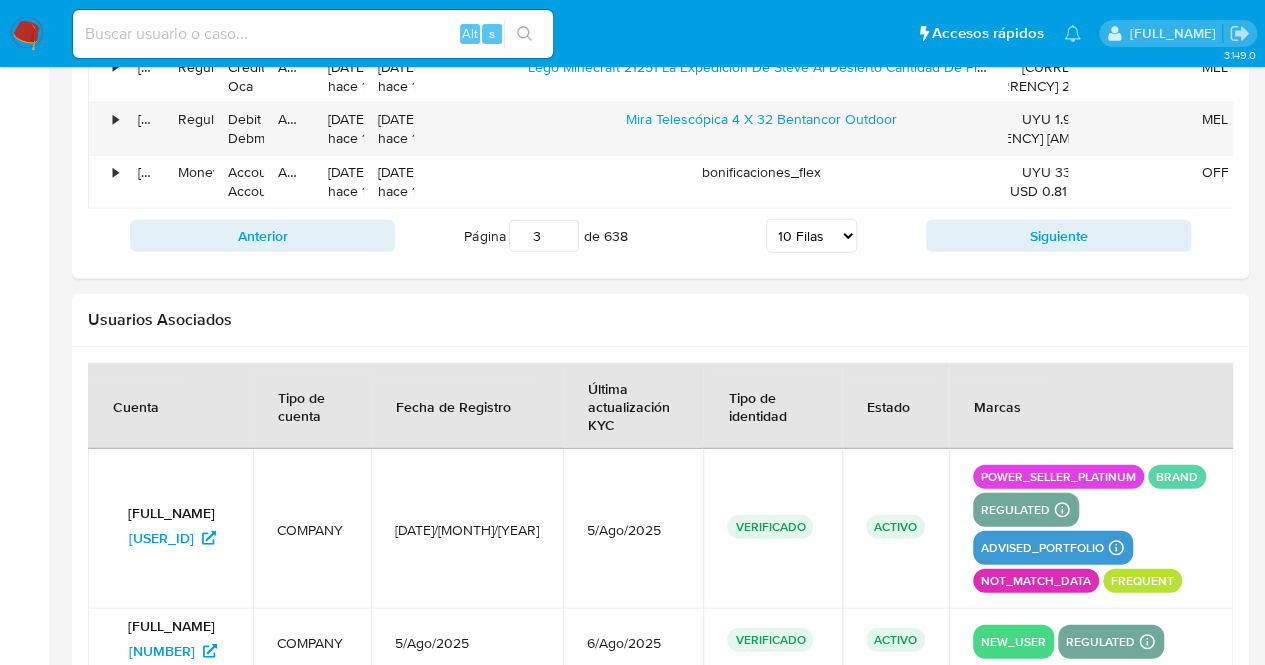 scroll, scrollTop: 2744, scrollLeft: 0, axis: vertical 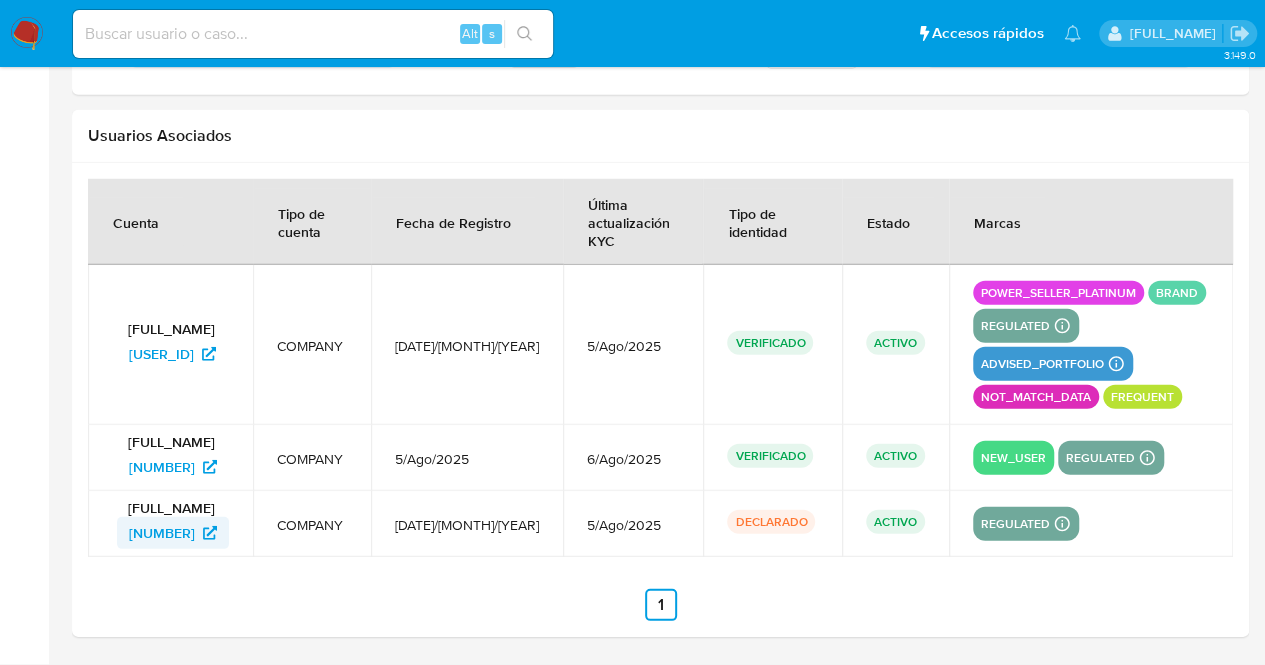 click on "[NUMBER]" at bounding box center [162, 533] 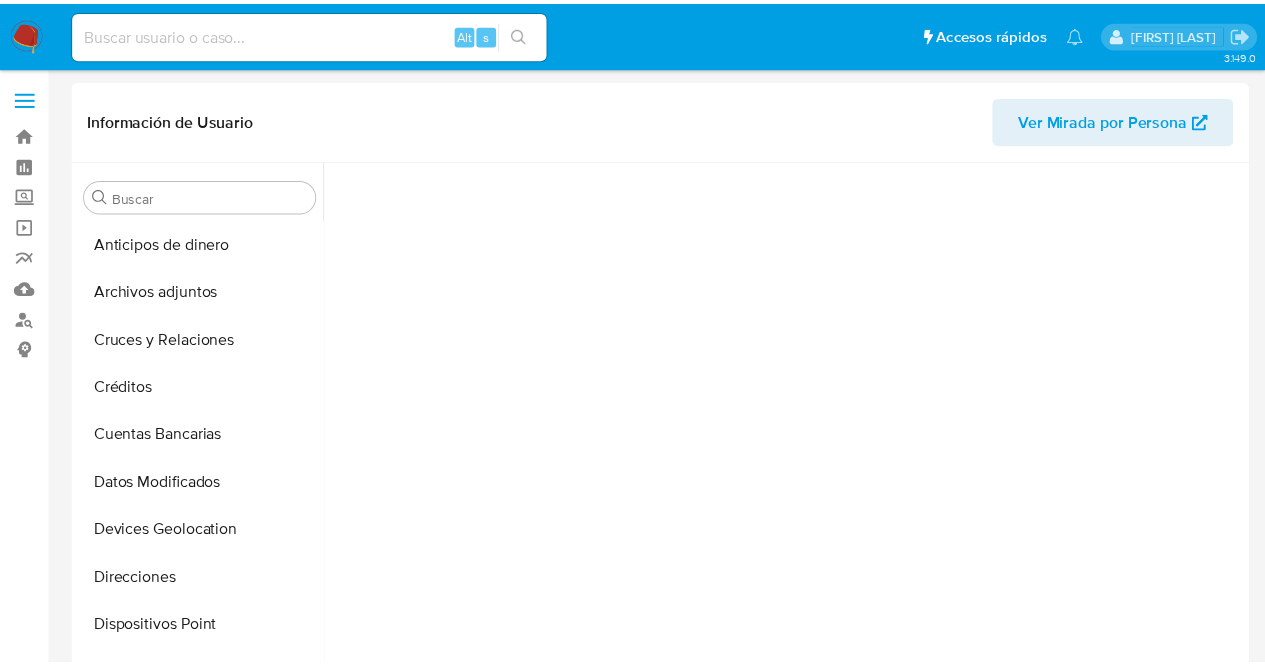 scroll, scrollTop: 0, scrollLeft: 0, axis: both 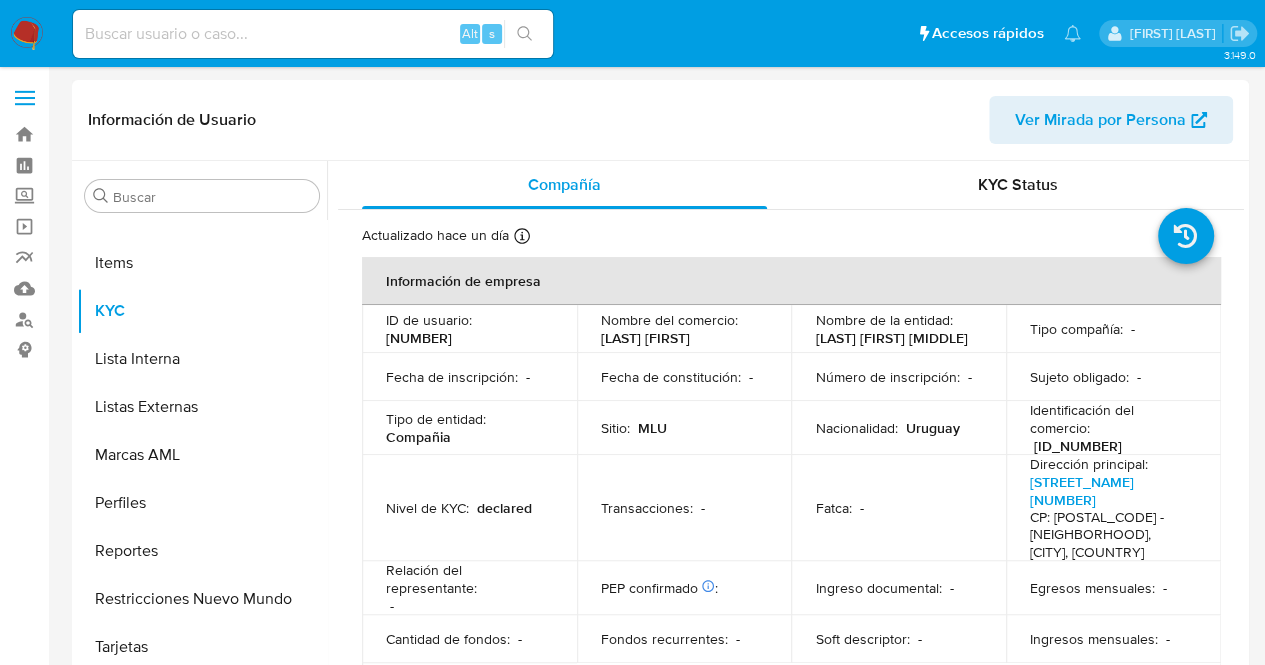 select on "10" 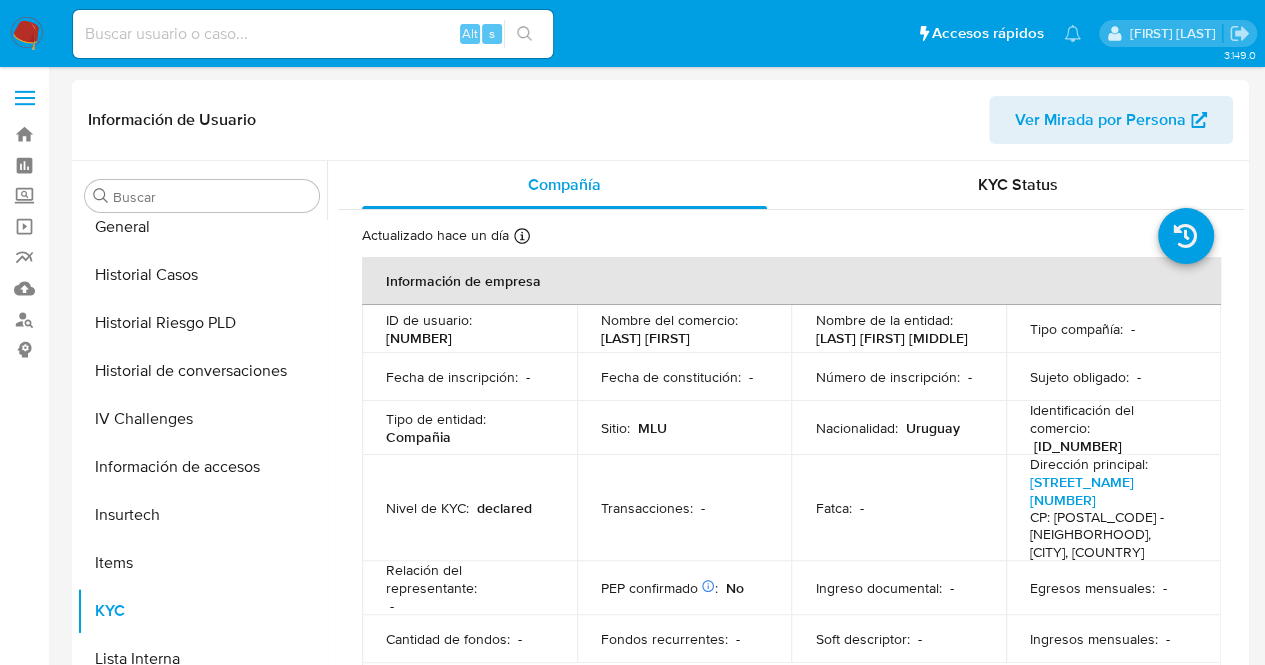 scroll, scrollTop: 345, scrollLeft: 0, axis: vertical 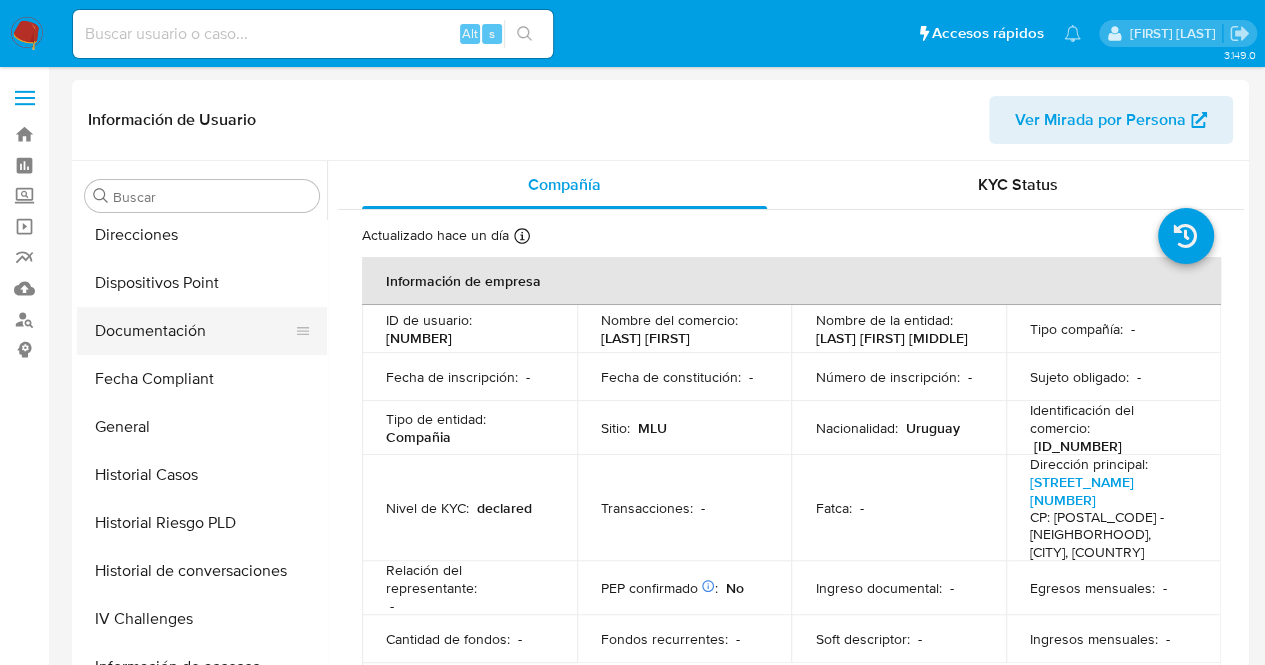 click on "Documentación" at bounding box center [194, 331] 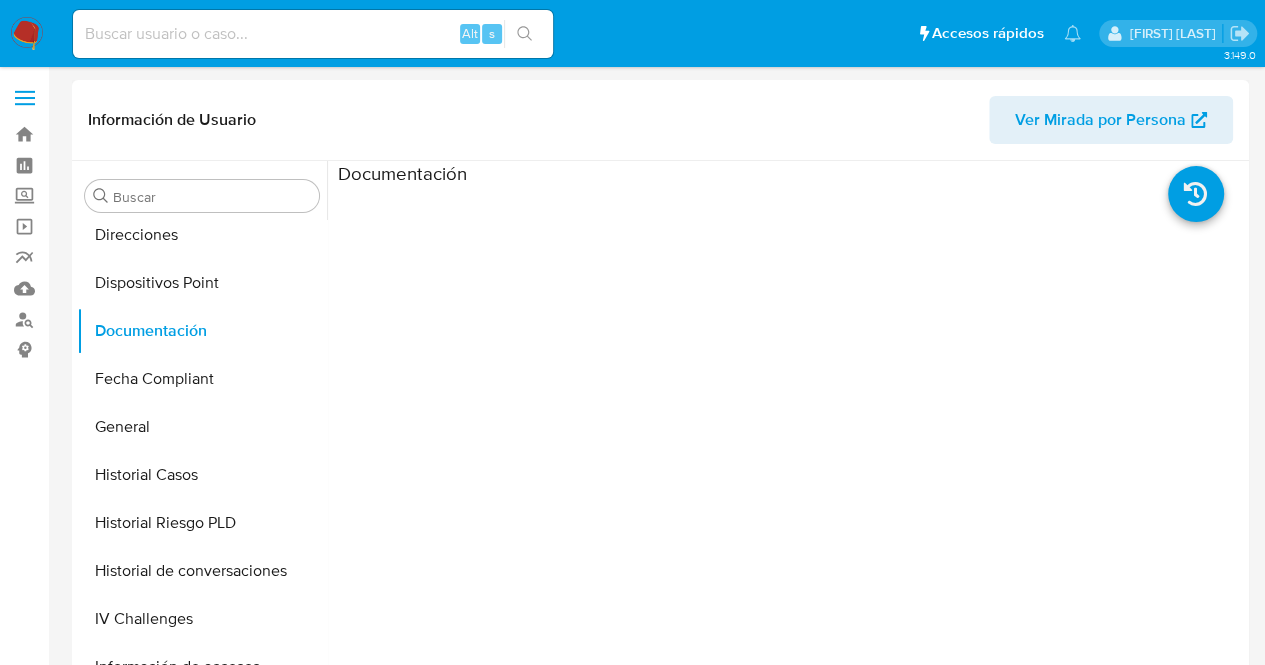 click at bounding box center [451, 474] 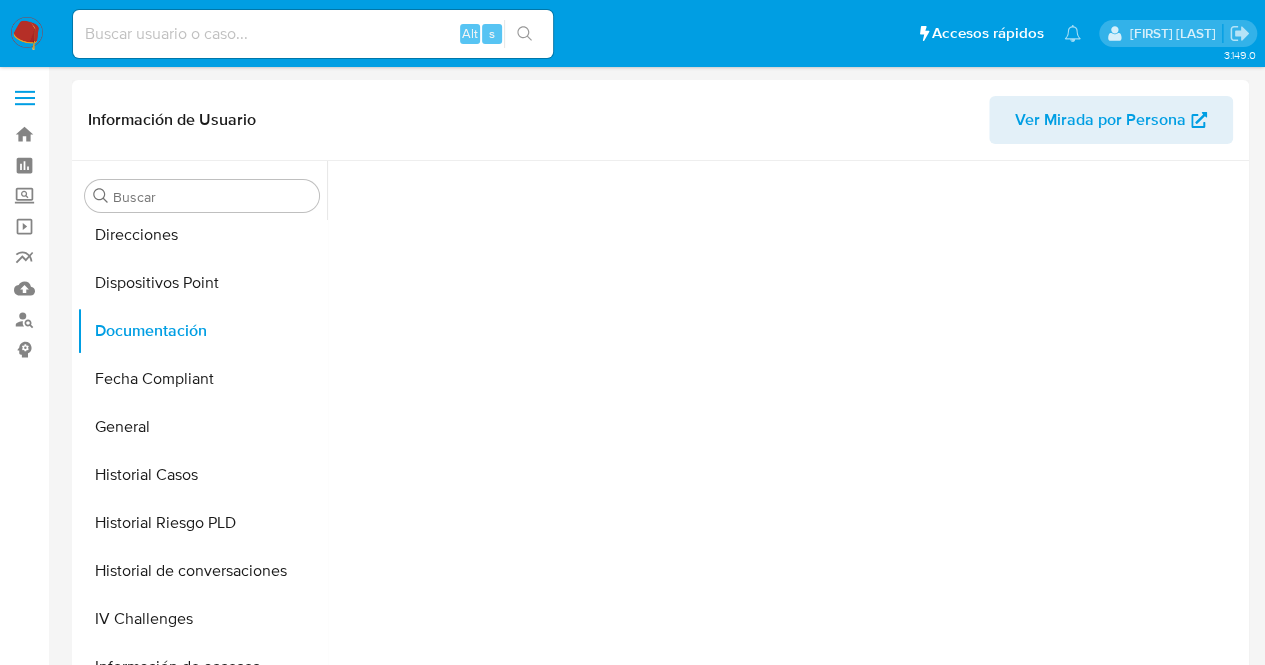 scroll, scrollTop: 163, scrollLeft: 0, axis: vertical 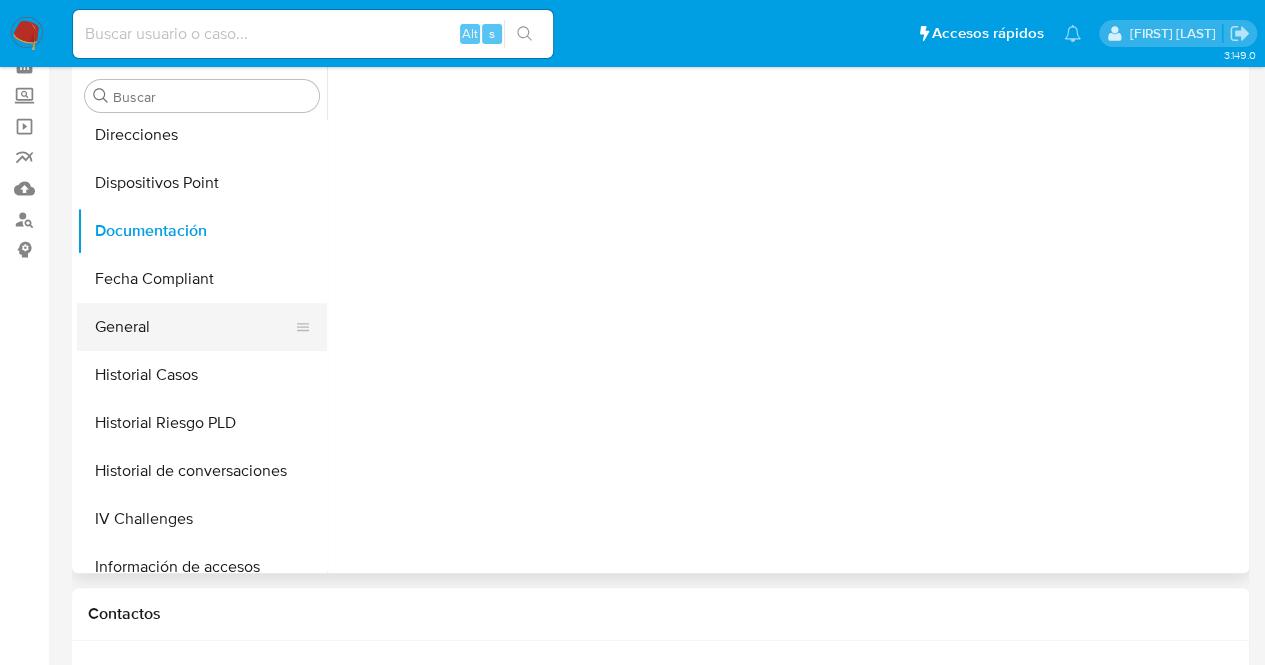 click on "General" at bounding box center (194, 327) 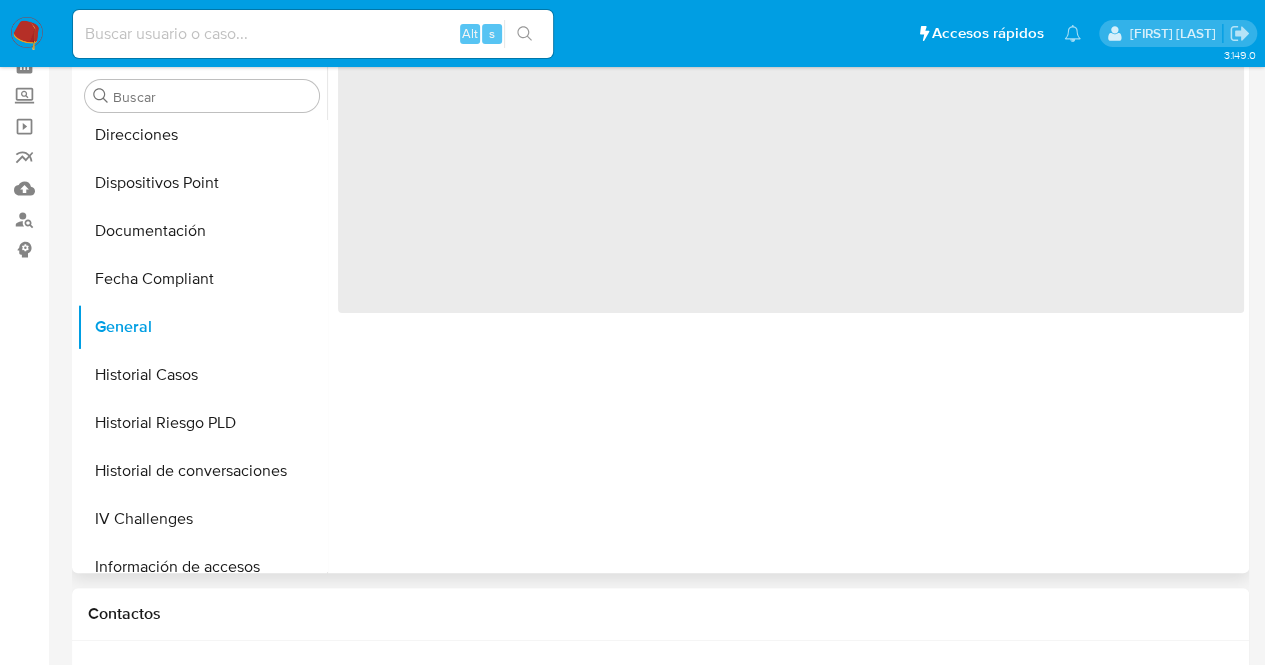 scroll, scrollTop: 0, scrollLeft: 0, axis: both 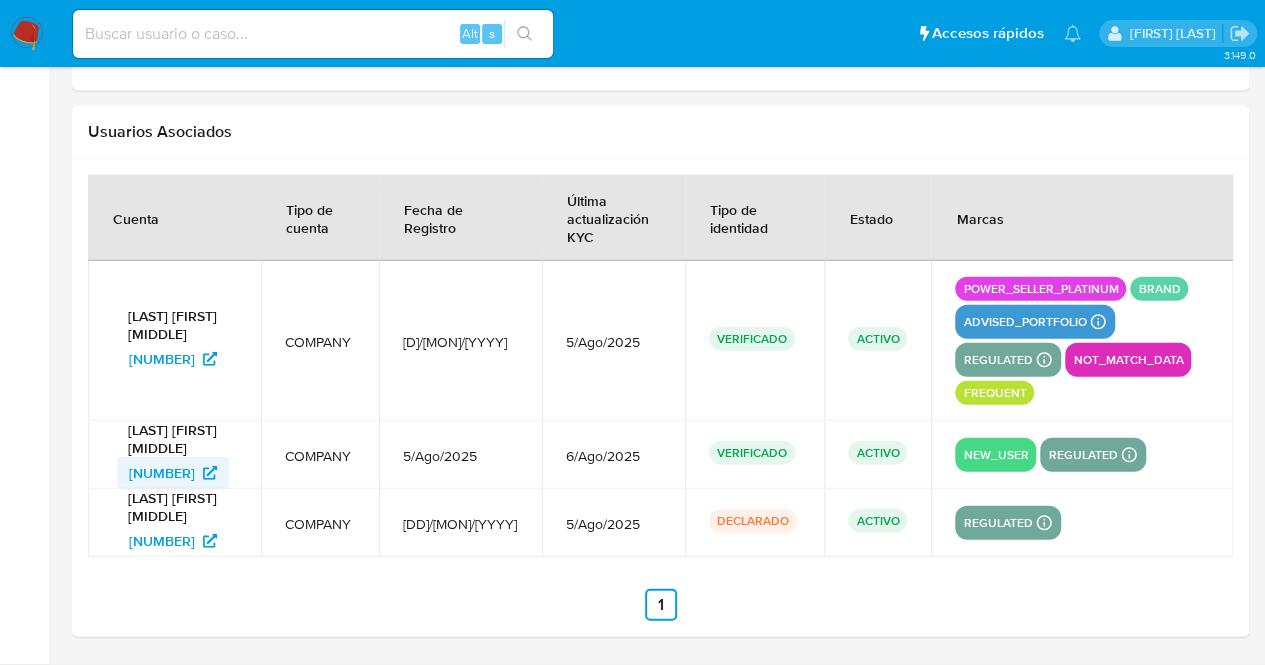 click on "[NUMBER]" at bounding box center (162, 473) 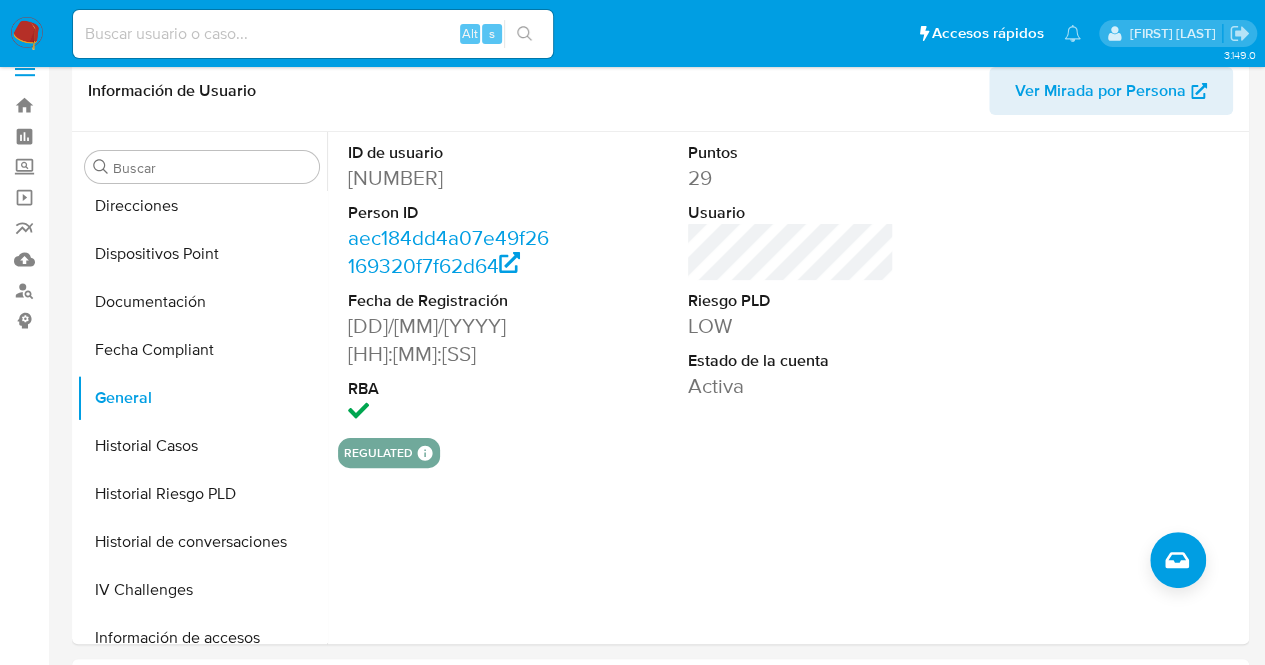 scroll, scrollTop: 0, scrollLeft: 0, axis: both 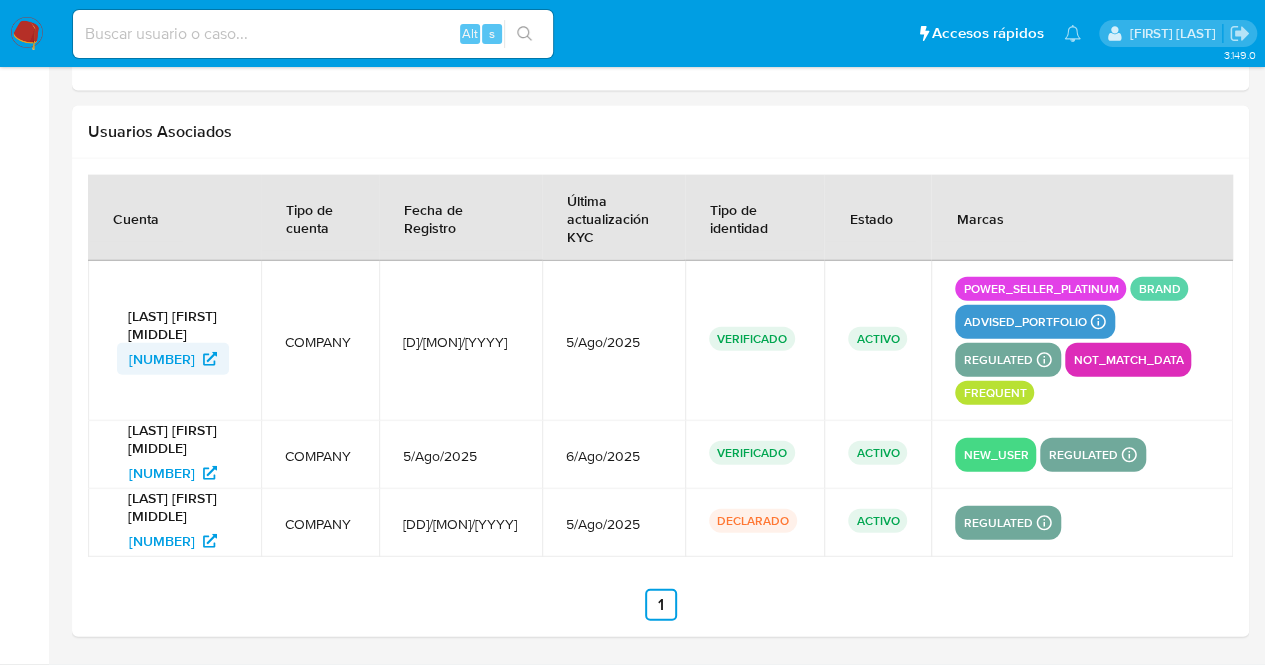 click on "[USER_ID]" at bounding box center (162, 359) 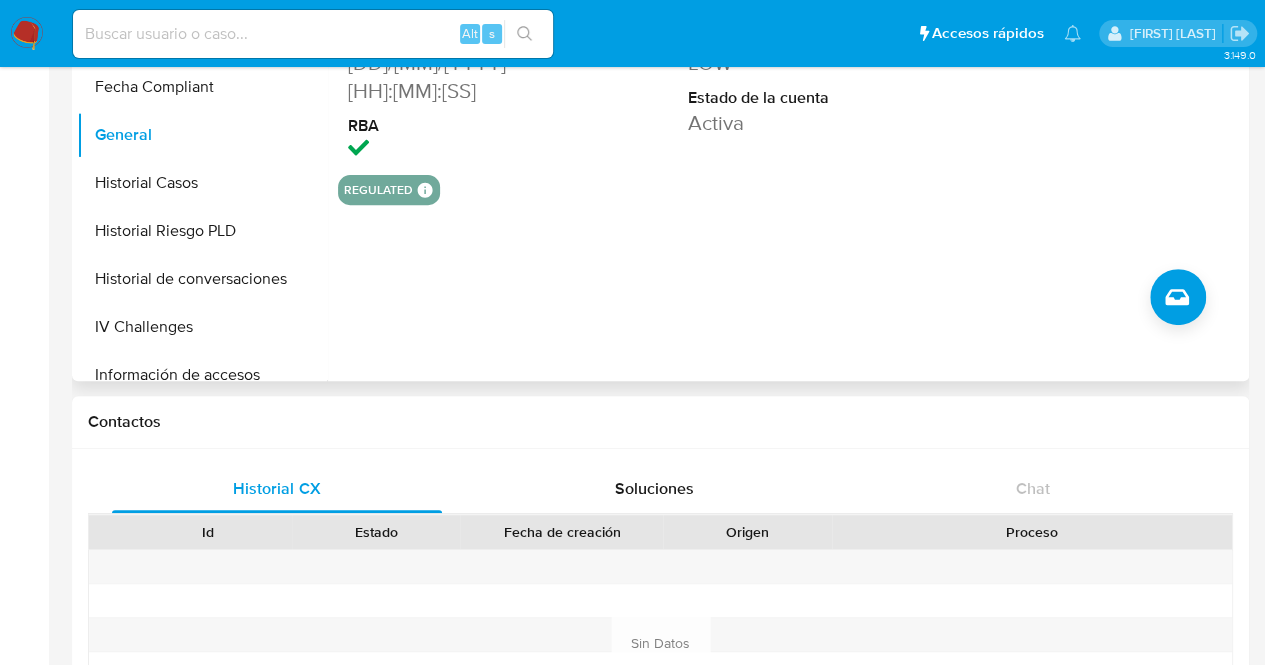 scroll, scrollTop: 0, scrollLeft: 0, axis: both 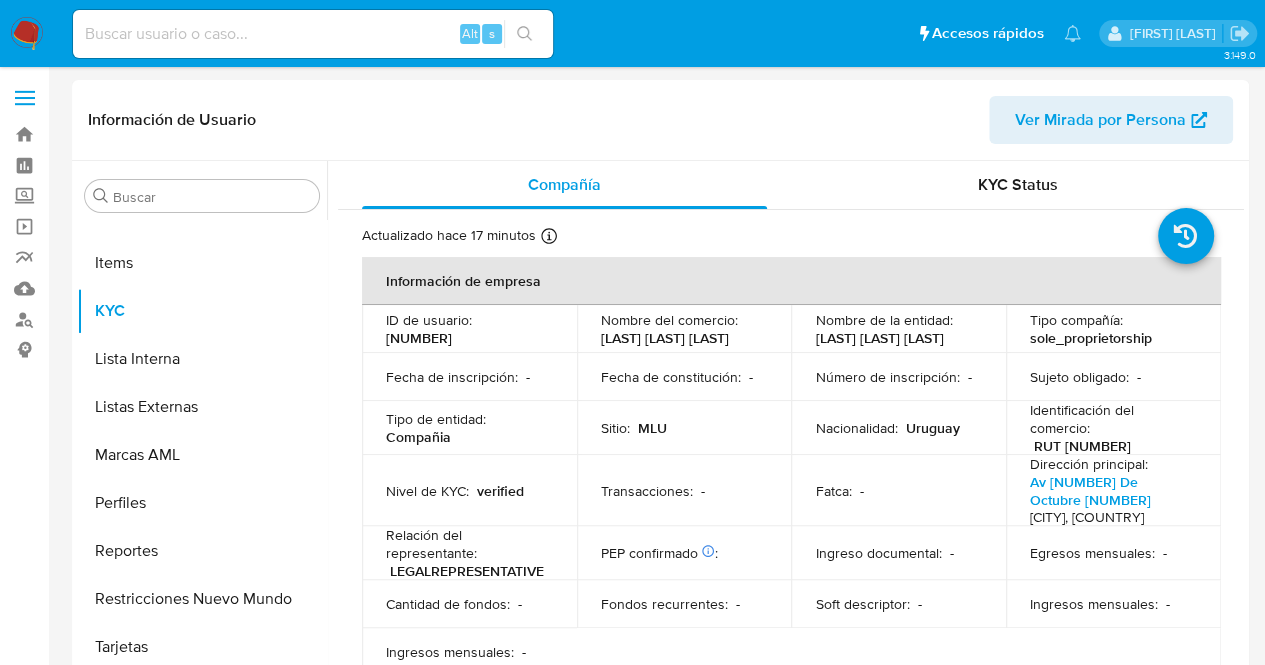 select on "10" 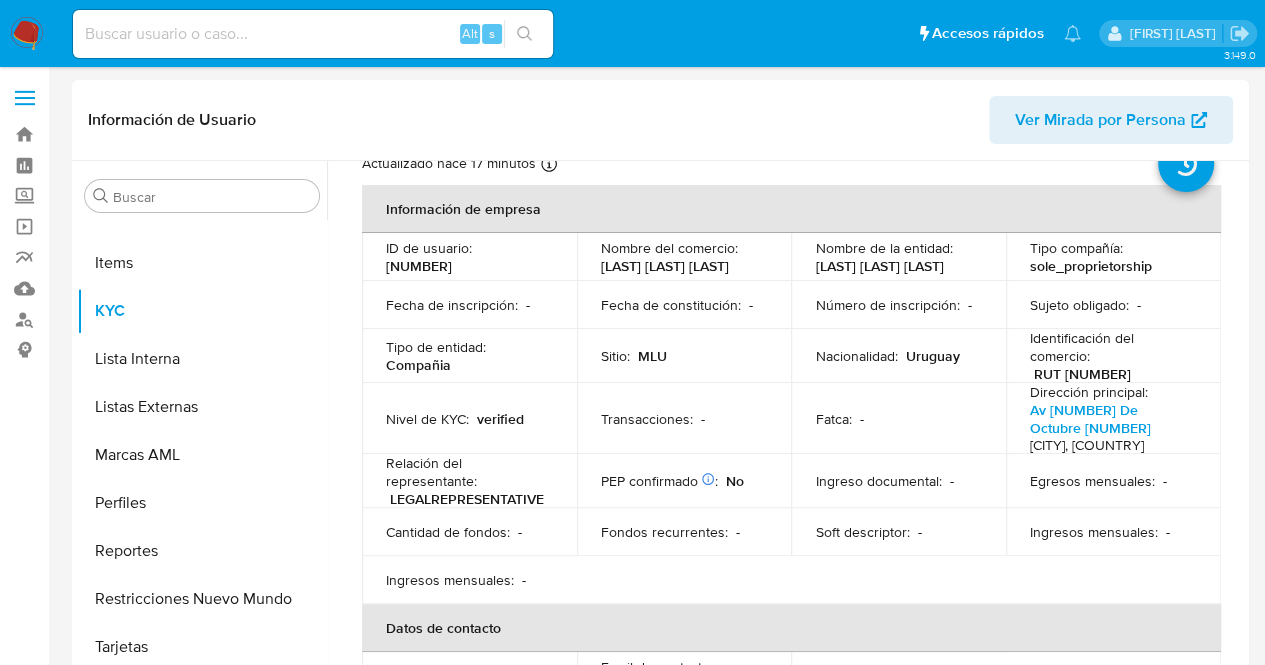 scroll, scrollTop: 0, scrollLeft: 0, axis: both 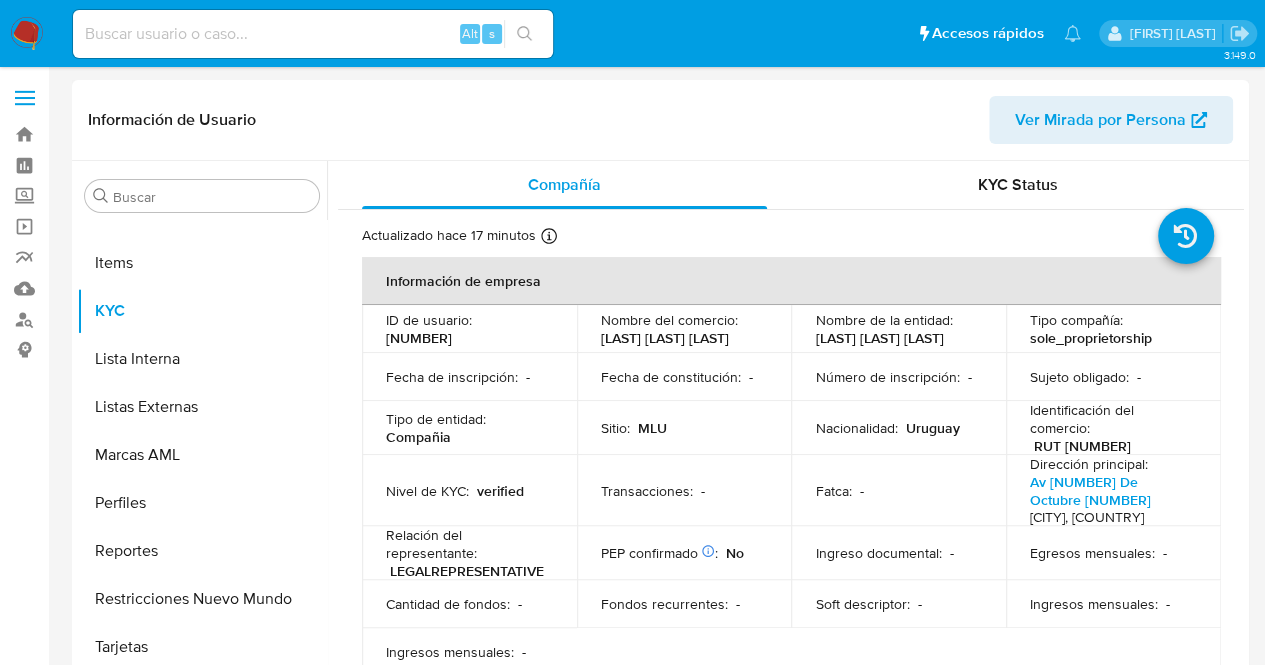 drag, startPoint x: 806, startPoint y: 330, endPoint x: 954, endPoint y: 349, distance: 149.21461 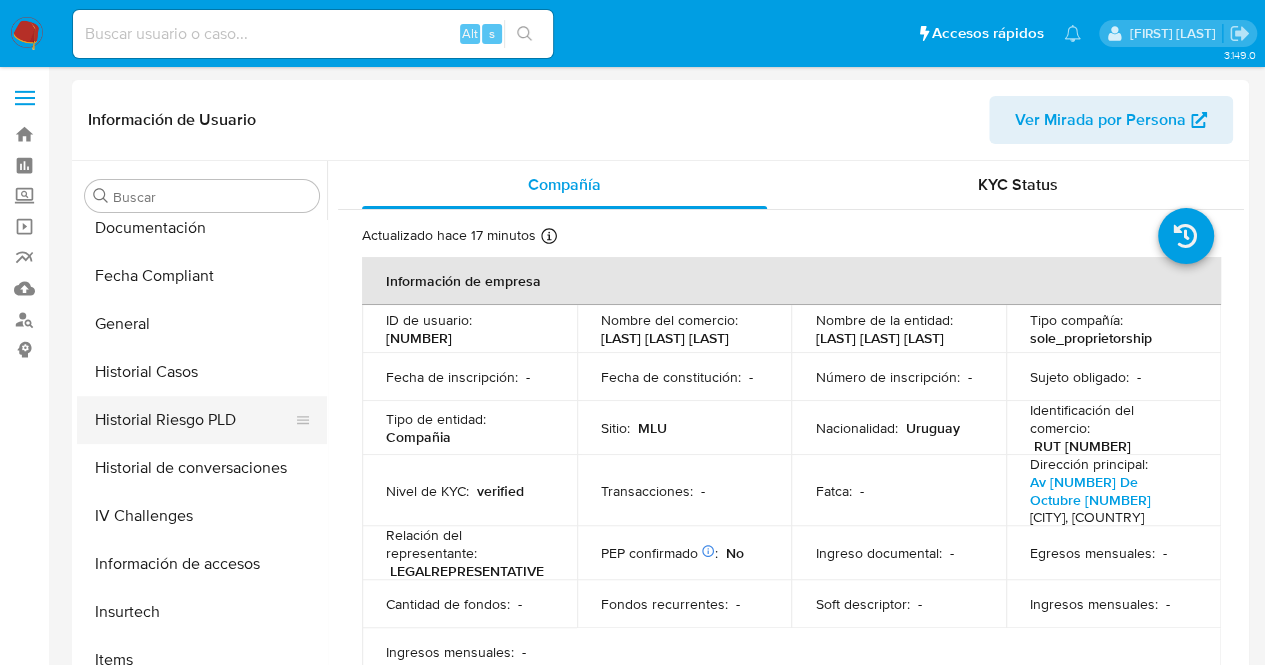 scroll, scrollTop: 445, scrollLeft: 0, axis: vertical 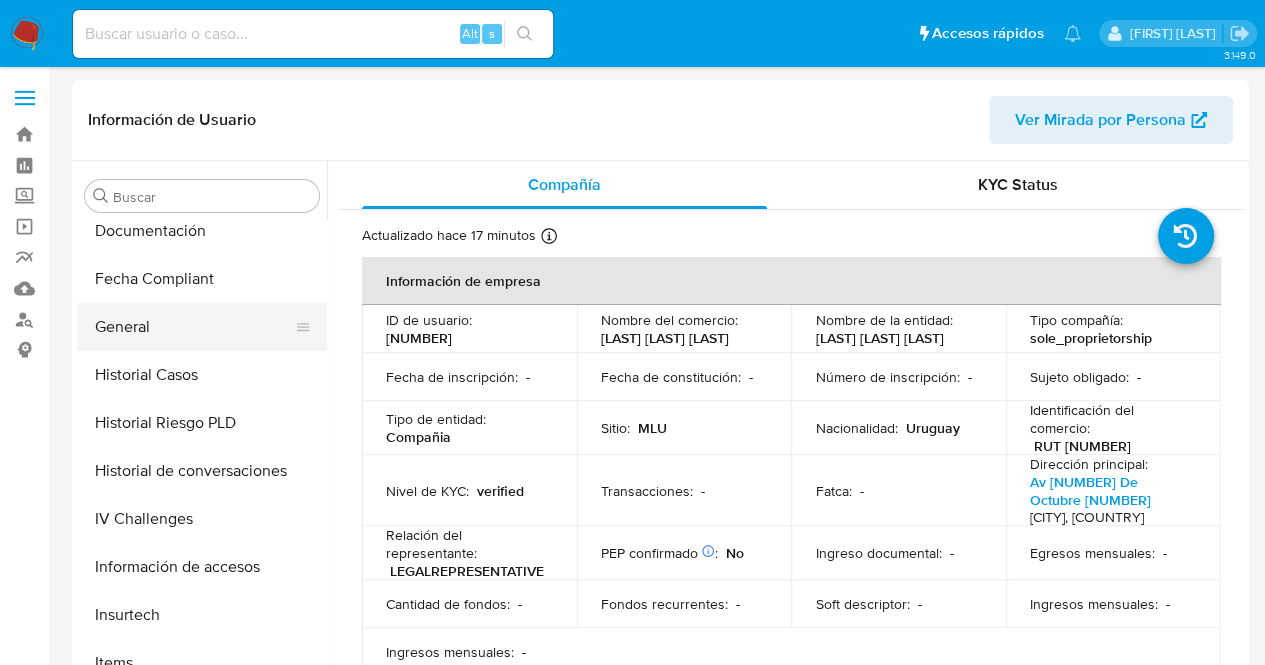 click on "General" at bounding box center [194, 327] 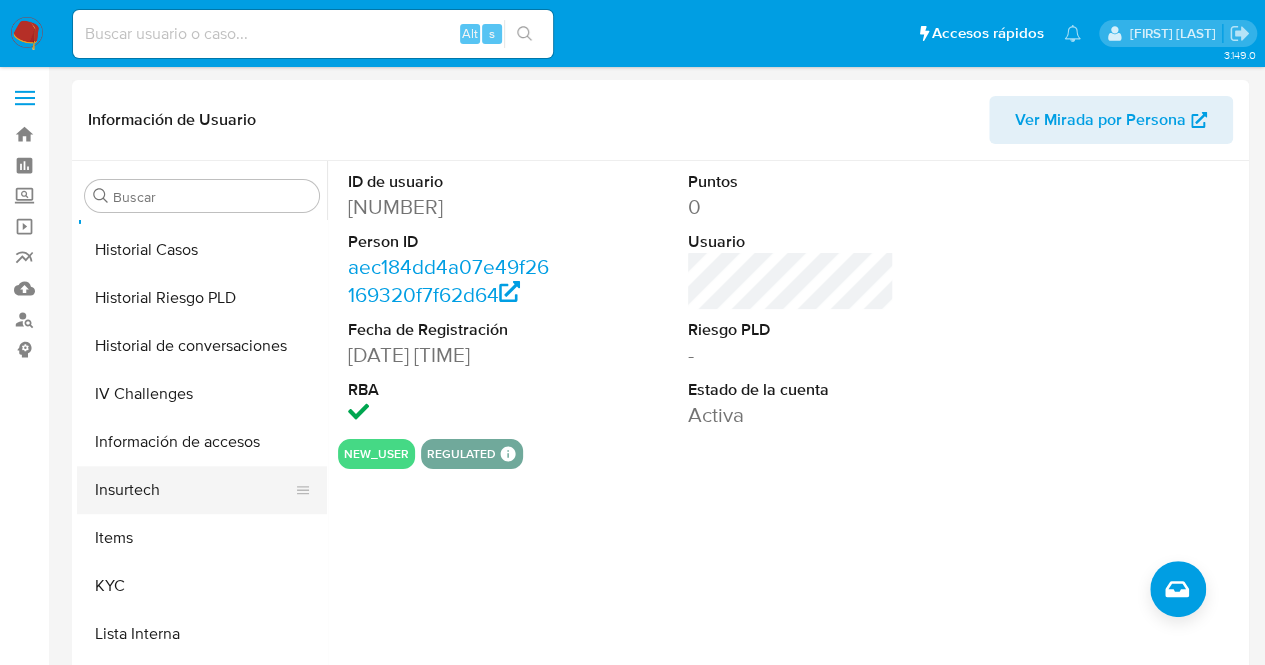 scroll, scrollTop: 745, scrollLeft: 0, axis: vertical 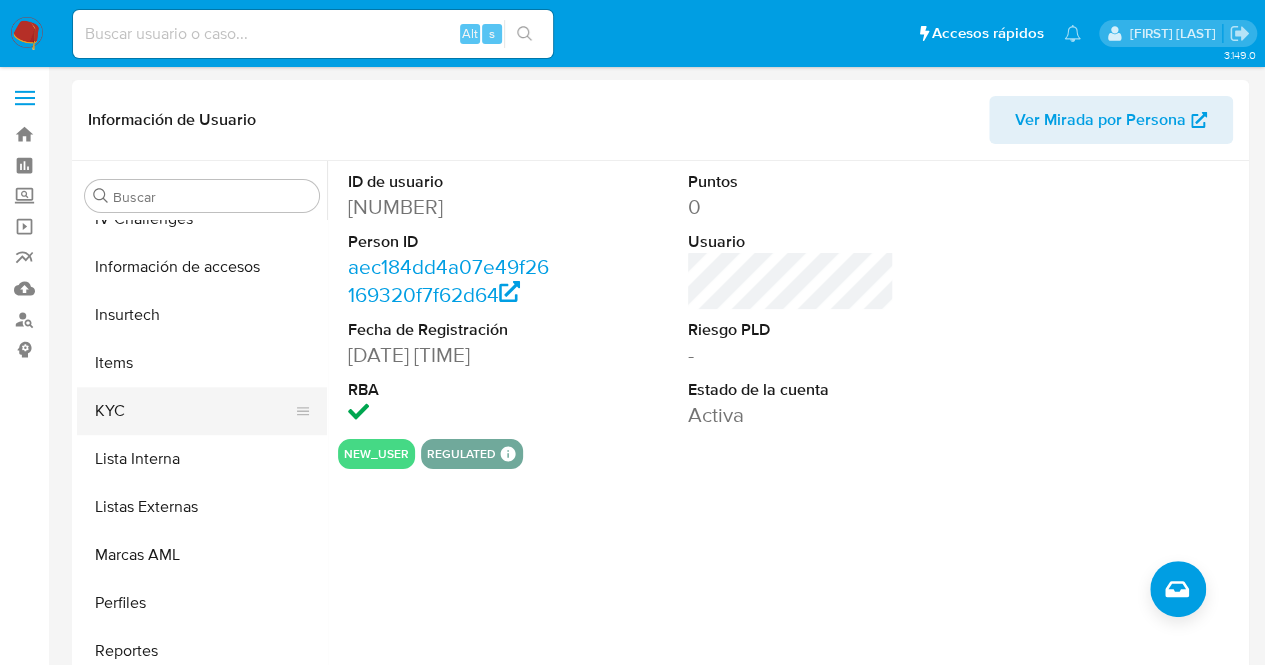 click on "KYC" at bounding box center [194, 411] 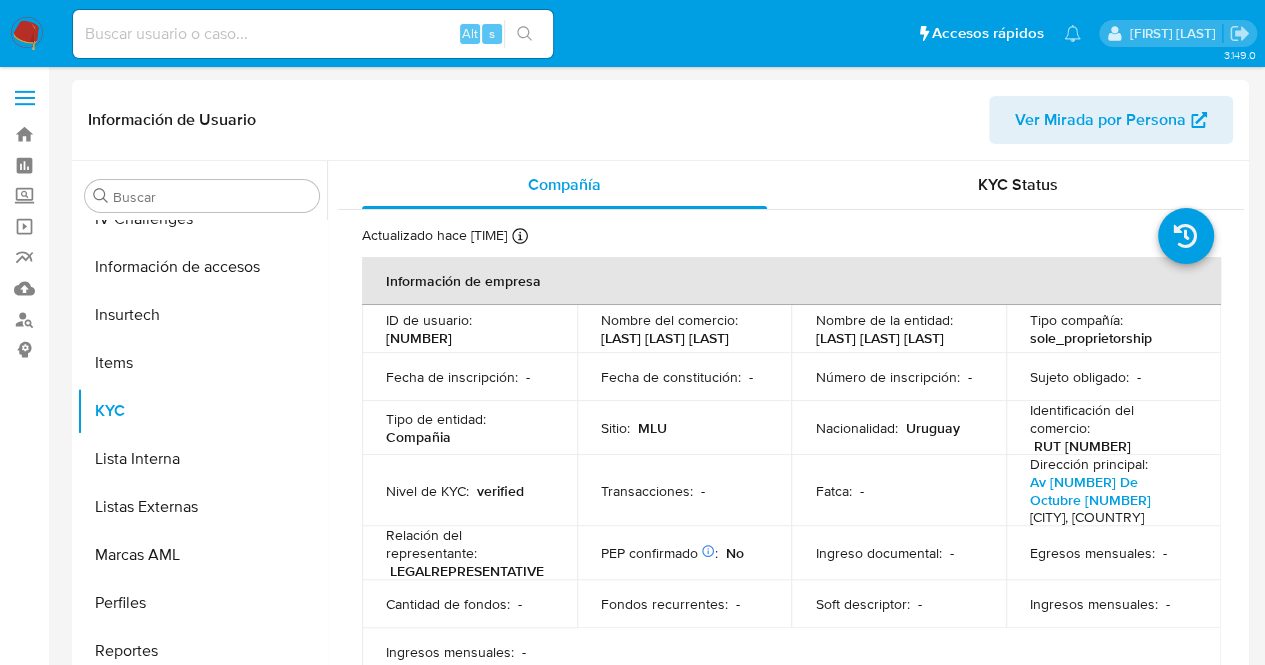 drag, startPoint x: 813, startPoint y: 327, endPoint x: 943, endPoint y: 351, distance: 132.19682 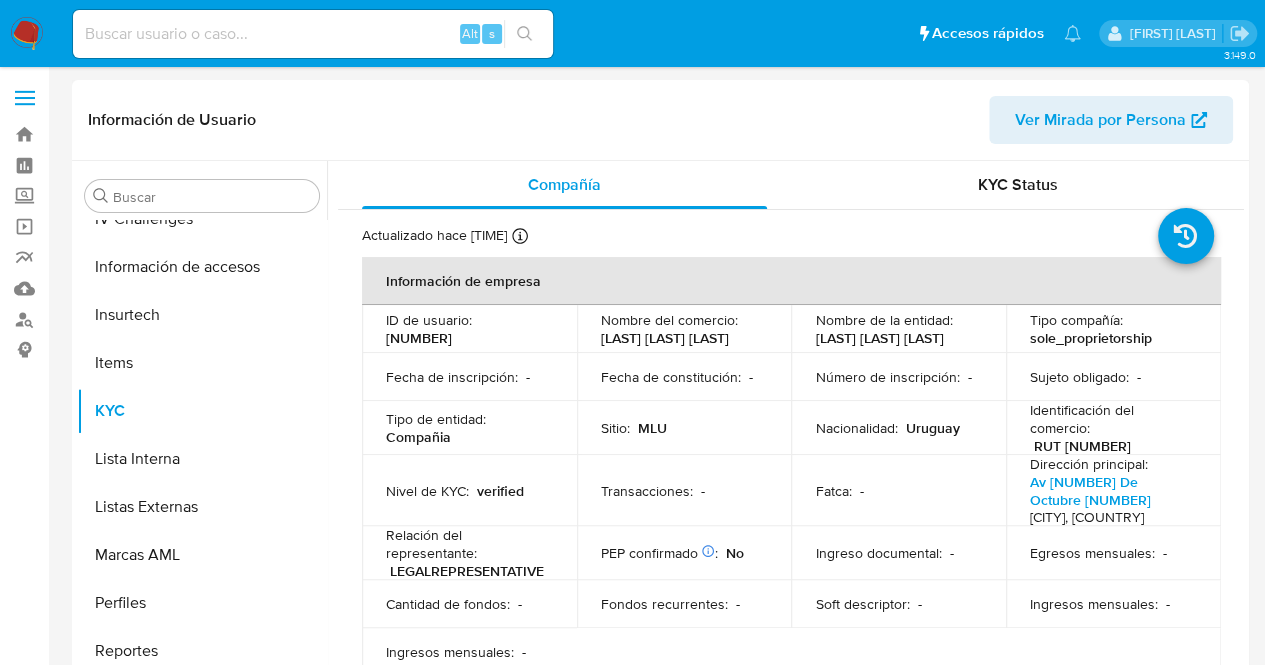 click on "RUT [TAX_ID]" at bounding box center (1082, 446) 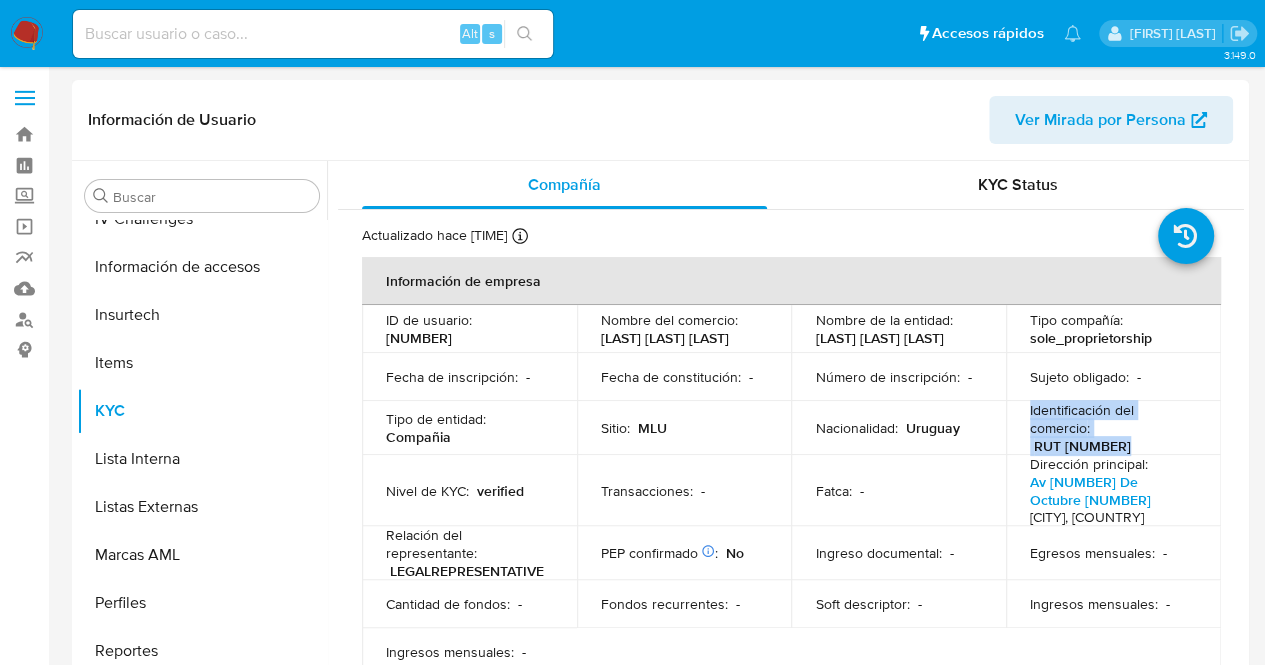 click on "RUT 214718900017" at bounding box center [1082, 446] 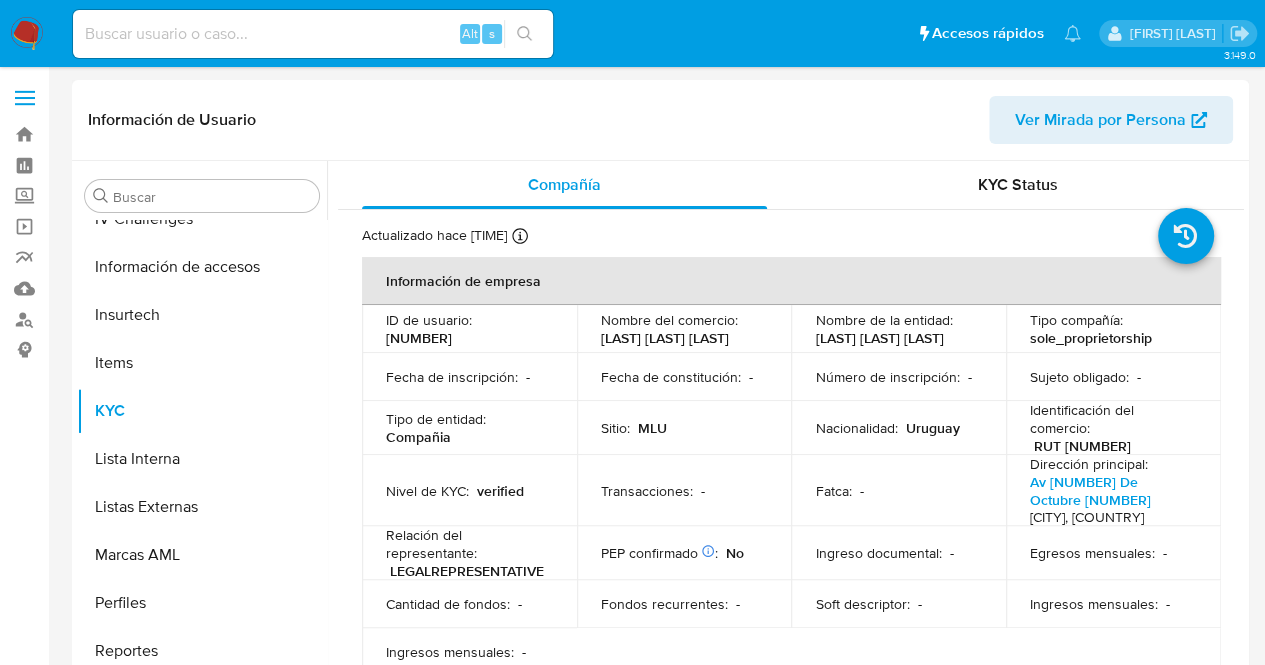drag, startPoint x: 1028, startPoint y: 453, endPoint x: 1162, endPoint y: 449, distance: 134.0597 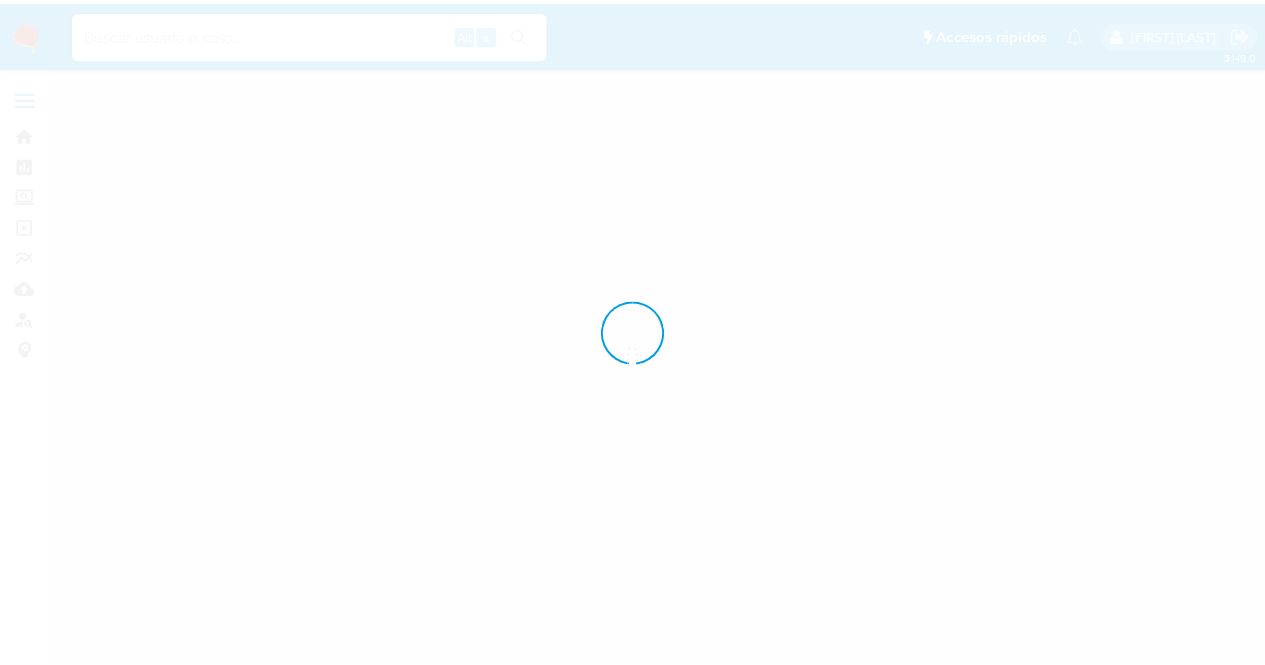 scroll, scrollTop: 0, scrollLeft: 0, axis: both 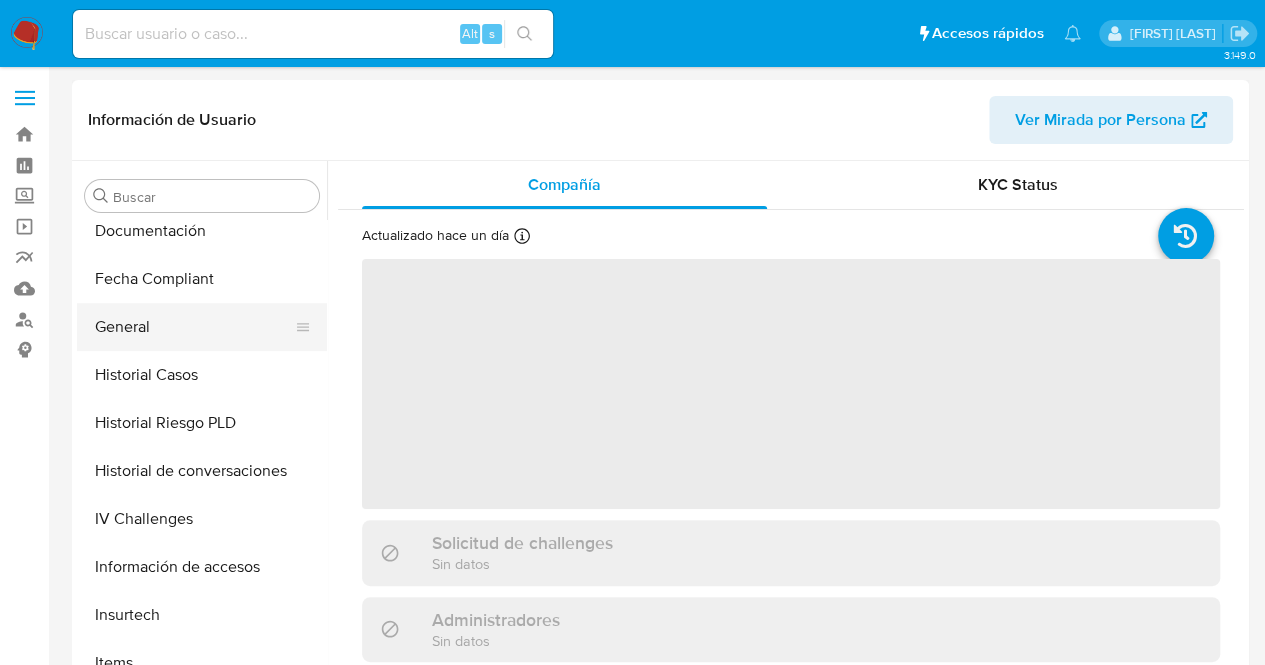 click on "General" at bounding box center (194, 327) 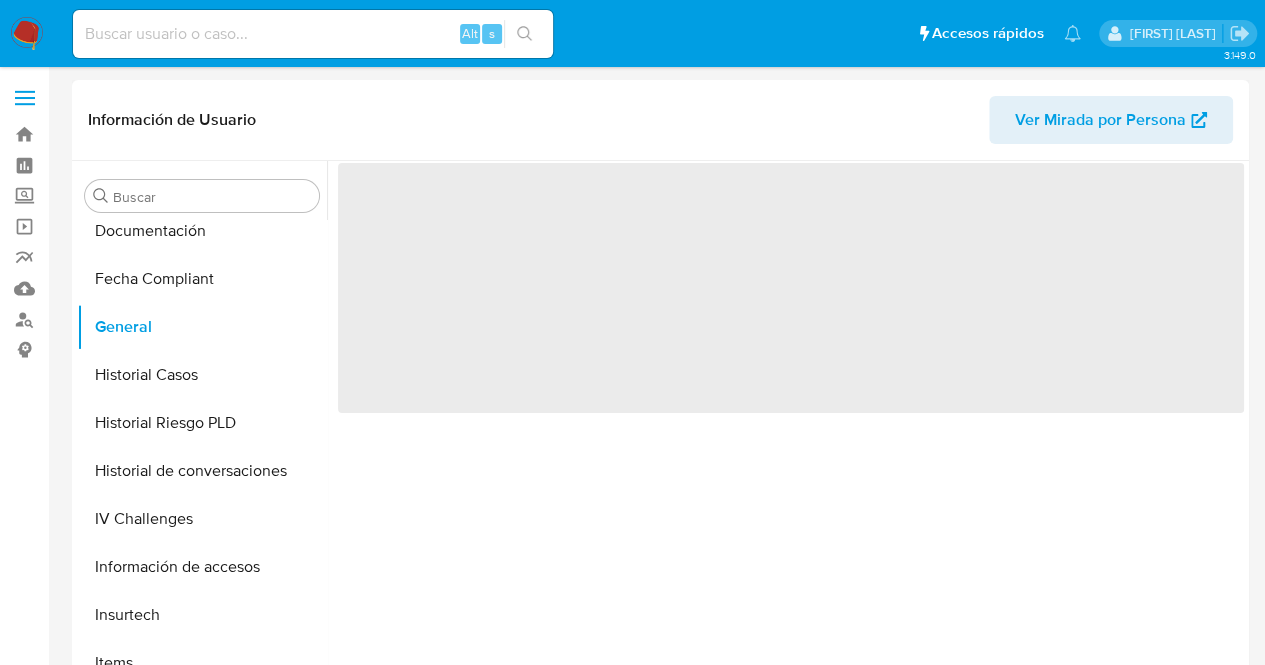 select on "10" 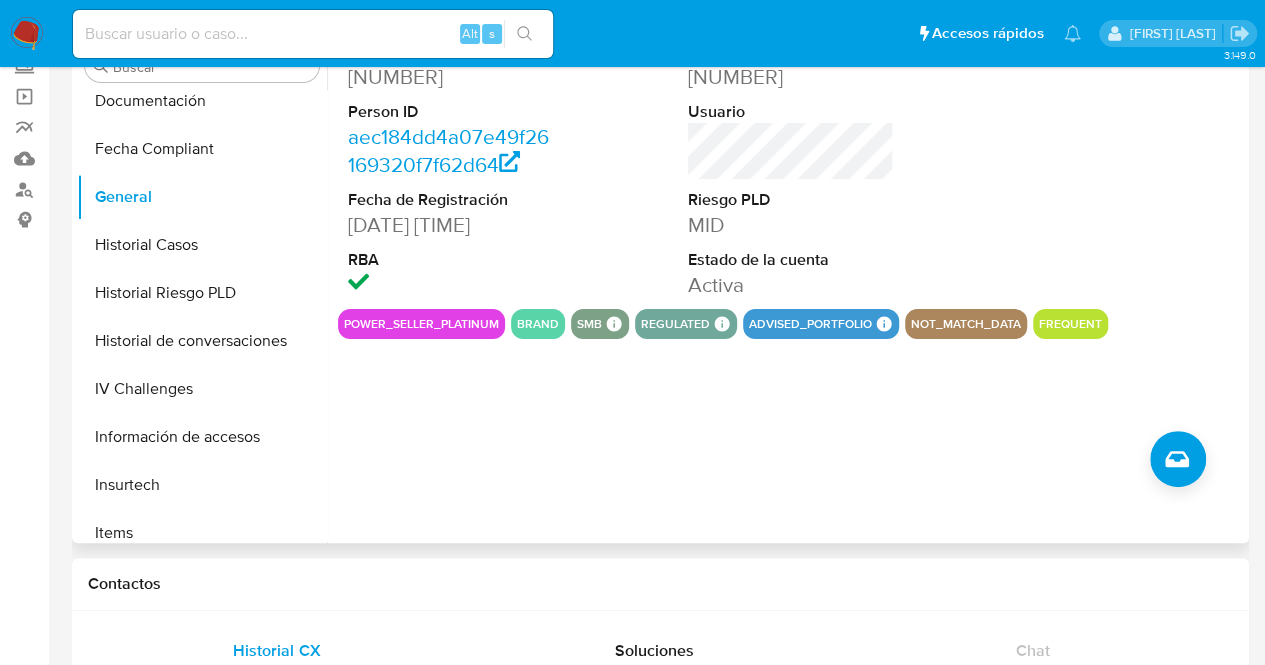 scroll, scrollTop: 100, scrollLeft: 0, axis: vertical 